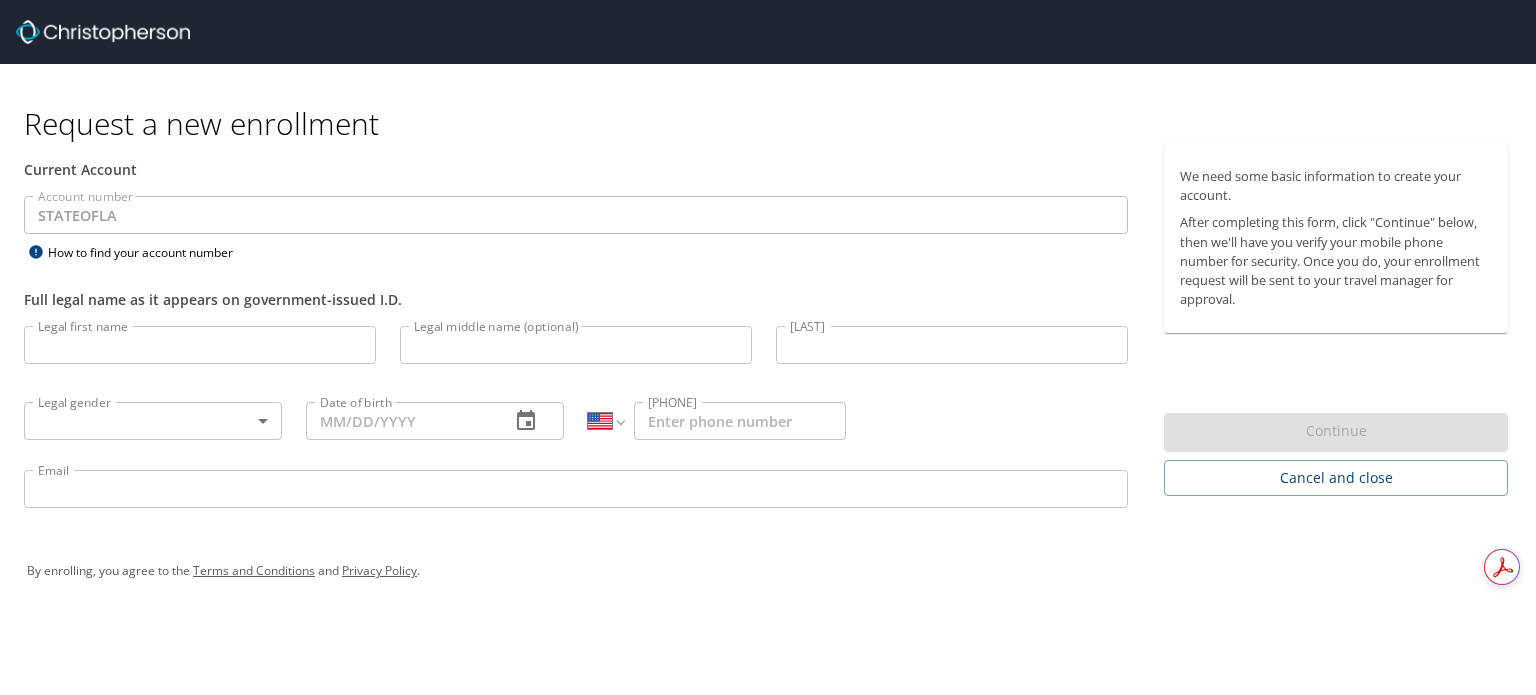 scroll, scrollTop: 0, scrollLeft: 0, axis: both 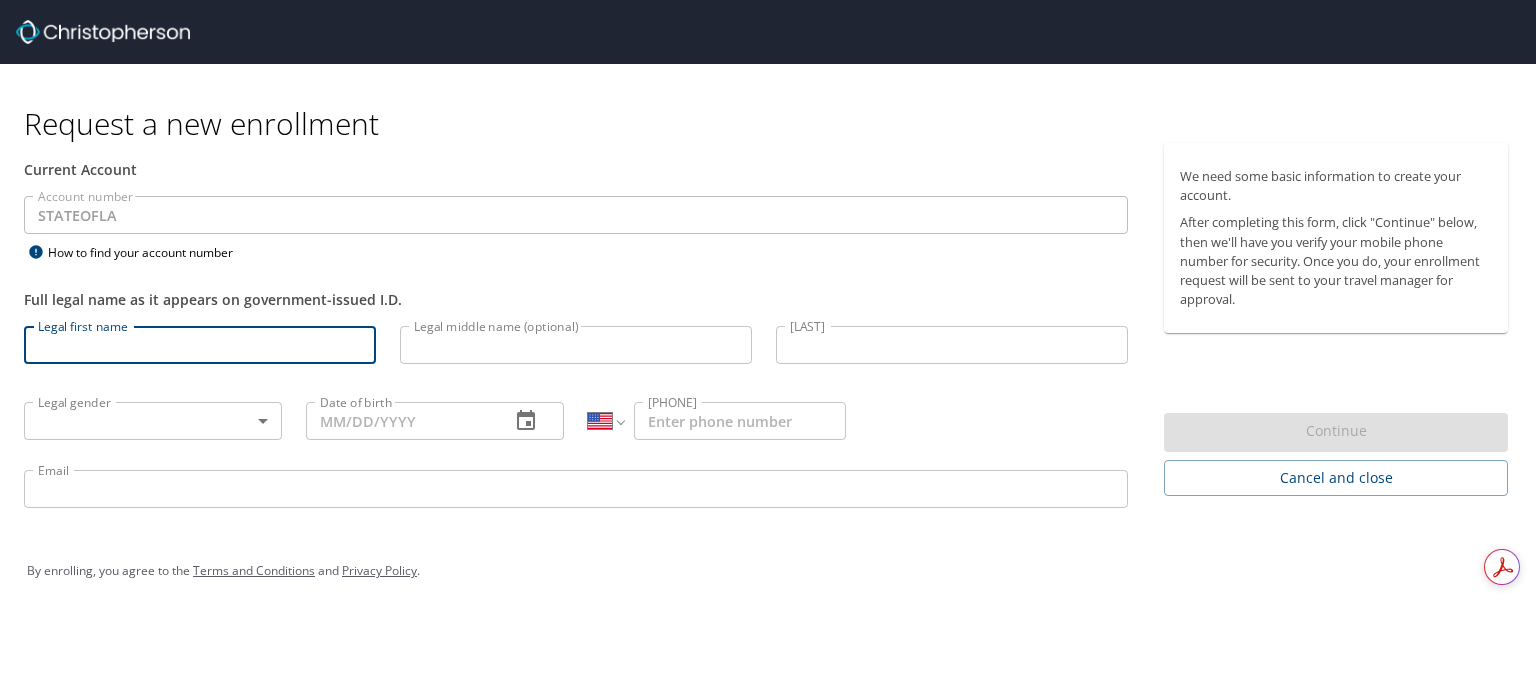 type on "Joshua" 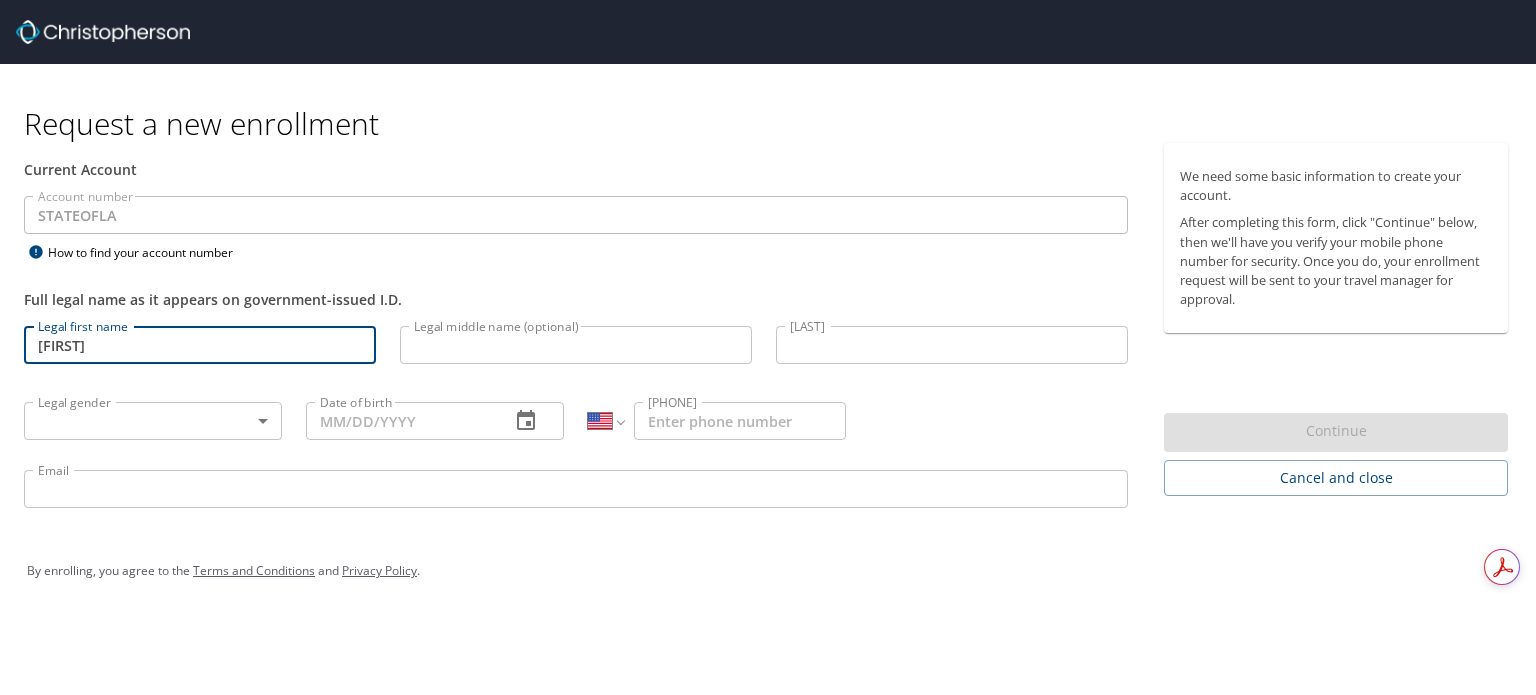type on "John" 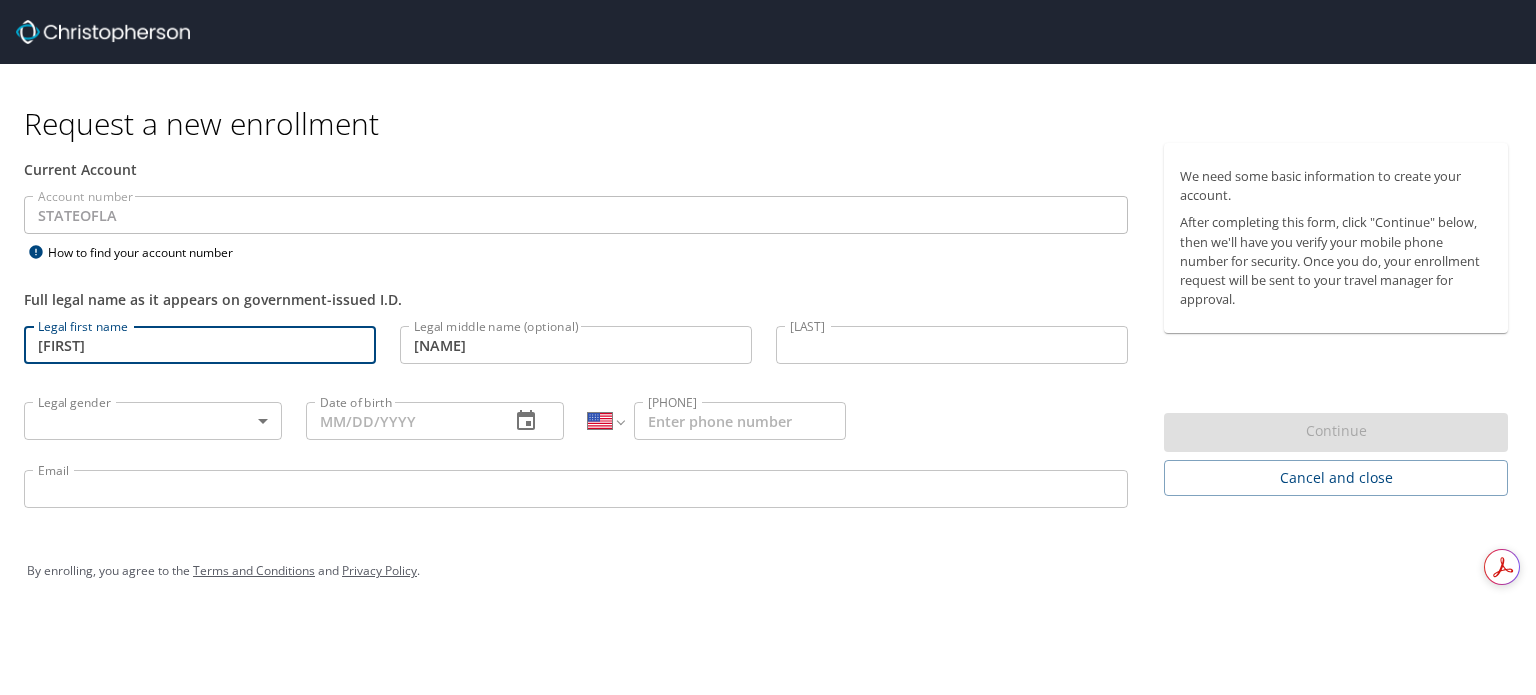type on "LaHaye" 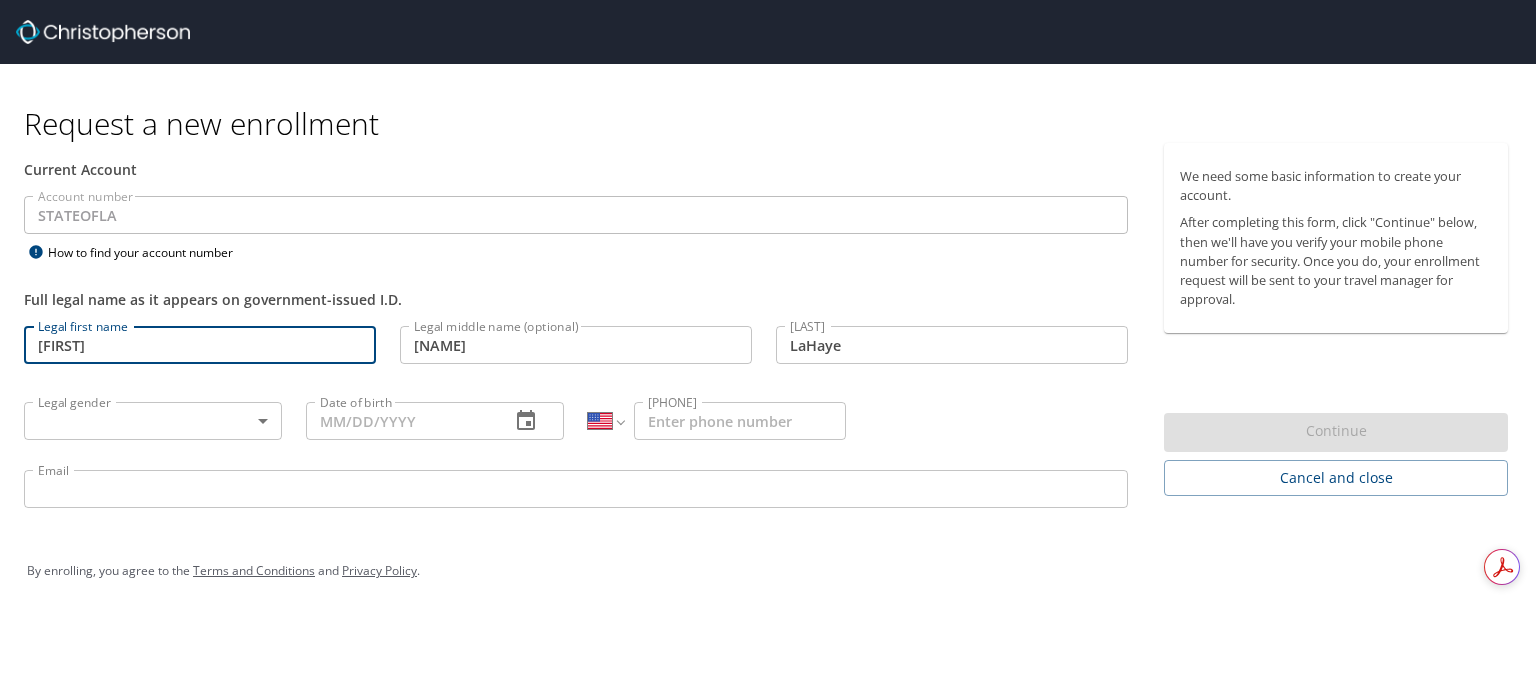 type on "(337) 459-6048" 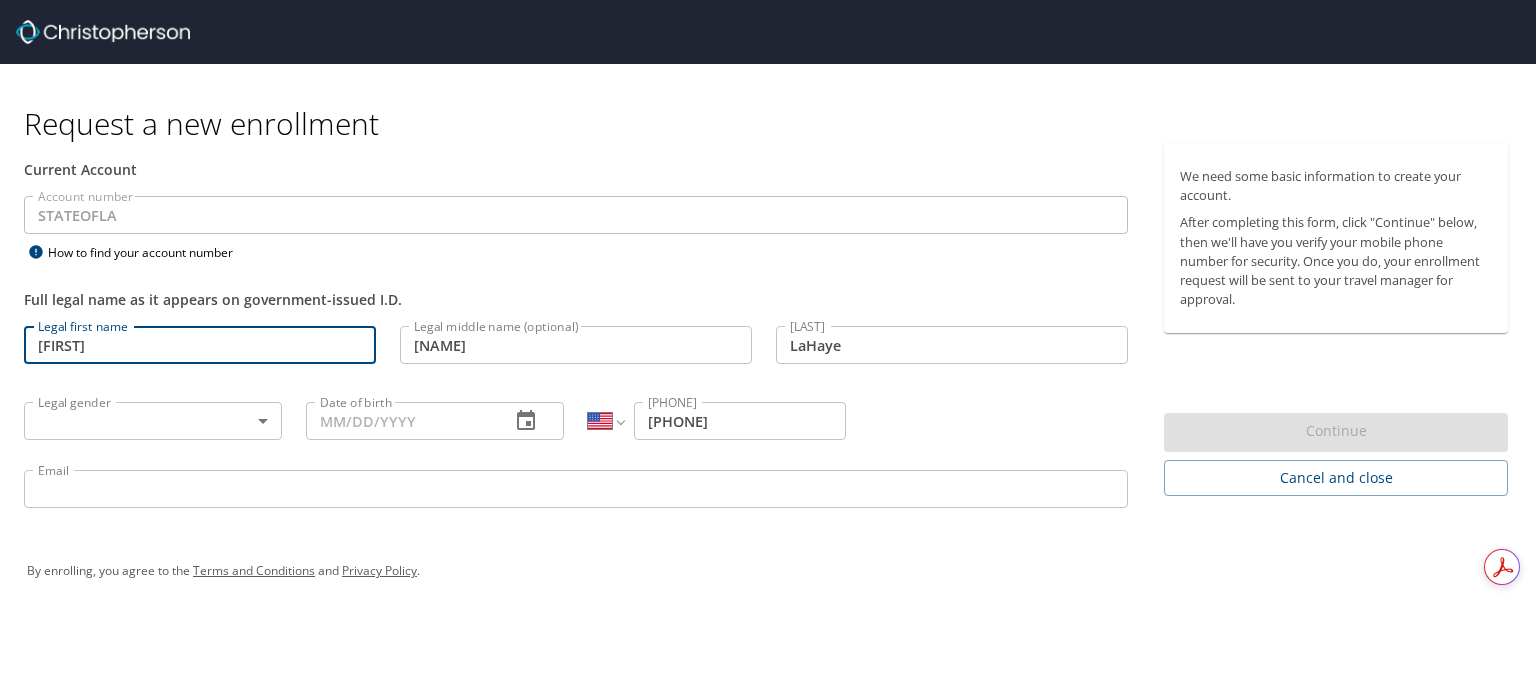 click on "Request a new enrollment Current Account Account number STATEOFLA Account number  How to find your account number Full legal name as it appears on government-issued I.D. Legal first name Joshua Legal first name Legal middle name (optional) John Legal middle name (optional) Legal last name LaHaye Legal last name Legal gender ​ Legal gender Date of birth Date of birth International Afghanistan Åland Islands Albania Algeria American Samoa Andorra Angola Anguilla Antigua and Barbuda Argentina Armenia Aruba Ascension Island Australia Austria Azerbaijan Bahamas Bahrain Bangladesh Barbados Belarus Belgium Belize Benin Bermuda Bhutan Bolivia Bonaire, Sint Eustatius and Saba Bosnia and Herzegovina Botswana Brazil British Indian Ocean Territory Brunei Darussalam Bulgaria Burkina Faso Burma Burundi Cambodia Cameroon Canada Cape Verde Cayman Islands Central African Republic Chad Chile China Christmas Island Cocos (Keeling) Islands Colombia Comoros Congo Congo, Democratic Republic of the Cook Islands Costa Rica Croatia" at bounding box center [768, 347] 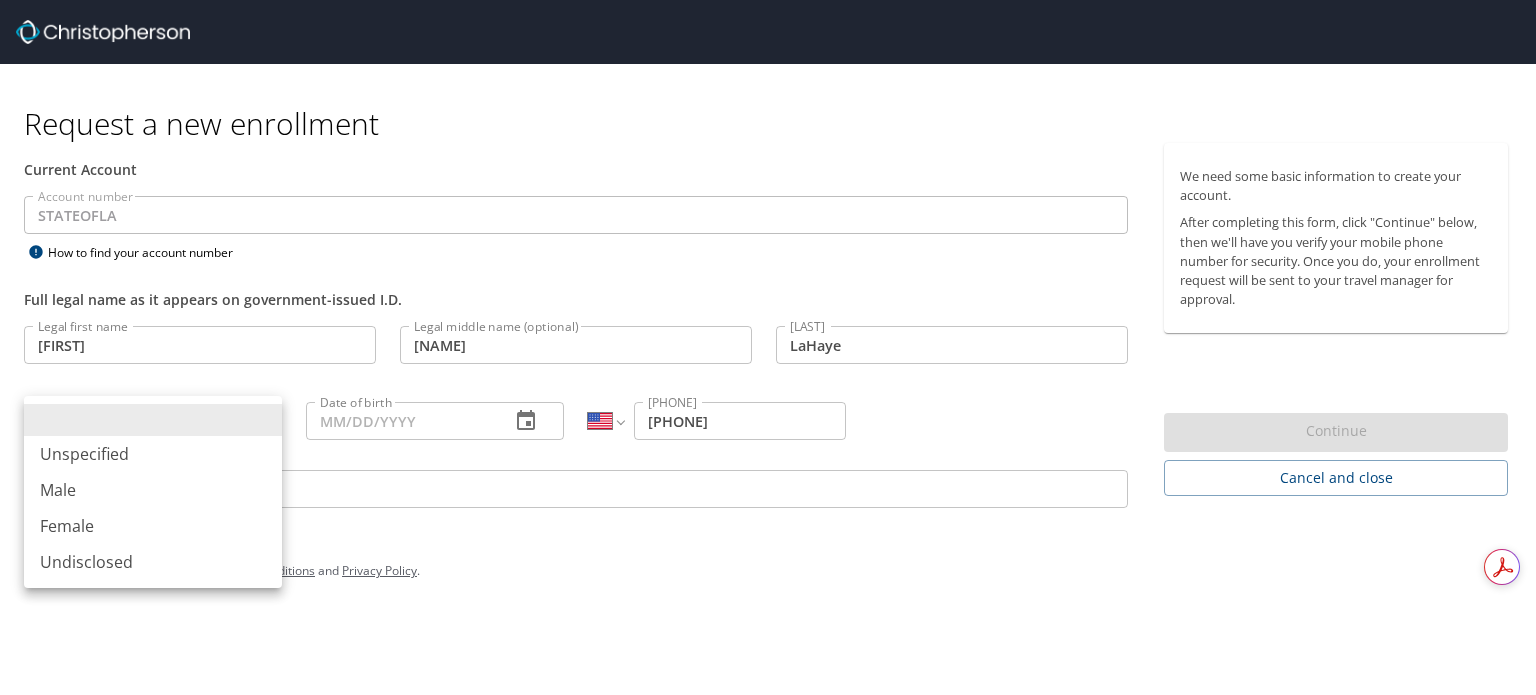 click on "Male" at bounding box center [153, 490] 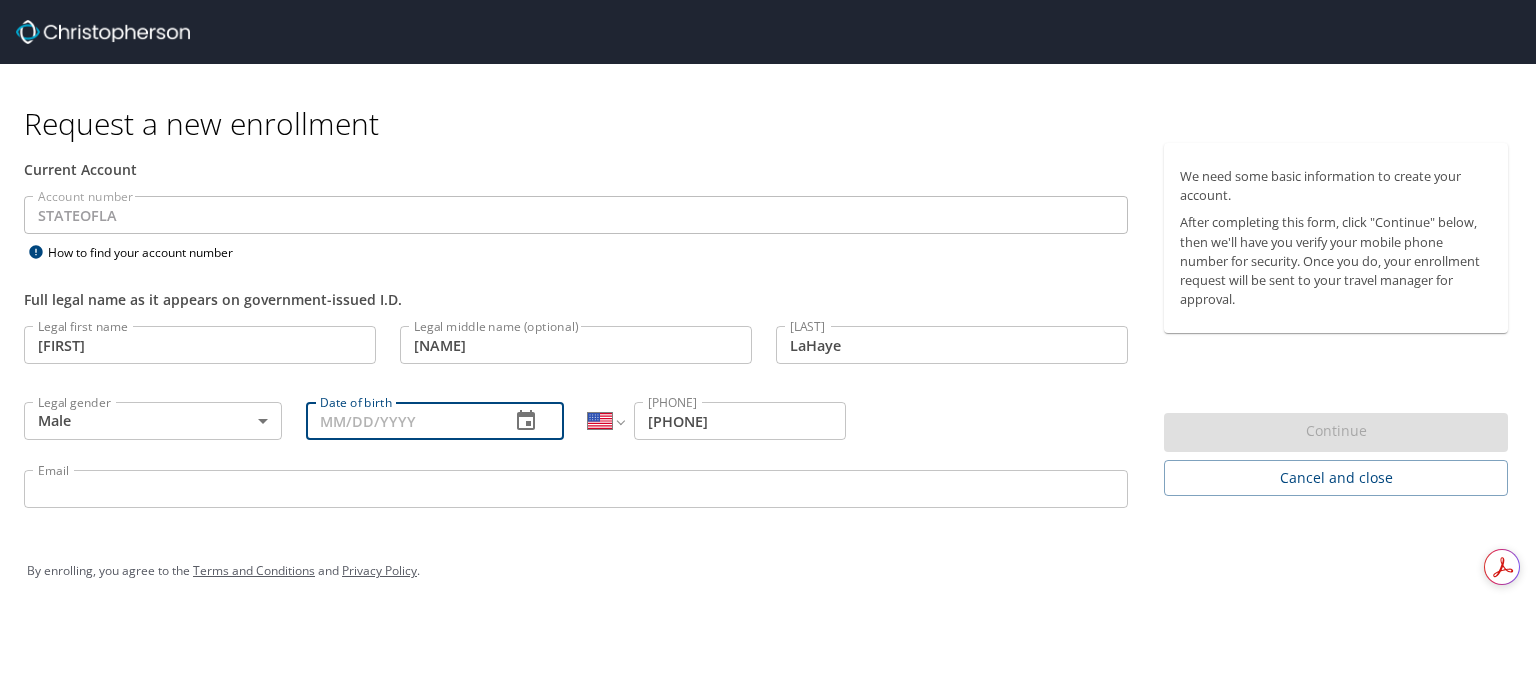 click on "Date of birth" at bounding box center (400, 421) 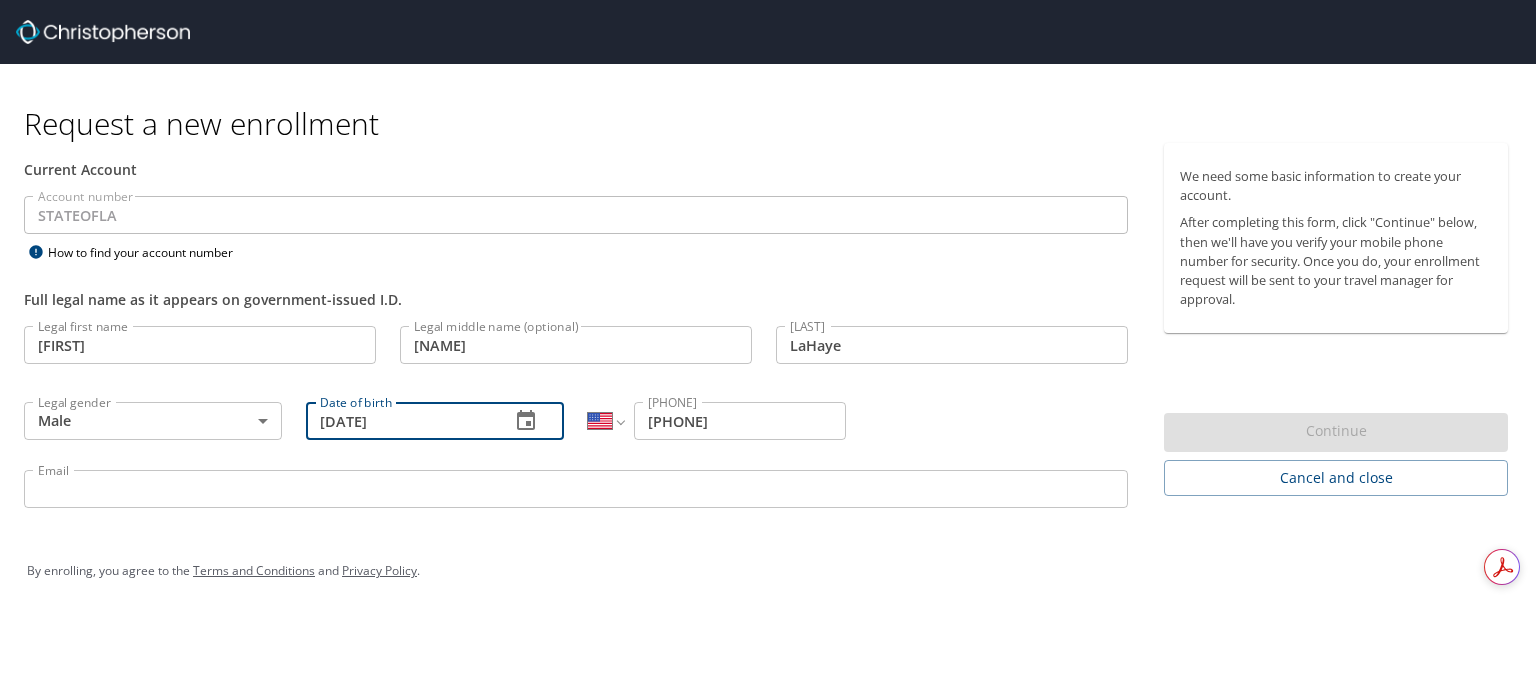 type on "04/03/1997" 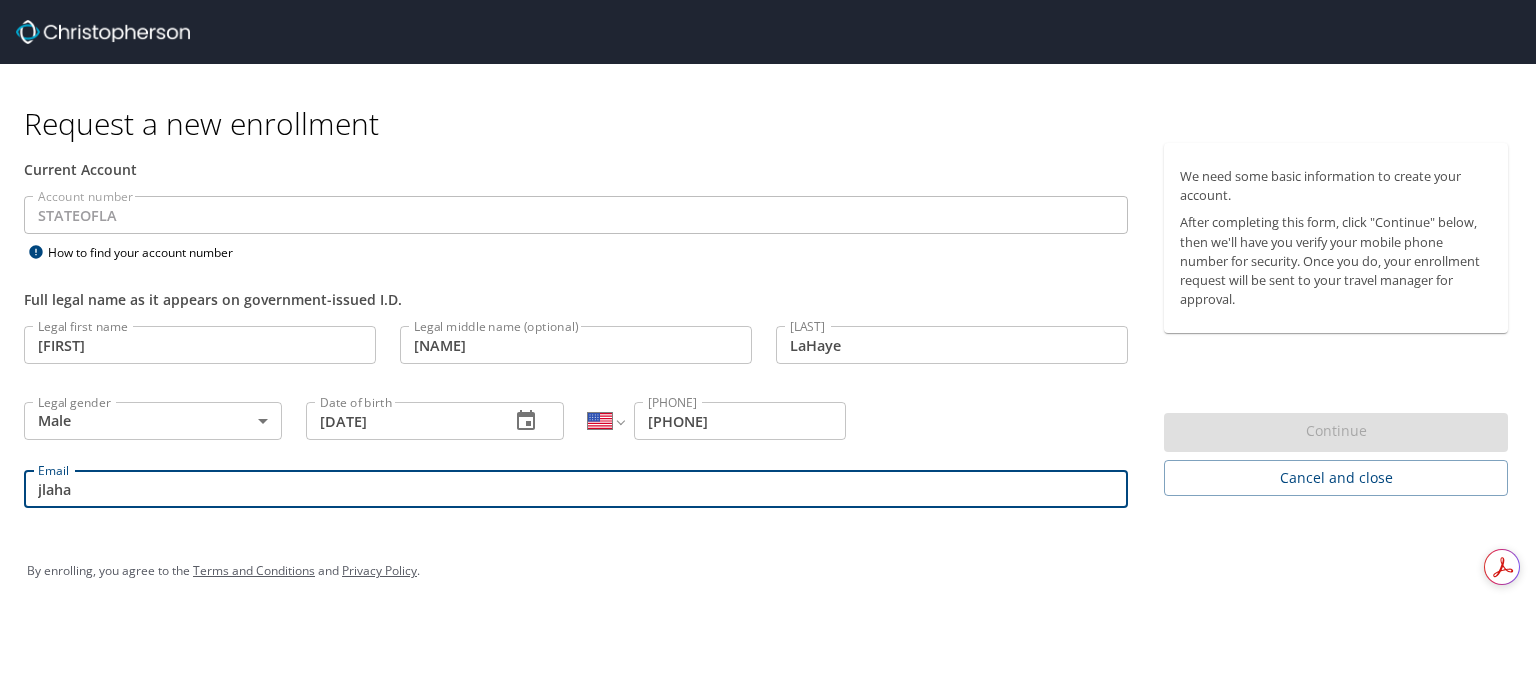type on "jlahay@lsuhsc.edu" 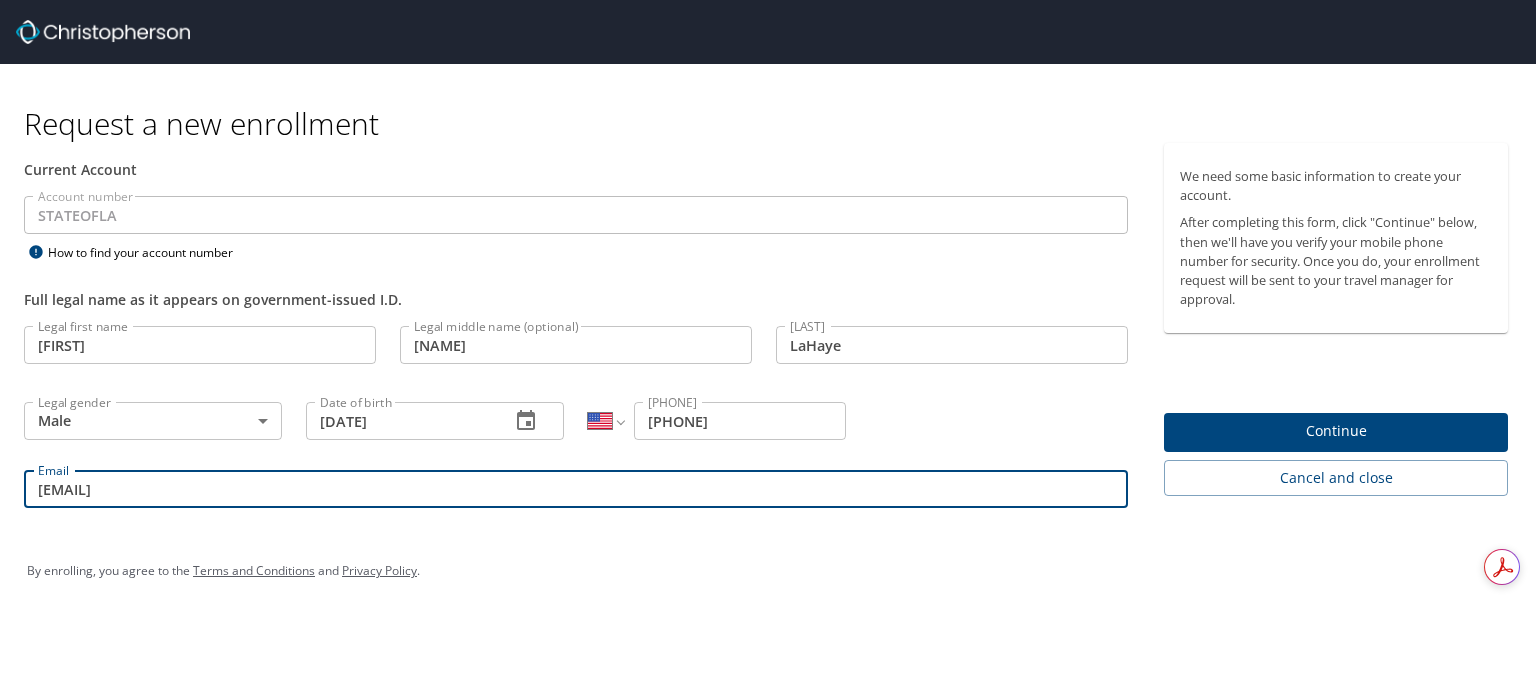 click on "Continue" at bounding box center (1336, 431) 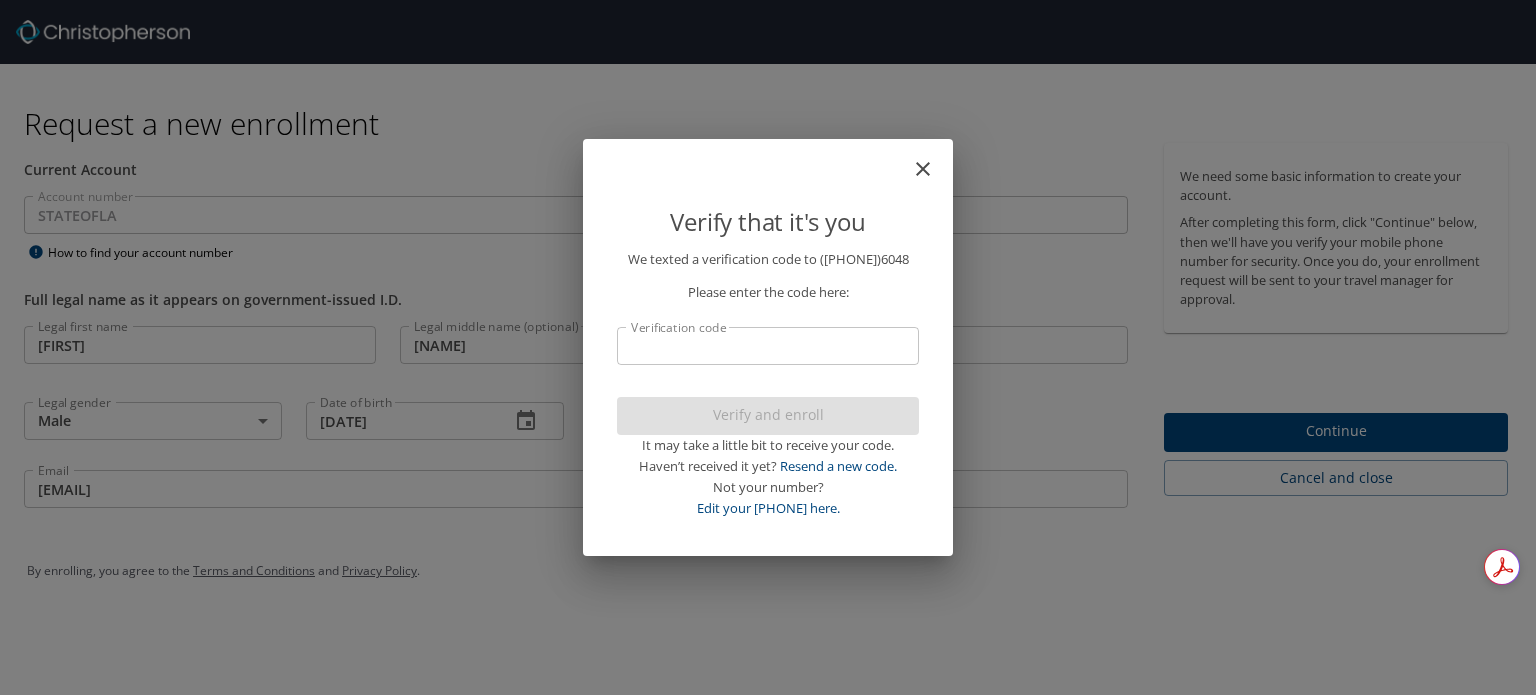 click on "Verification code" at bounding box center (768, 346) 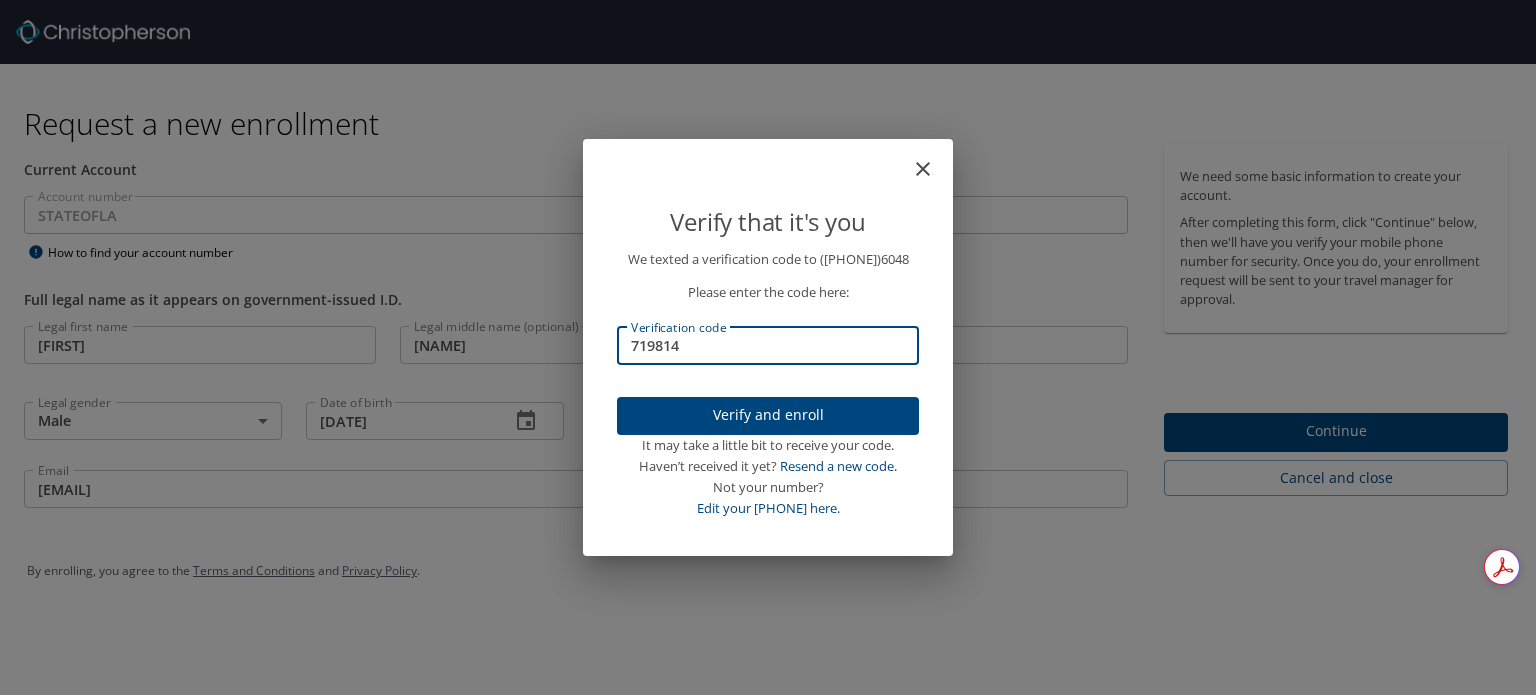 type on "719814" 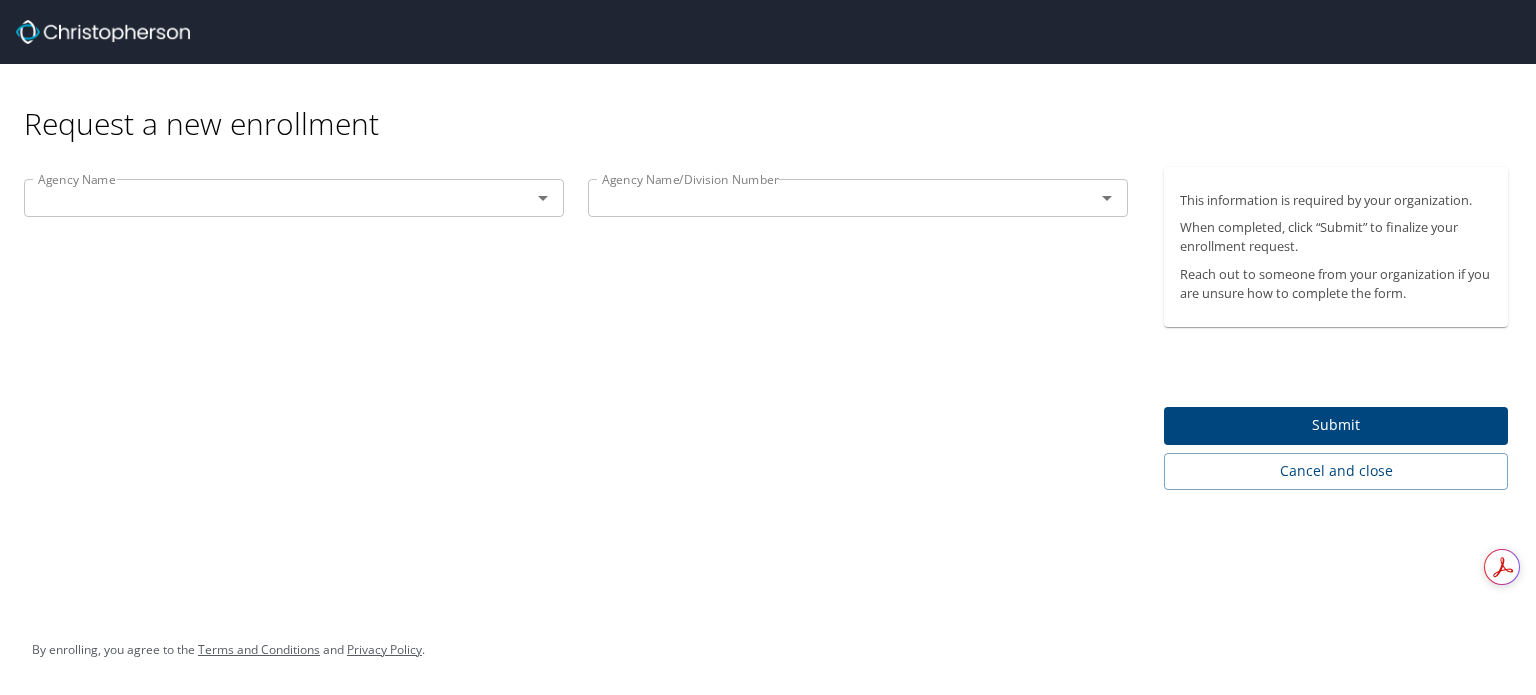 click at bounding box center (543, 198) 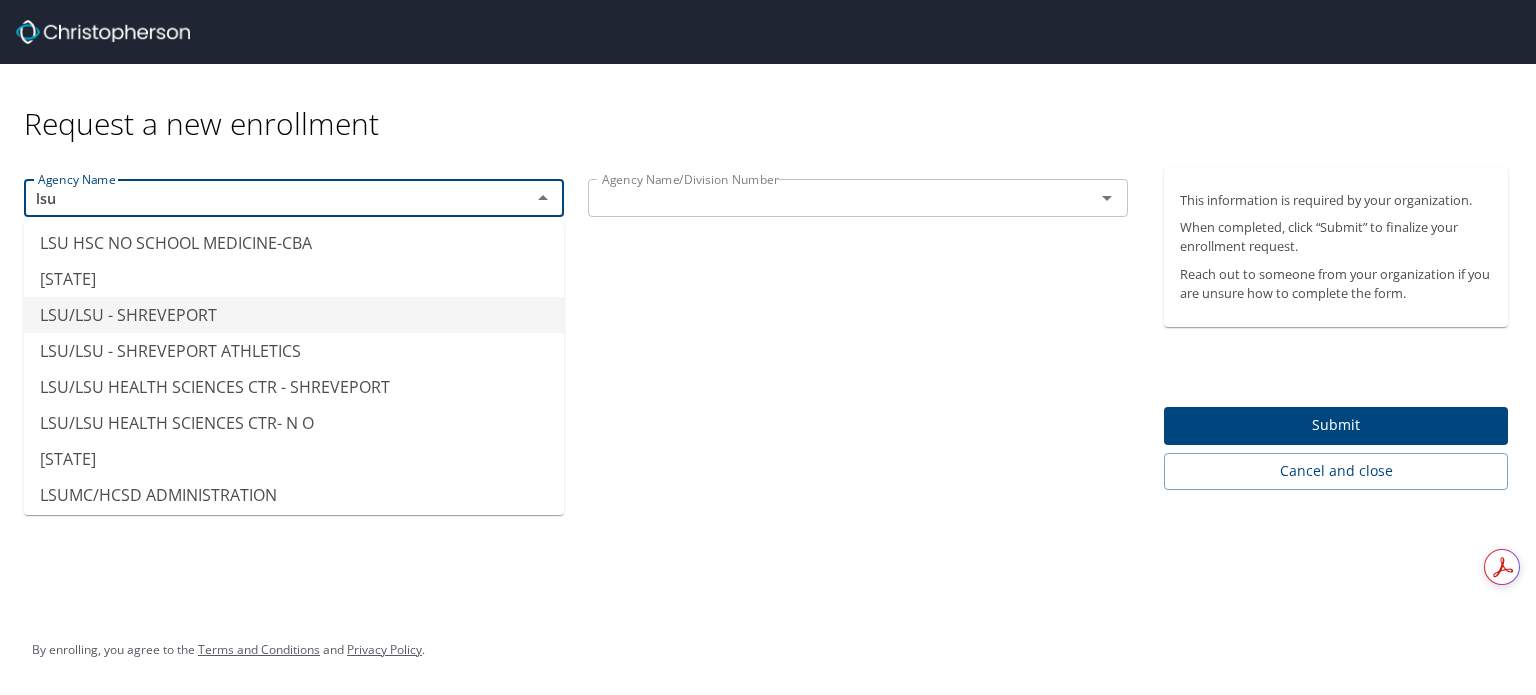 scroll, scrollTop: 187, scrollLeft: 0, axis: vertical 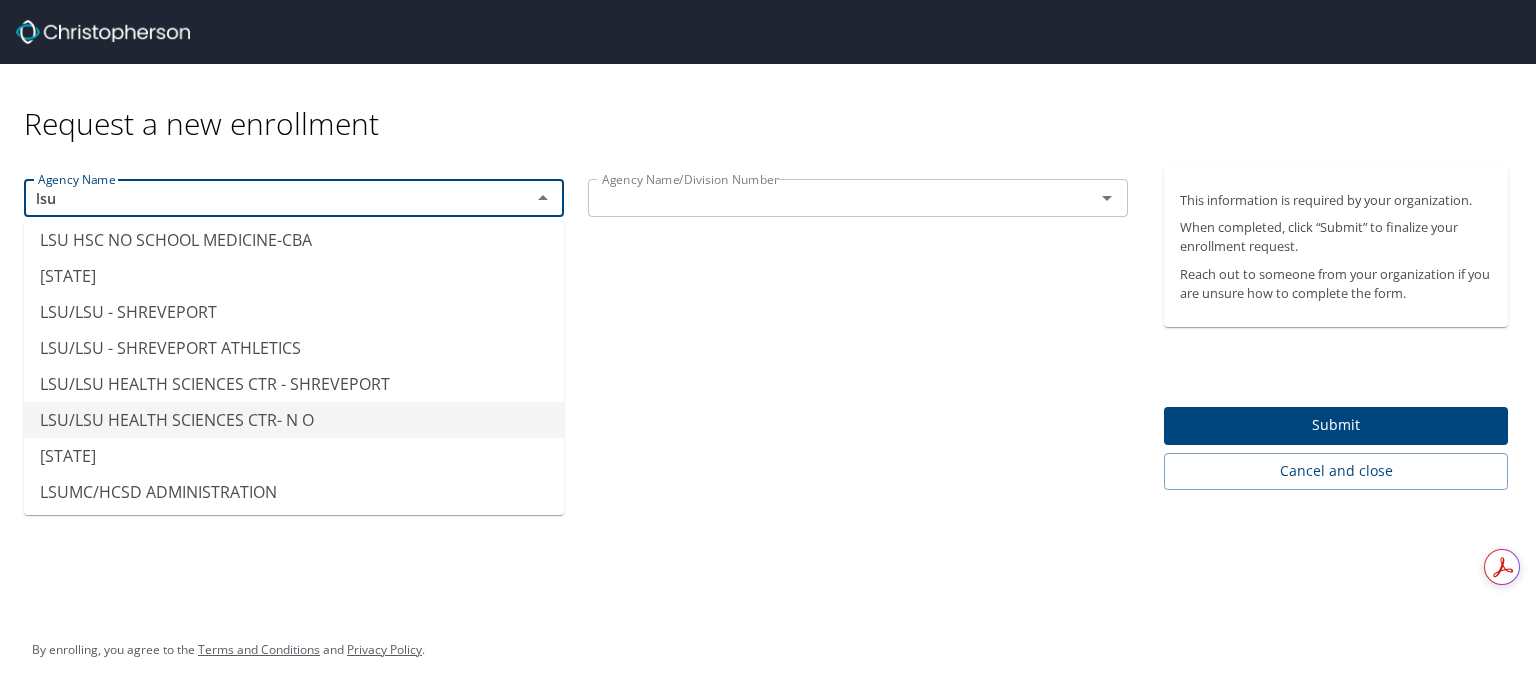 click on "LSU/LSU HEALTH SCIENCES CTR- N O" at bounding box center [294, 420] 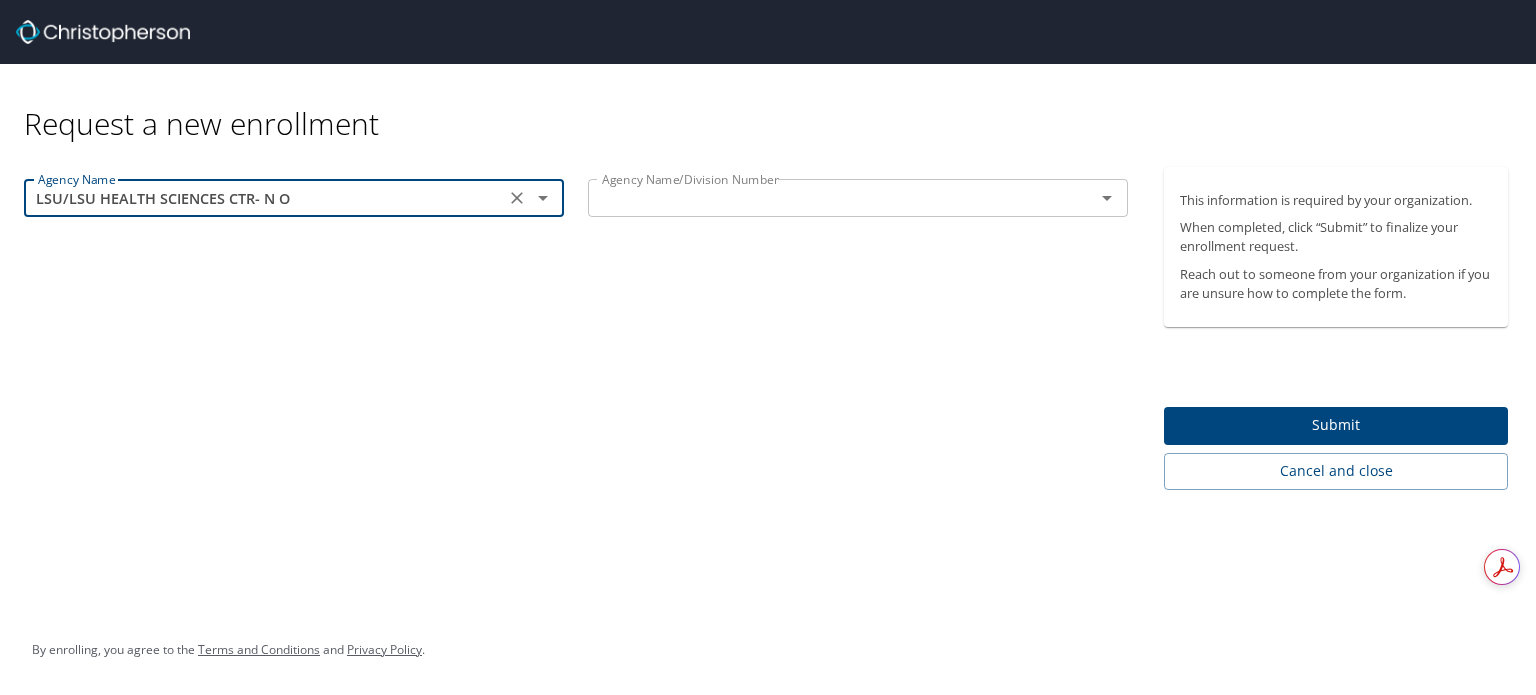 type on "LSU/LSU HEALTH SCIENCES CTR- N O" 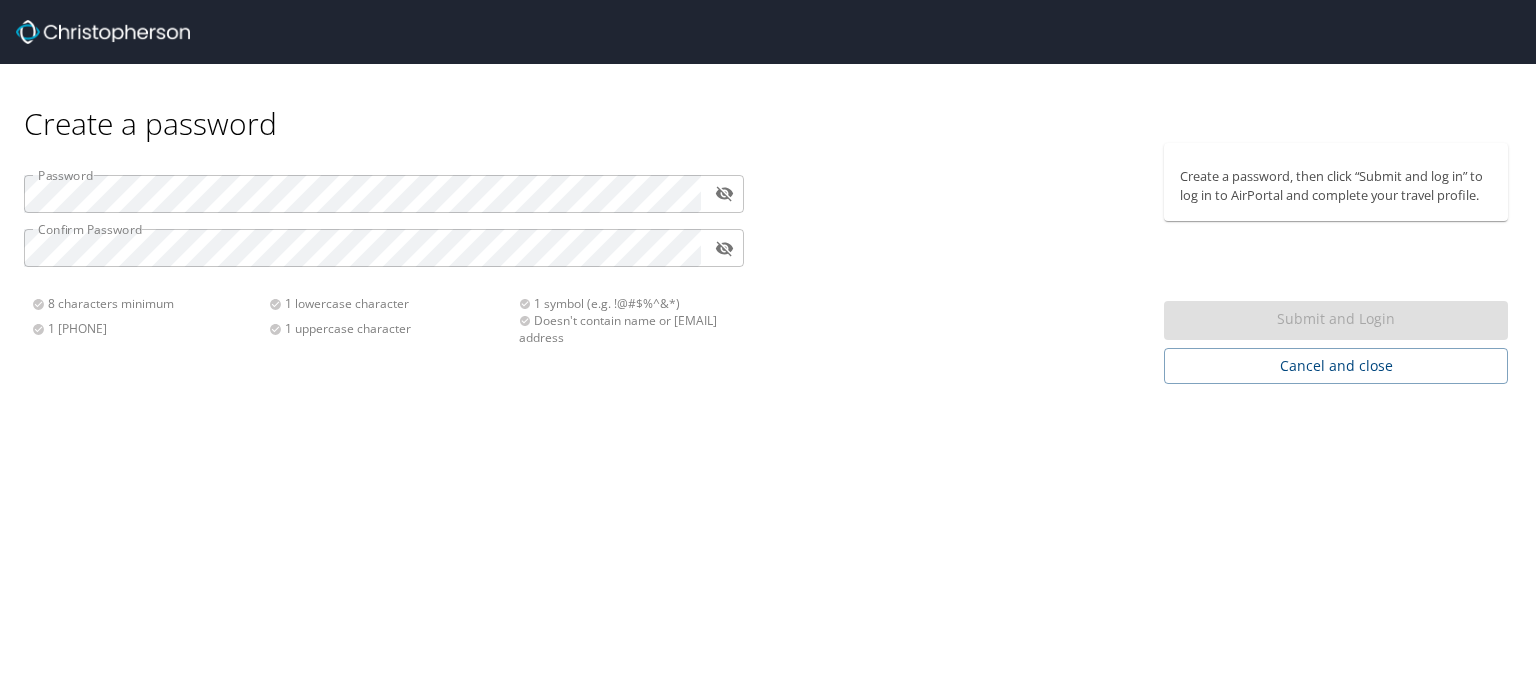 scroll, scrollTop: 0, scrollLeft: 0, axis: both 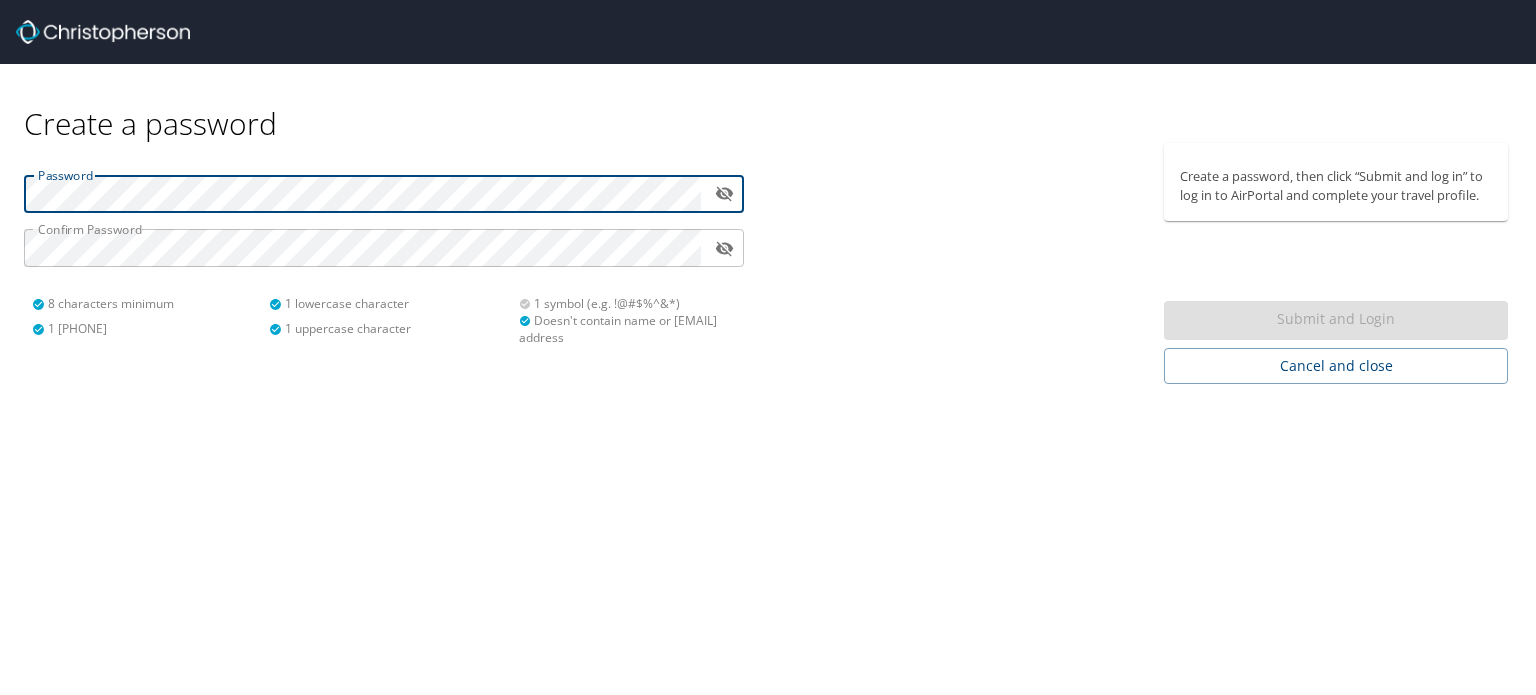 type 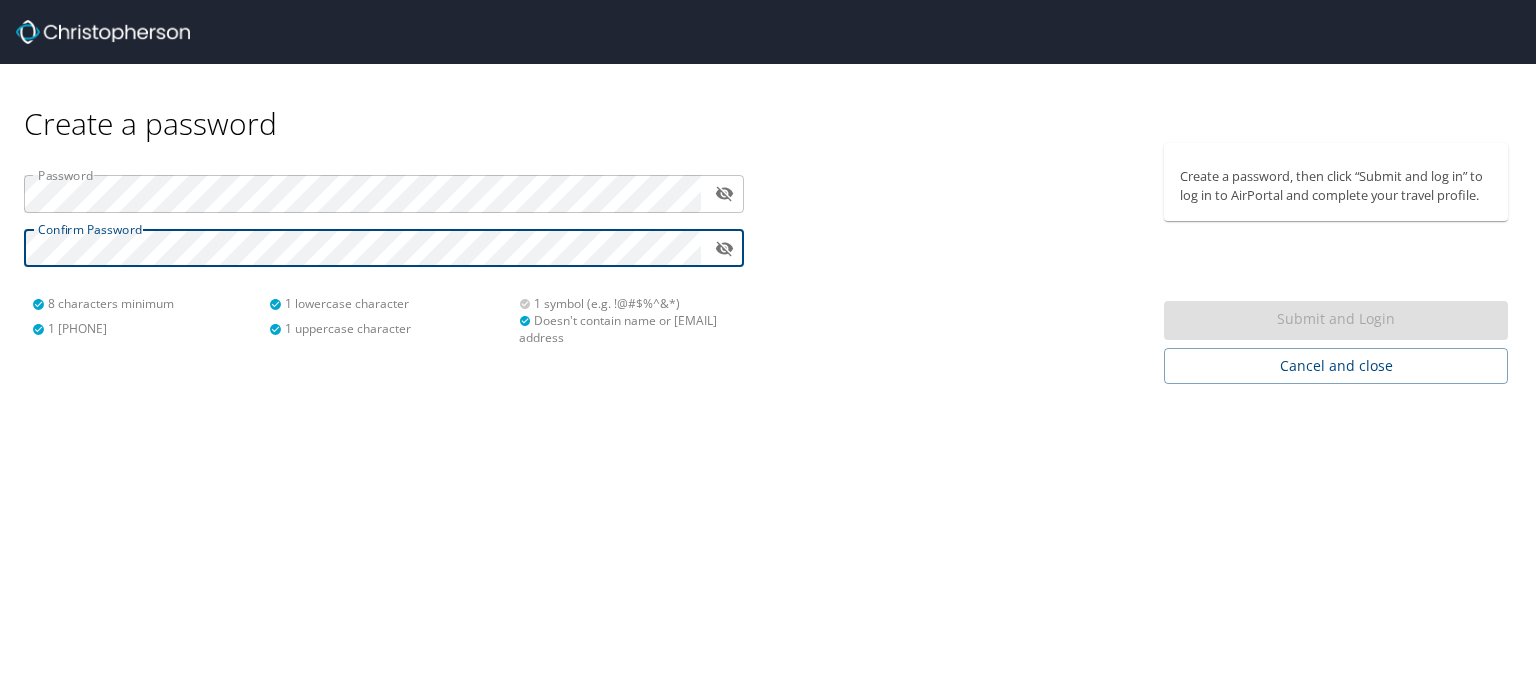 click at bounding box center (724, 193) 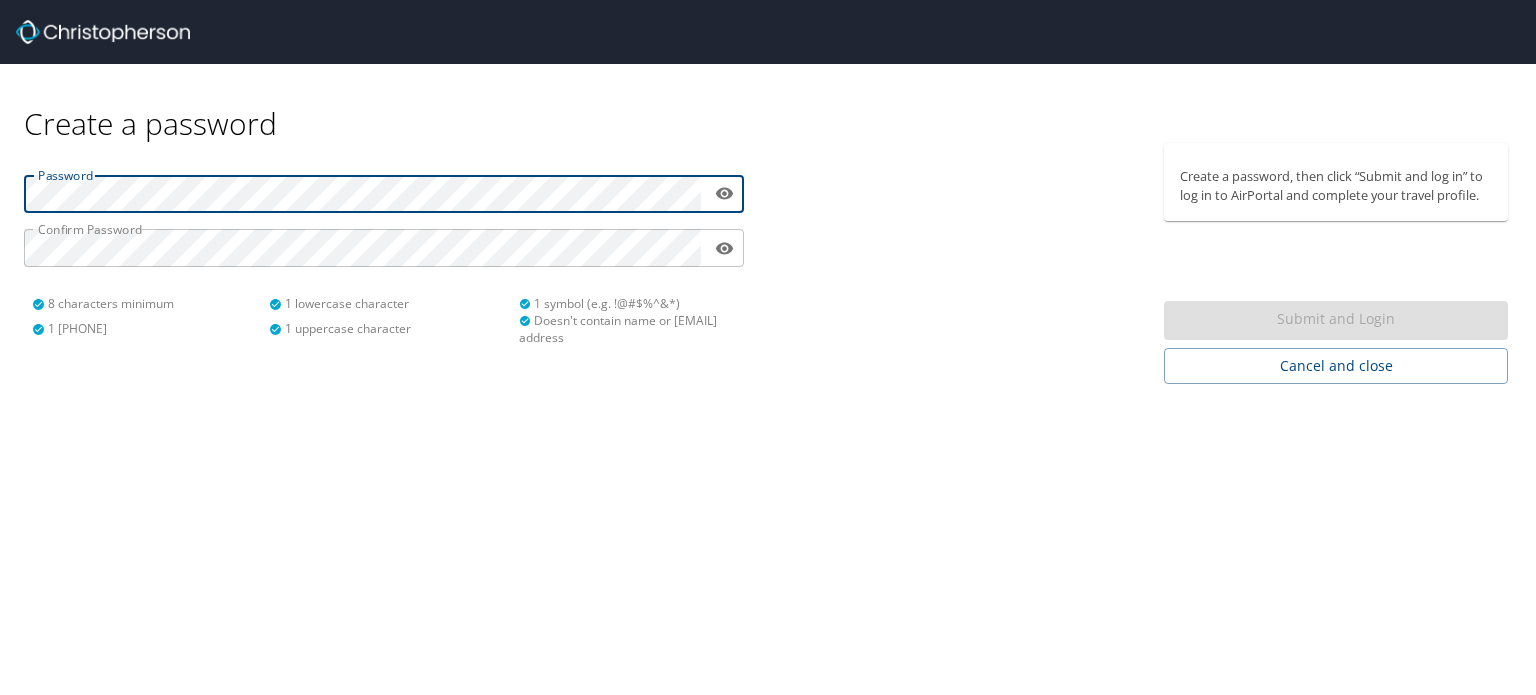 click on "Password ​ Confirm Password ​ 8 characters minimum 1 number 1 lowercase character 1 uppercase character 1 symbol (e.g. !@#$%^&*) Doesn't contain name or [EMAIL] address" at bounding box center [384, 252] 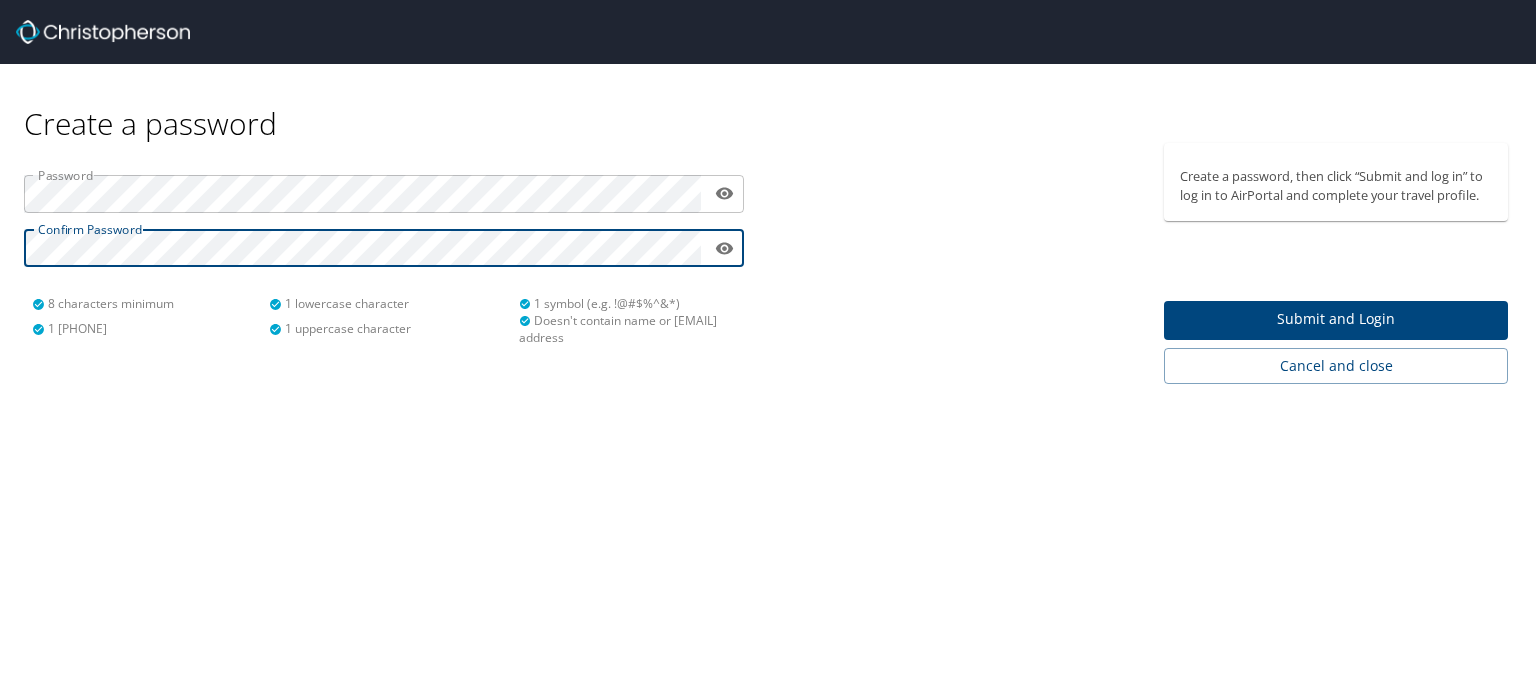 click on "Submit and Login" at bounding box center [1336, 320] 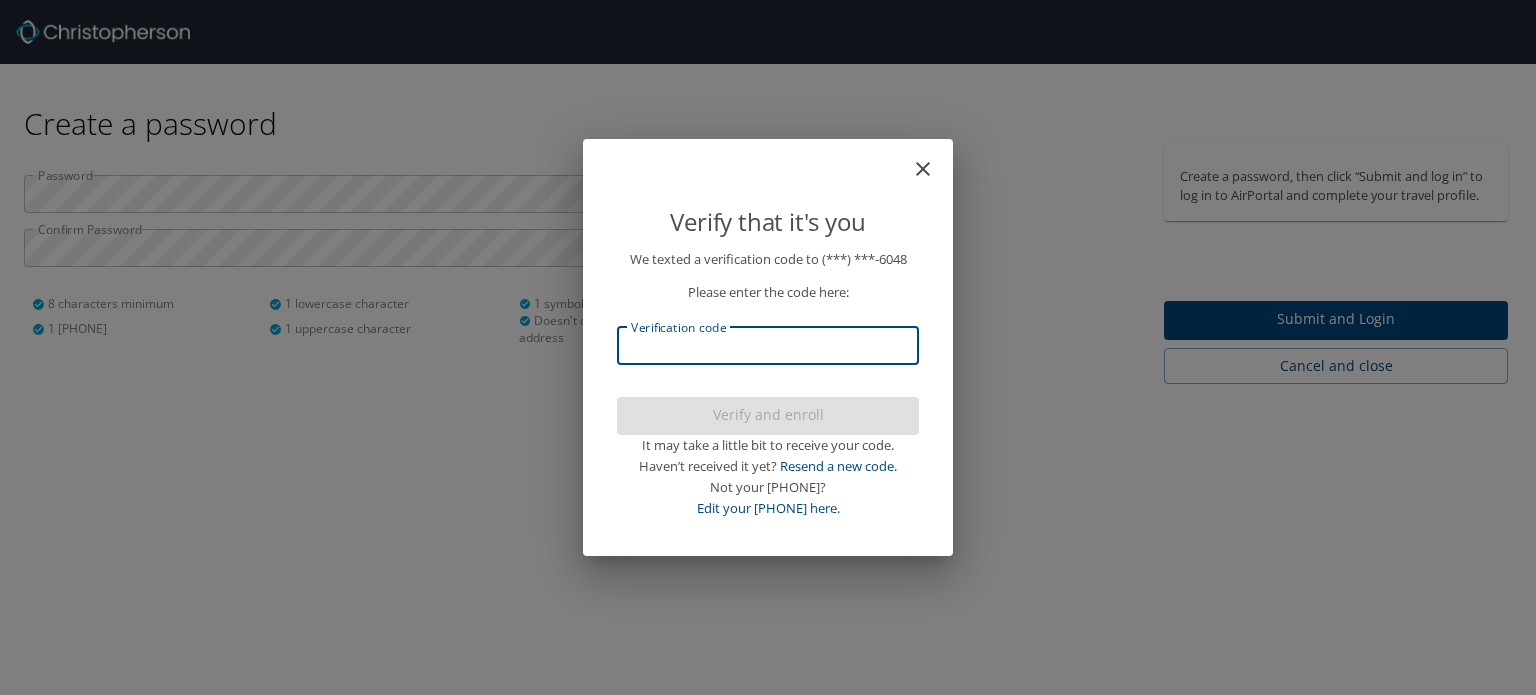 click on "Verification code" at bounding box center [768, 346] 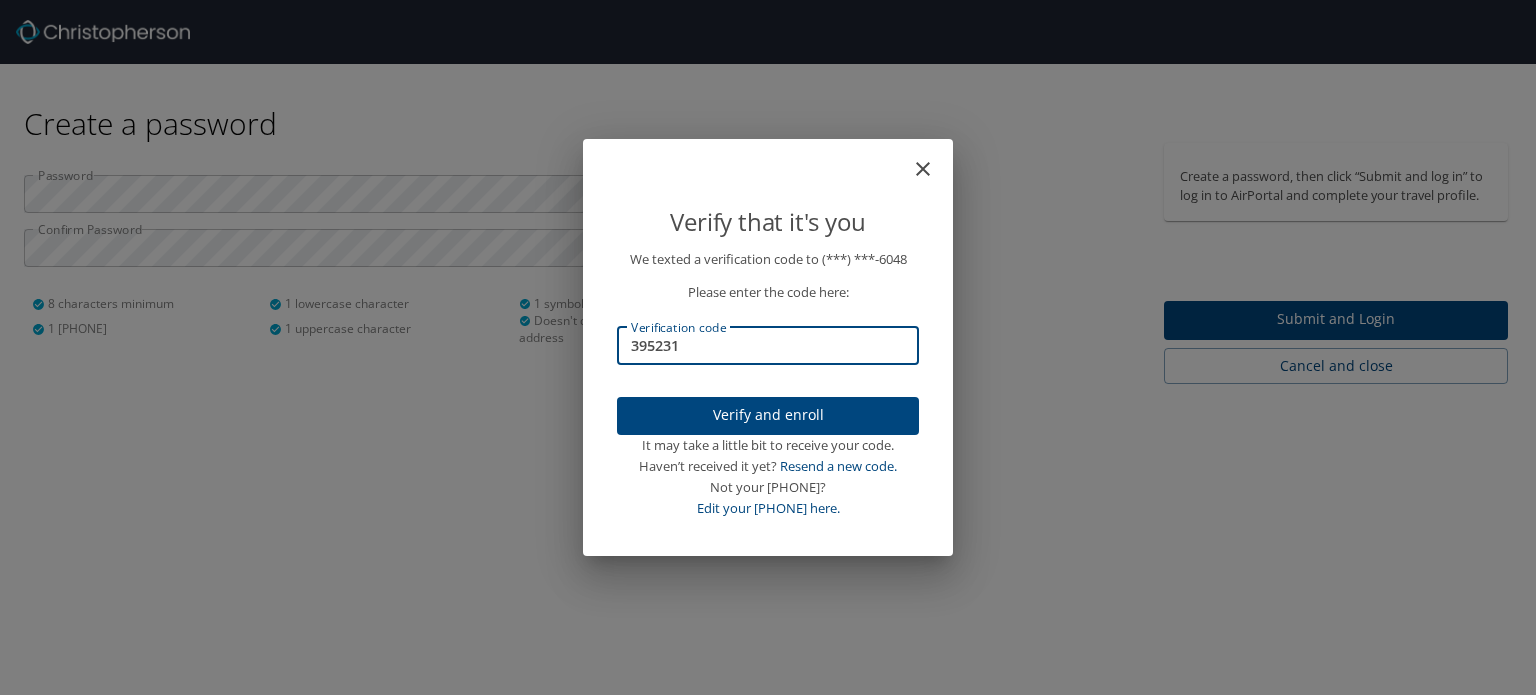 type on "395231" 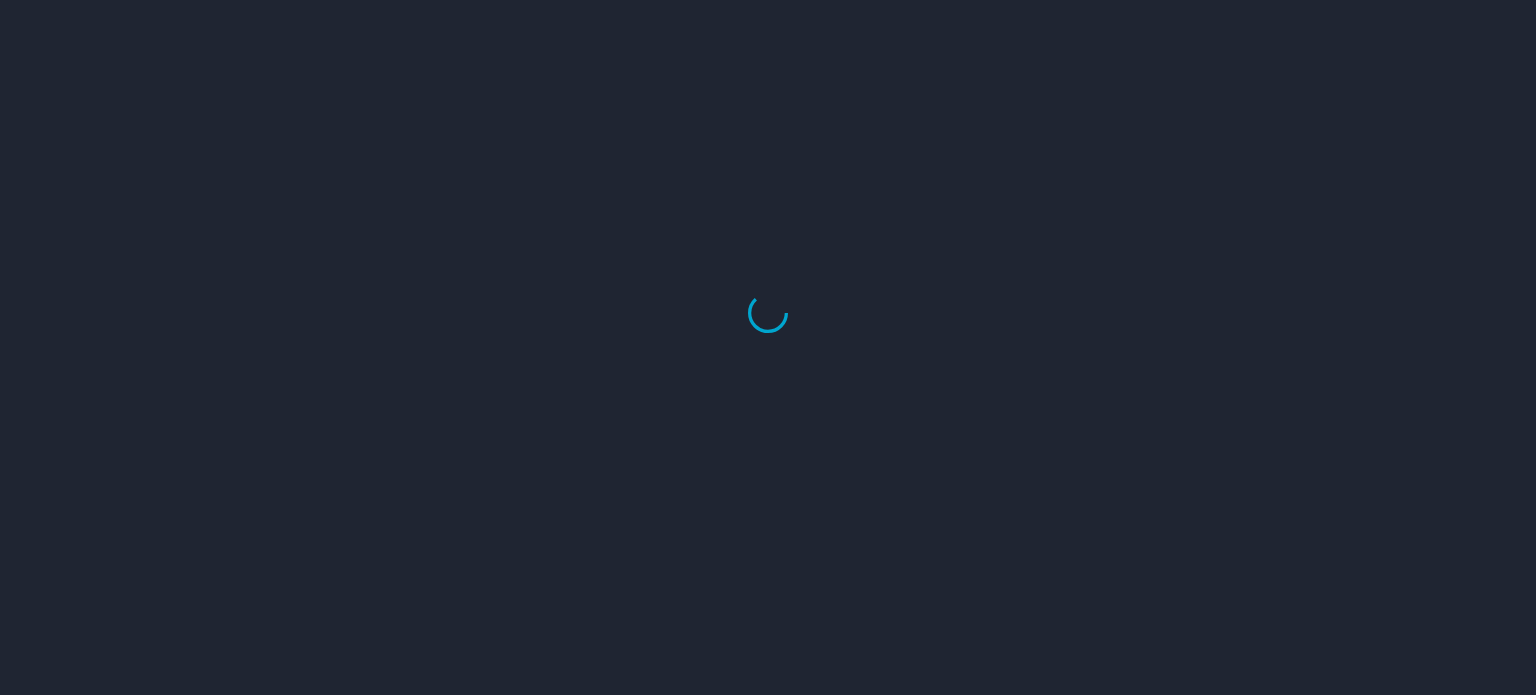 scroll, scrollTop: 0, scrollLeft: 0, axis: both 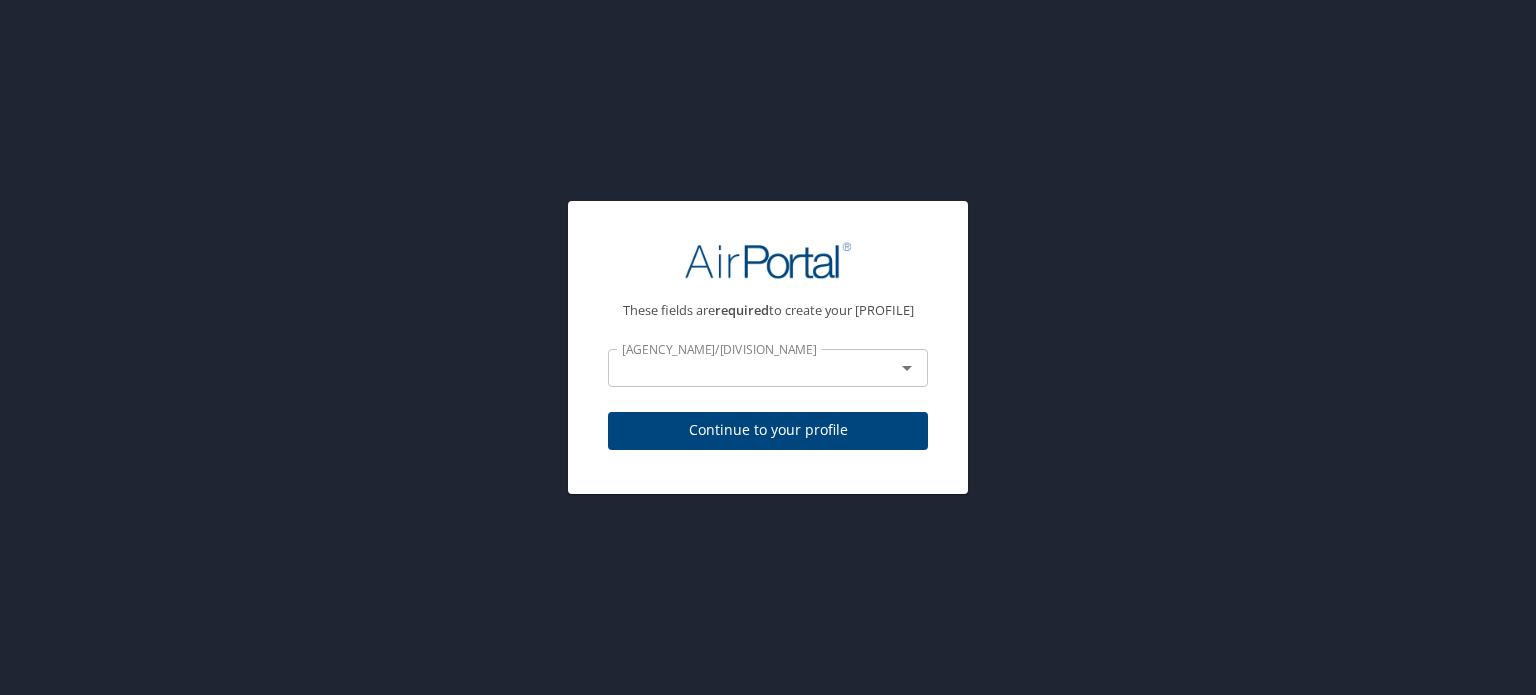 click at bounding box center (893, 368) 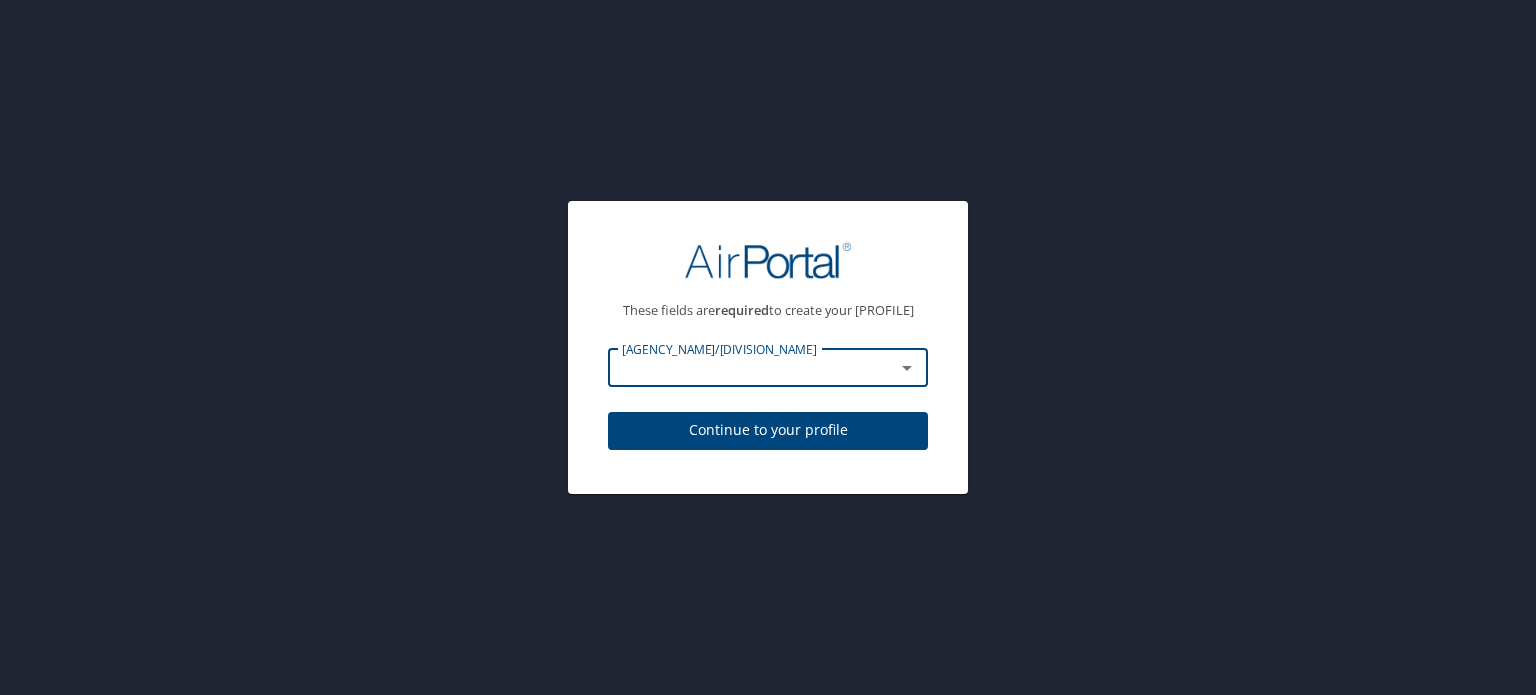 click at bounding box center (907, 368) 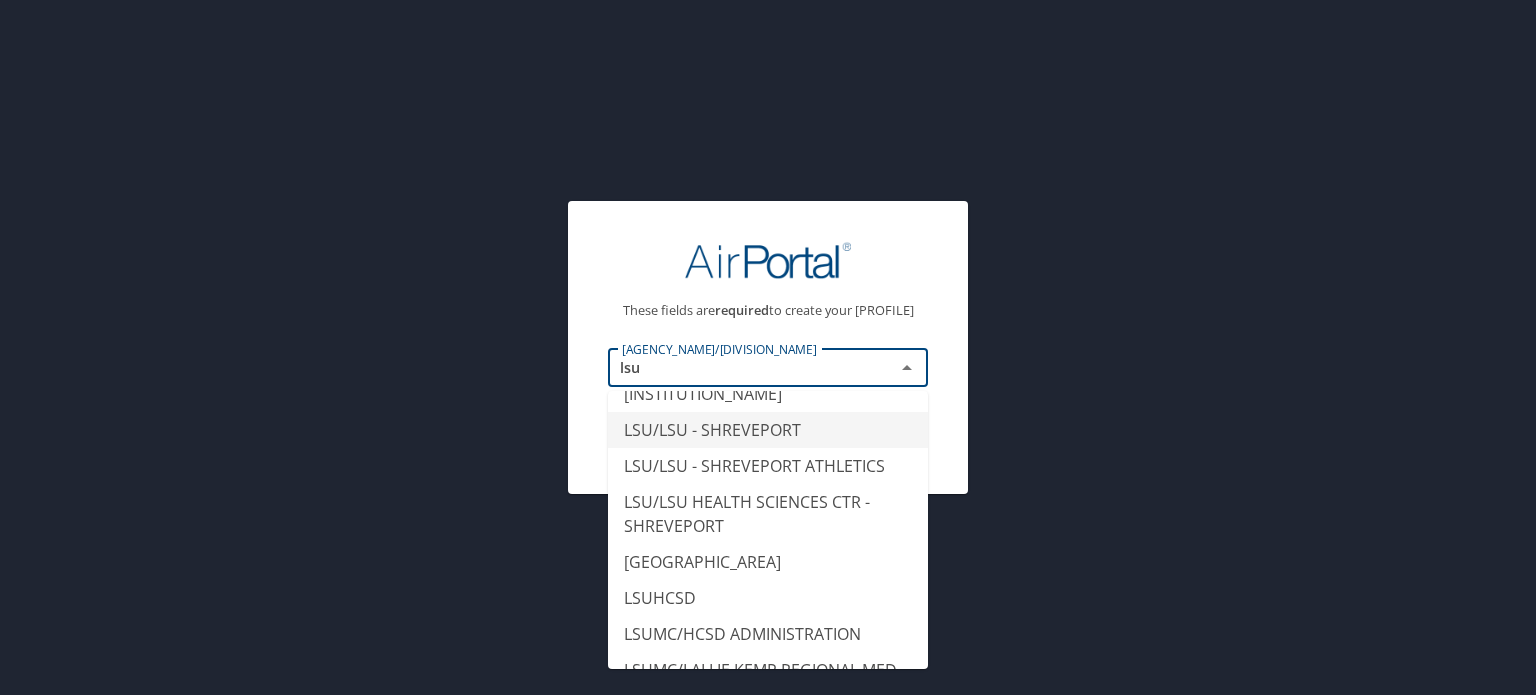 scroll, scrollTop: 266, scrollLeft: 0, axis: vertical 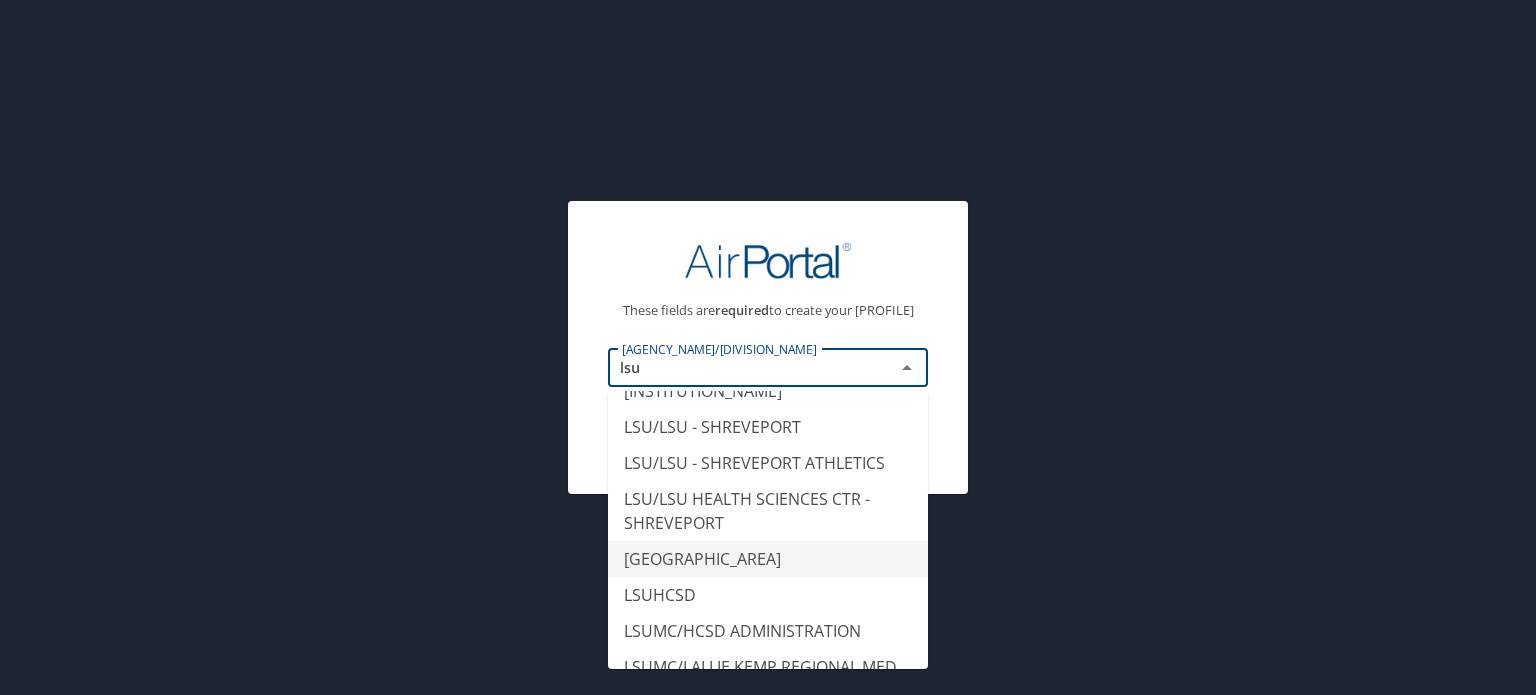 click on "[GEOGRAPHIC_AREA]" at bounding box center (768, 559) 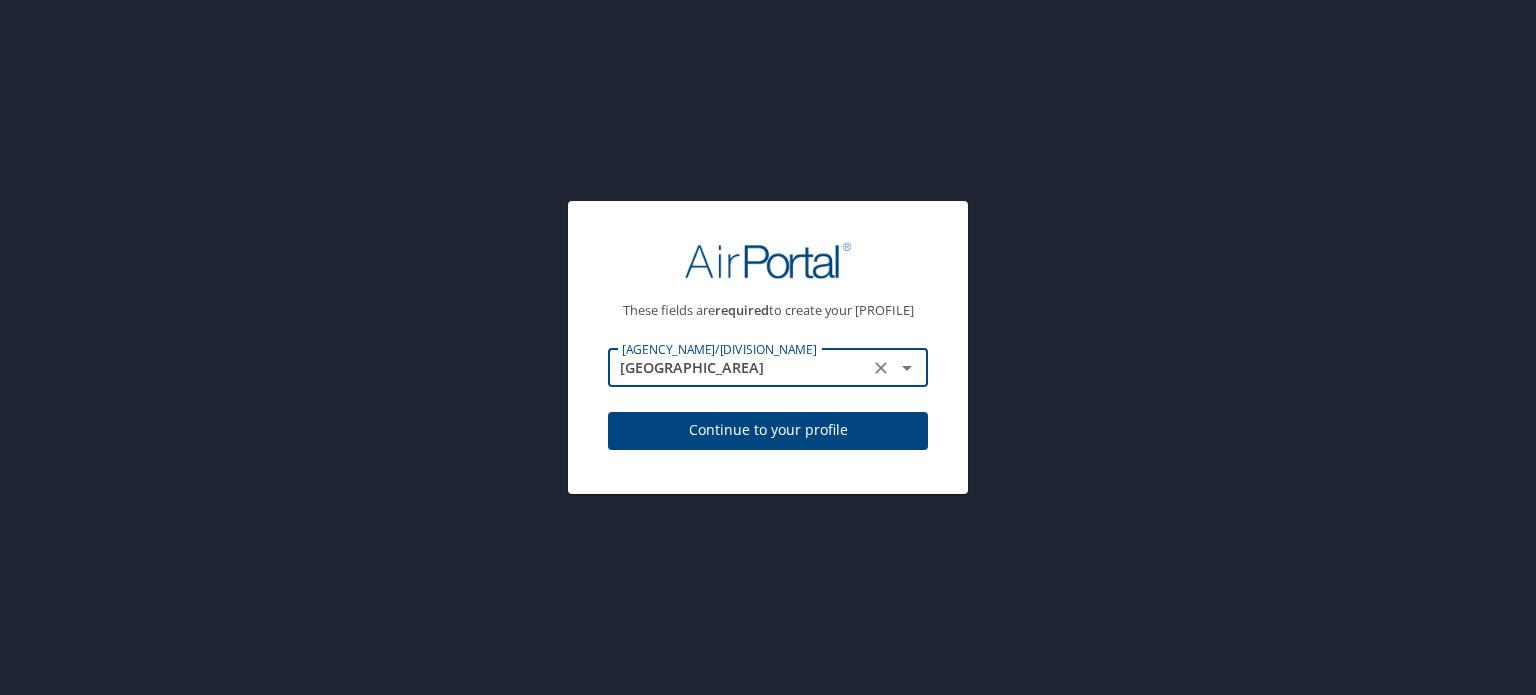 type on "[GEOGRAPHIC_AREA]" 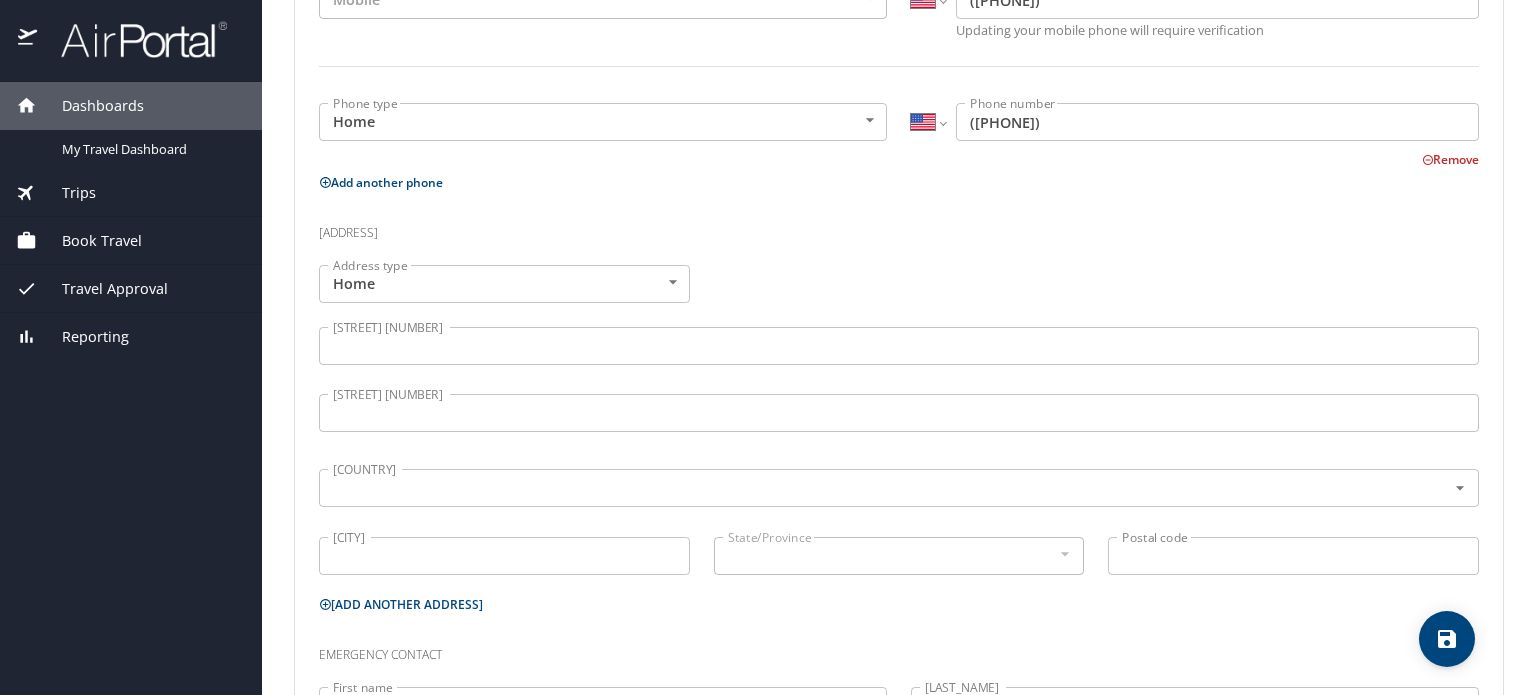 scroll, scrollTop: 552, scrollLeft: 0, axis: vertical 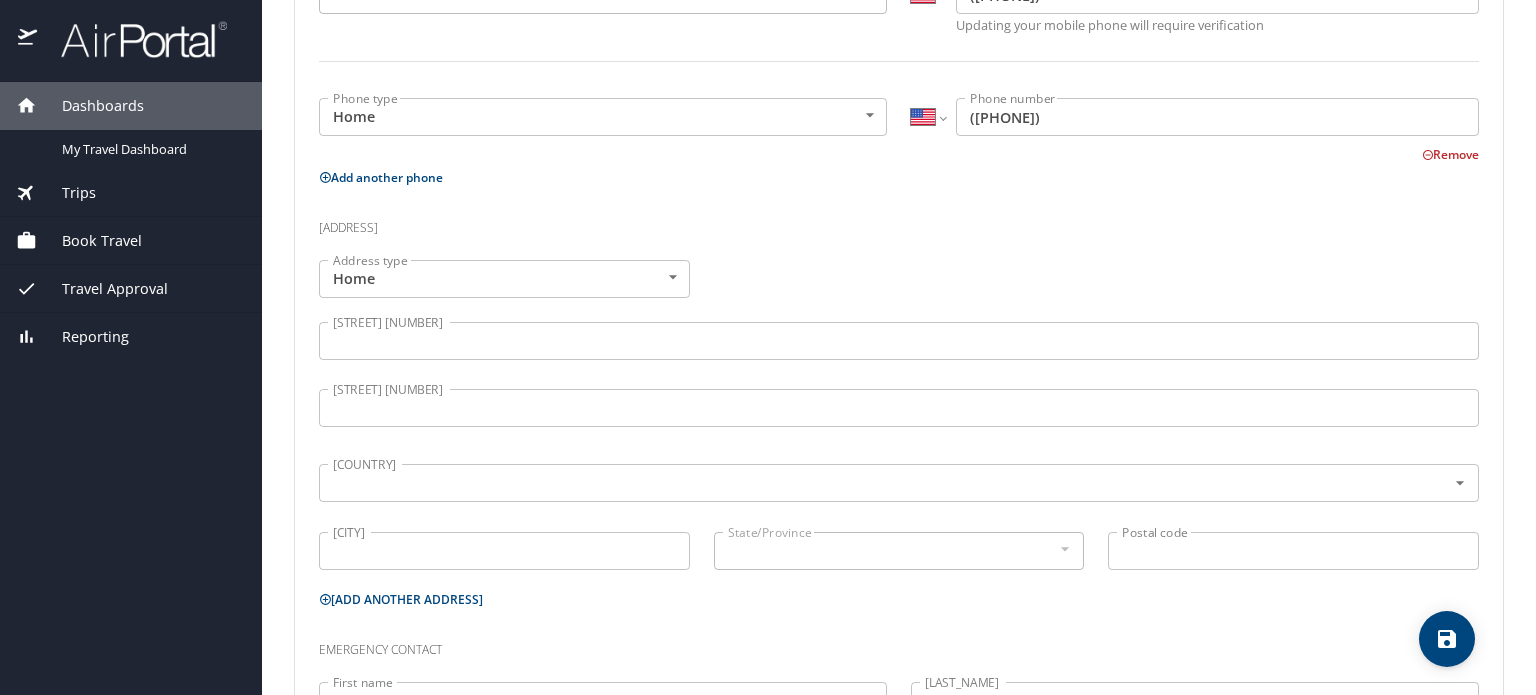 click on "[STREET] [NUMBER]" at bounding box center [899, 341] 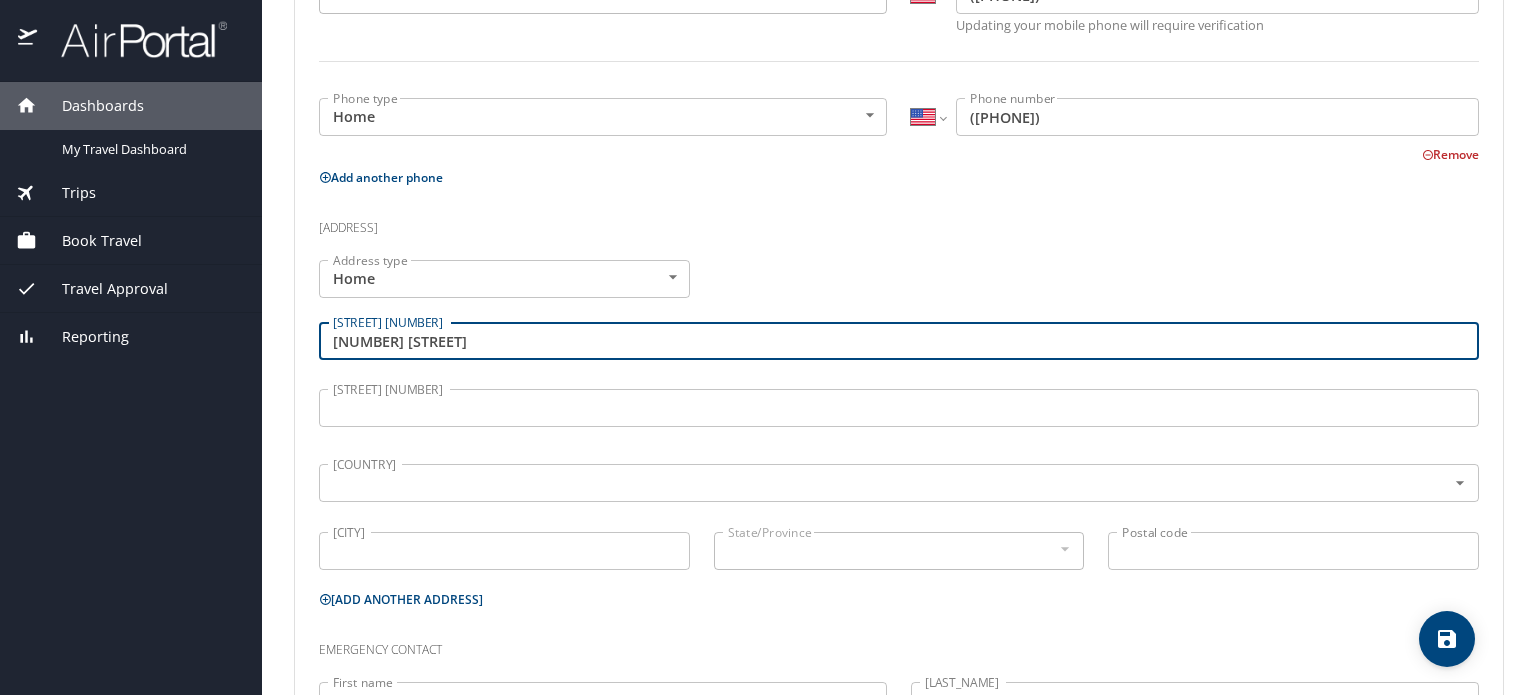 type on "[NUMBER] [STREET]" 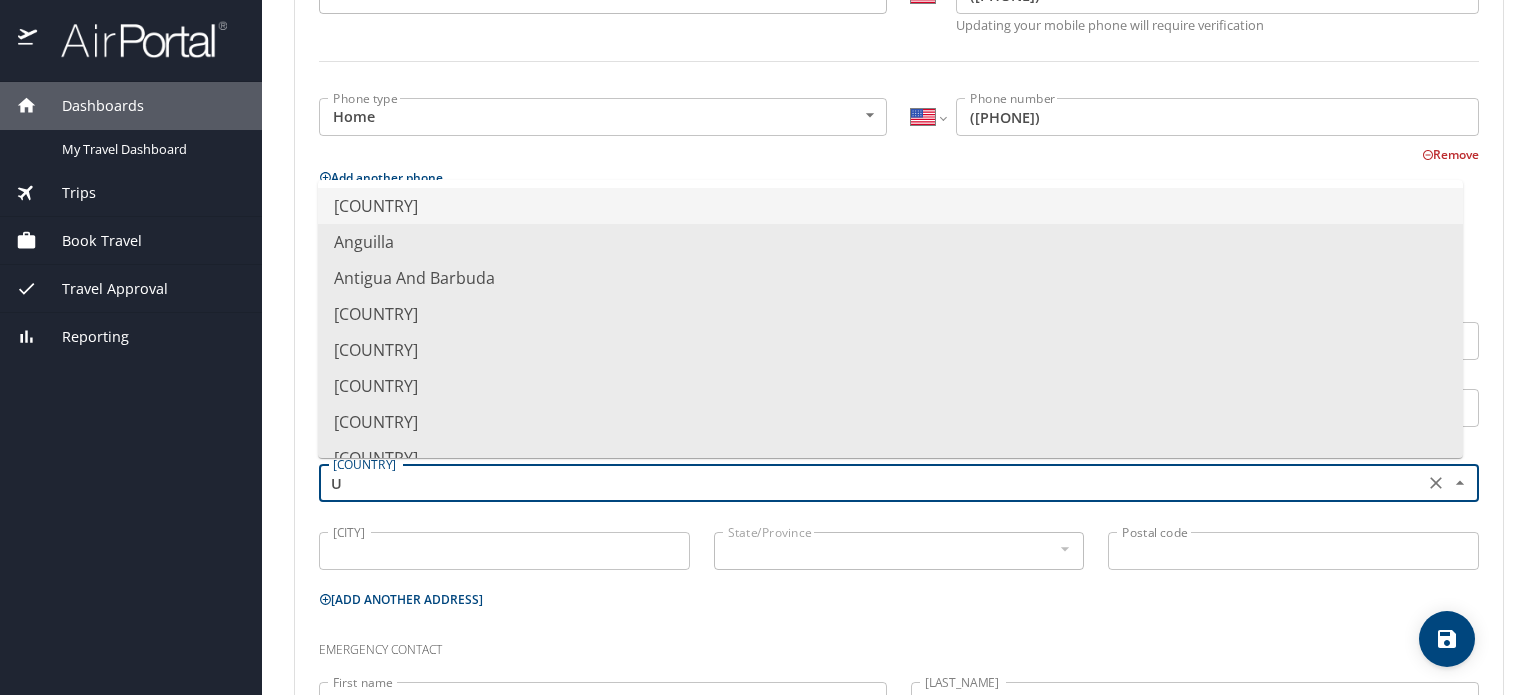click on "[COUNTRY]" at bounding box center (890, 206) 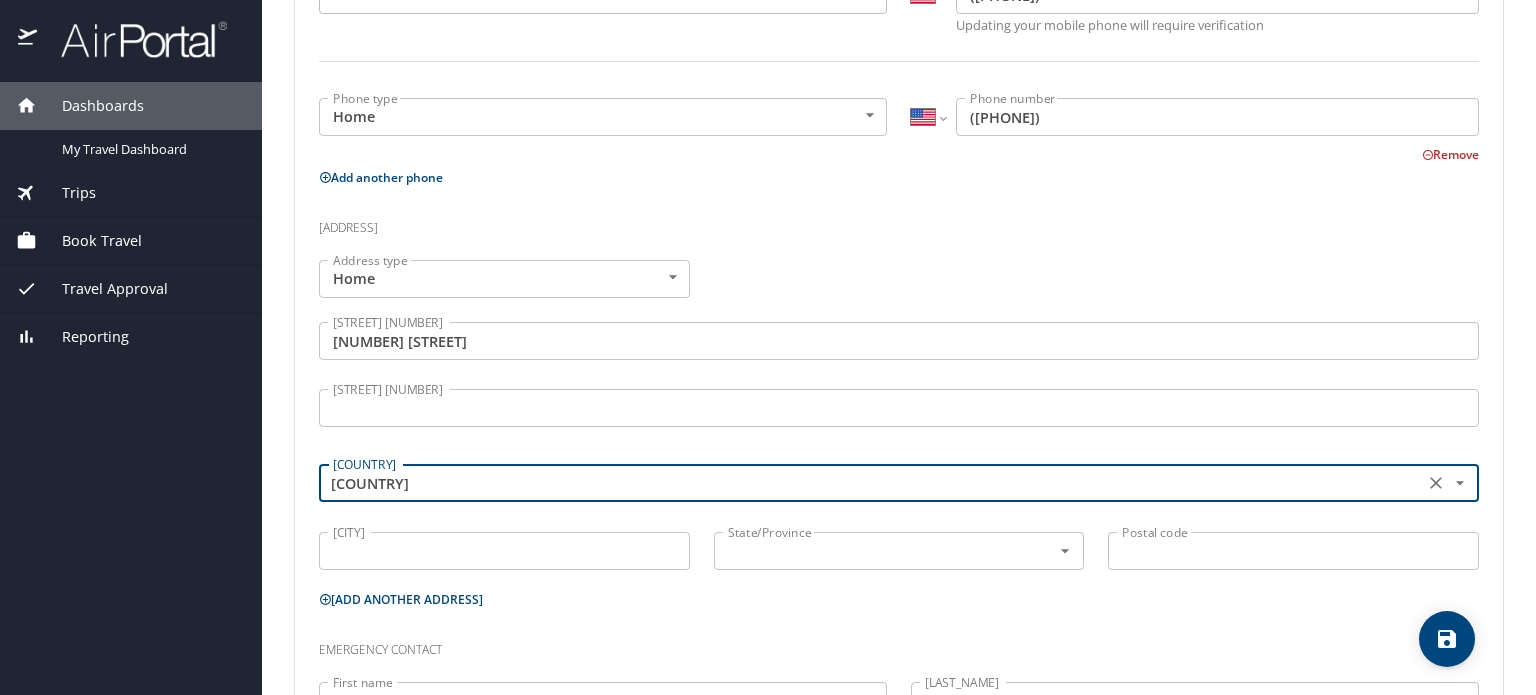 type on "[COUNTRY]" 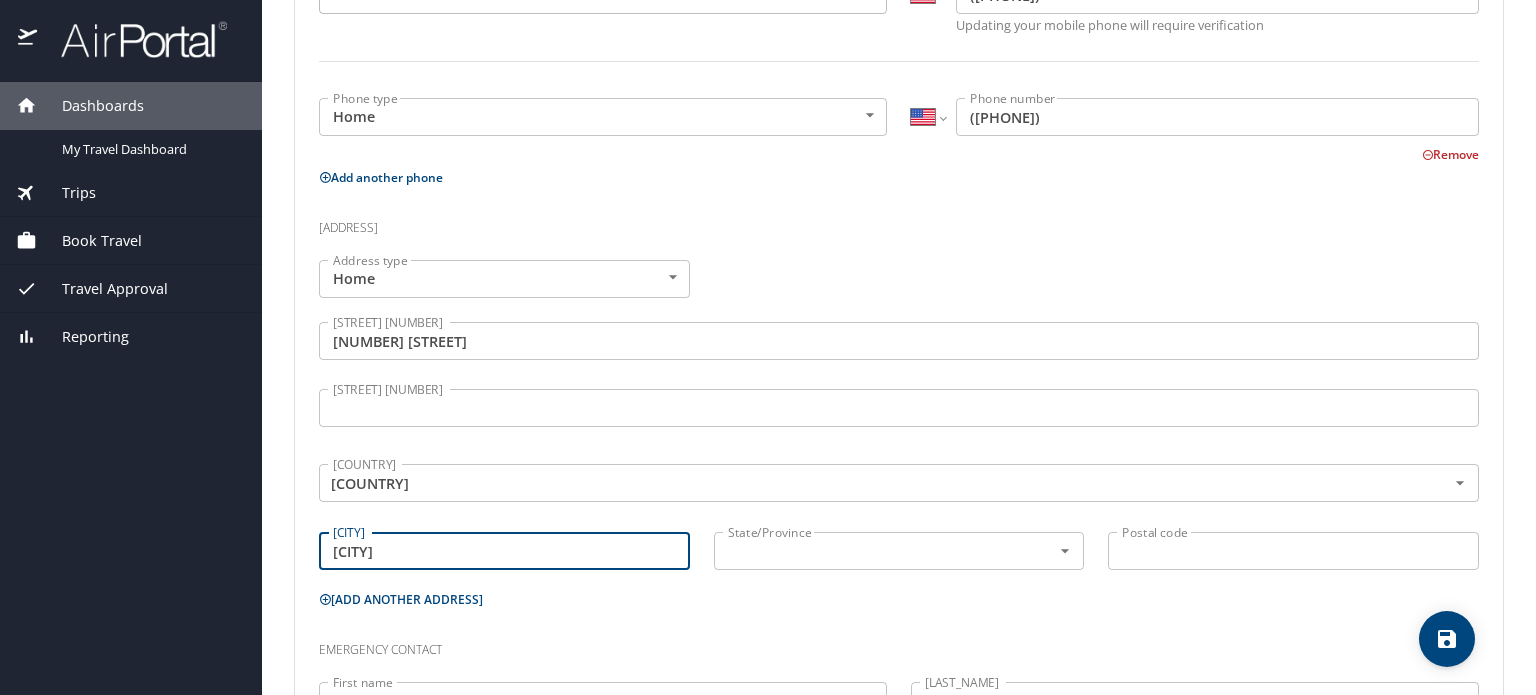 type on "[CITY]" 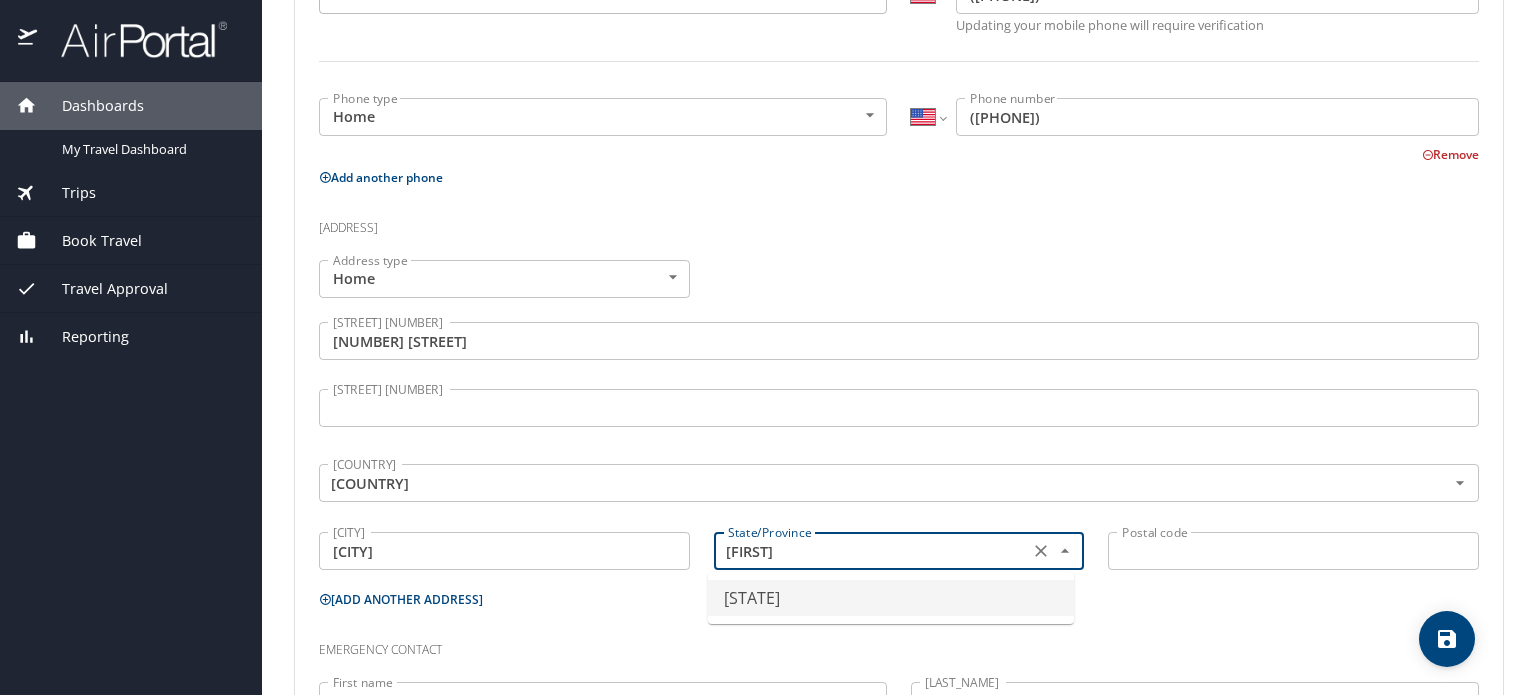 type on "[FIRST]" 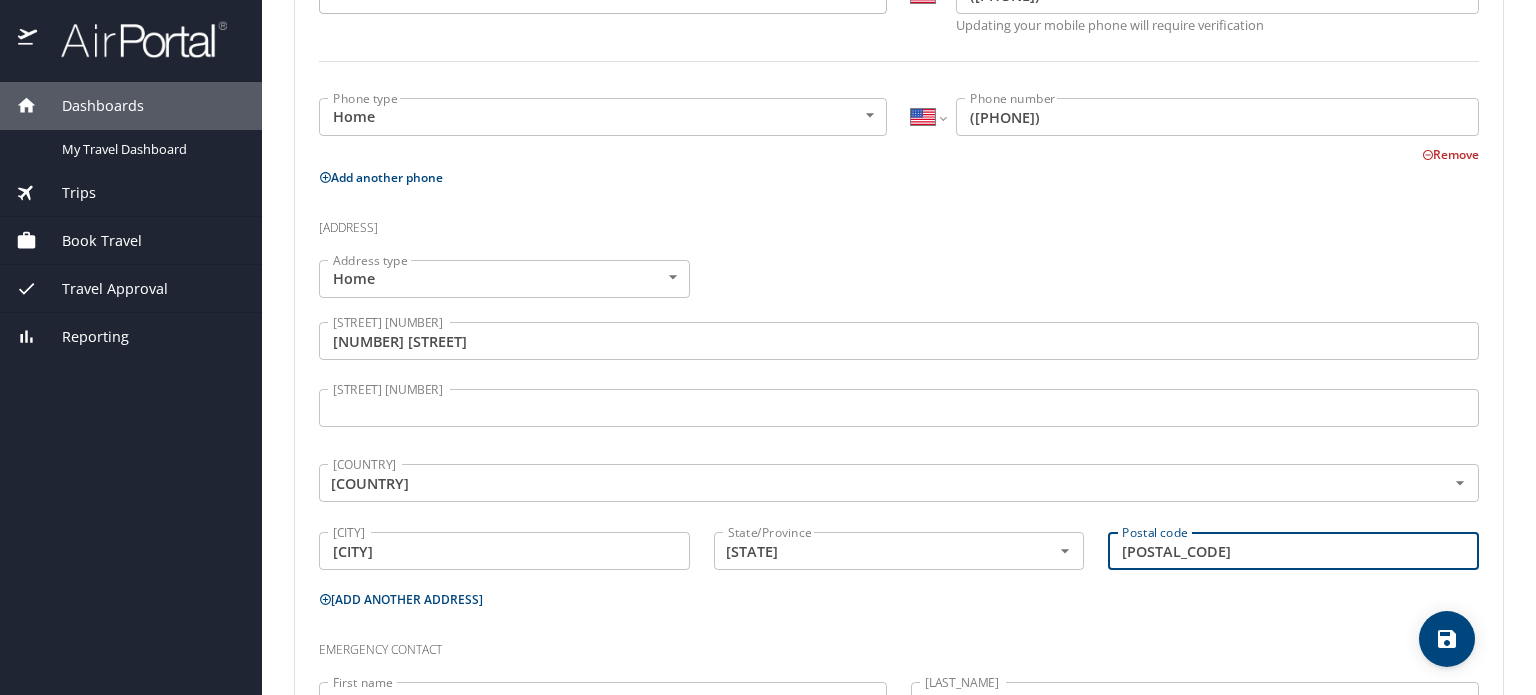 scroll, scrollTop: 708, scrollLeft: 0, axis: vertical 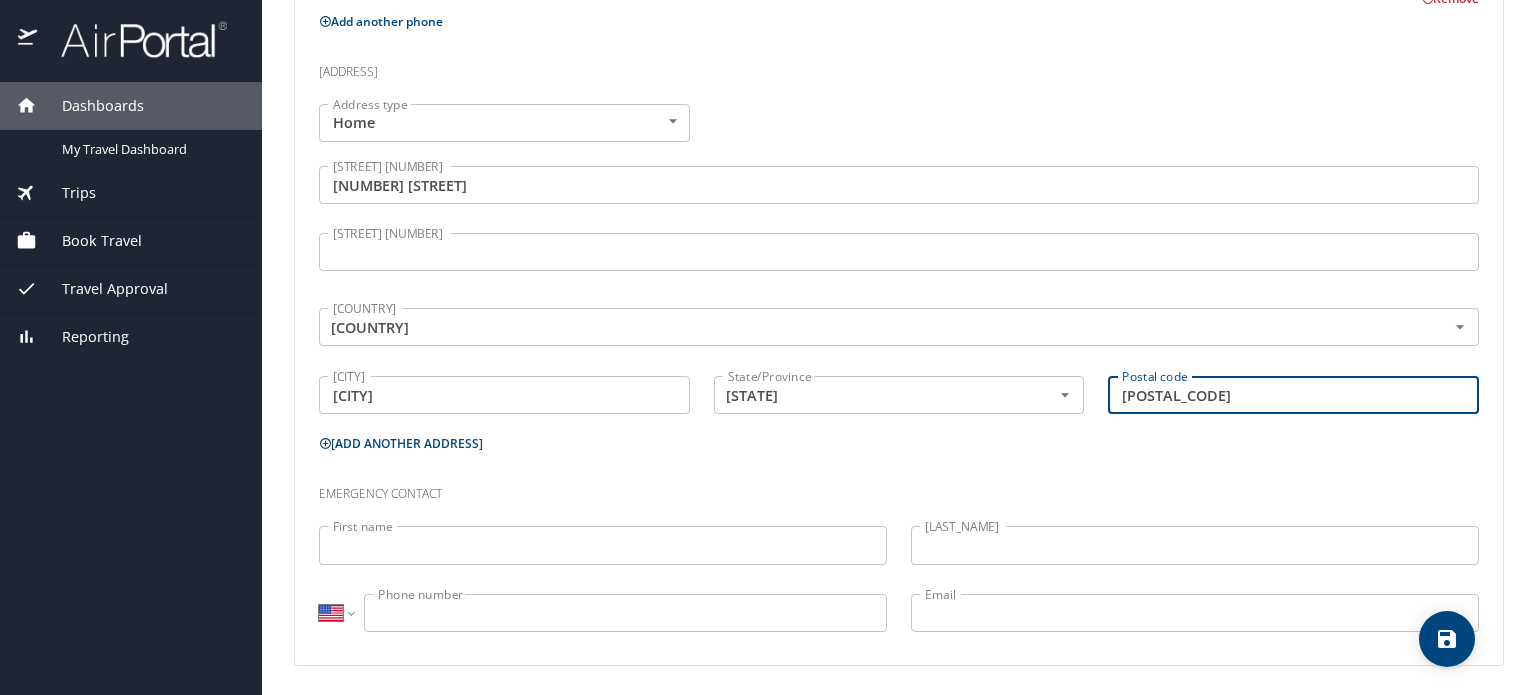 type on "[POSTAL_CODE]" 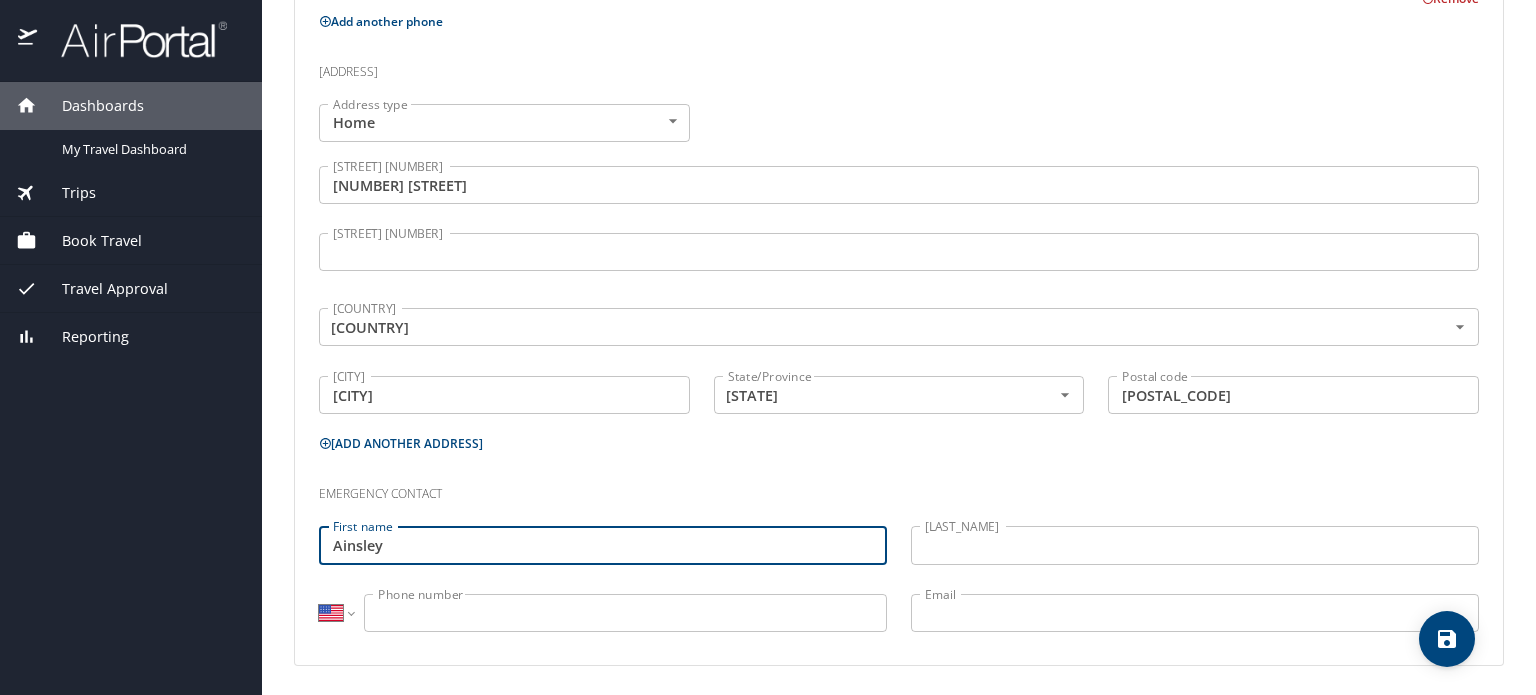 type on "Ainsley" 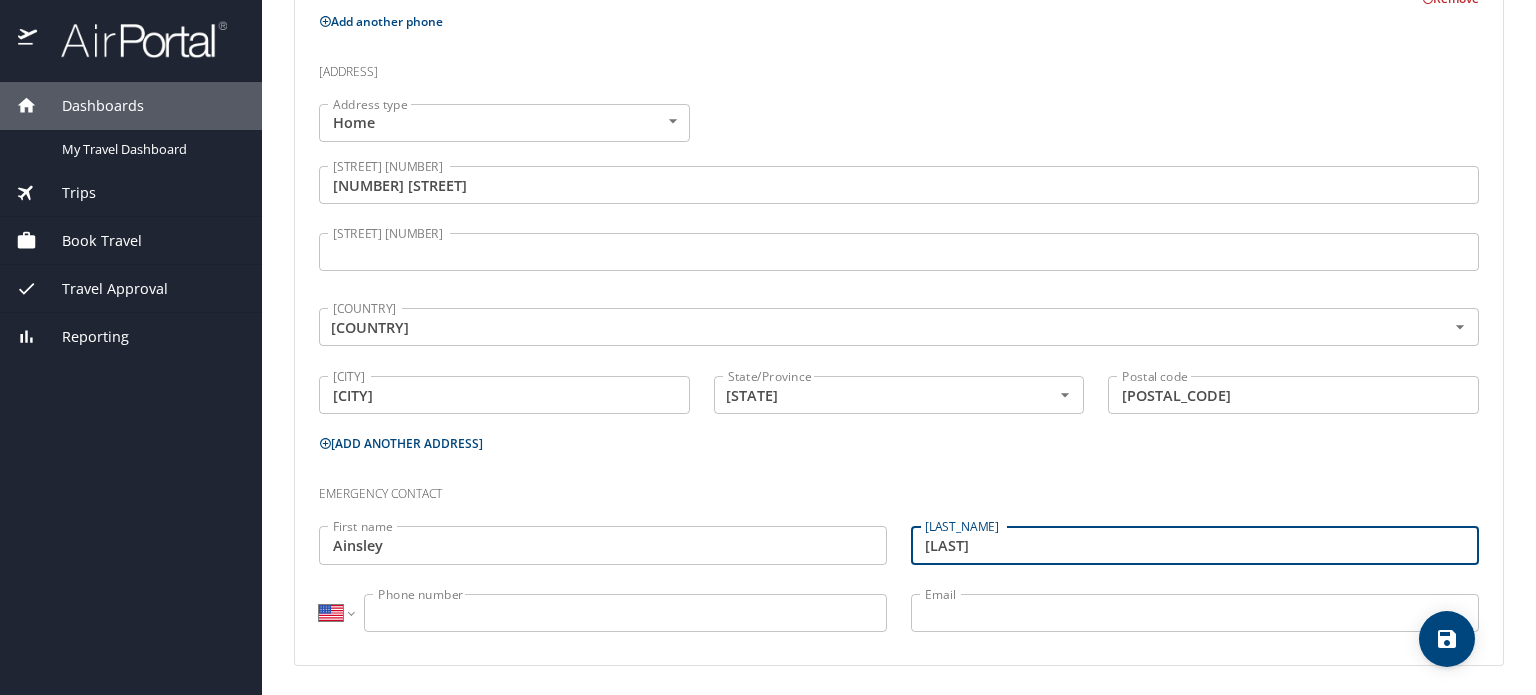 type on "[LAST]" 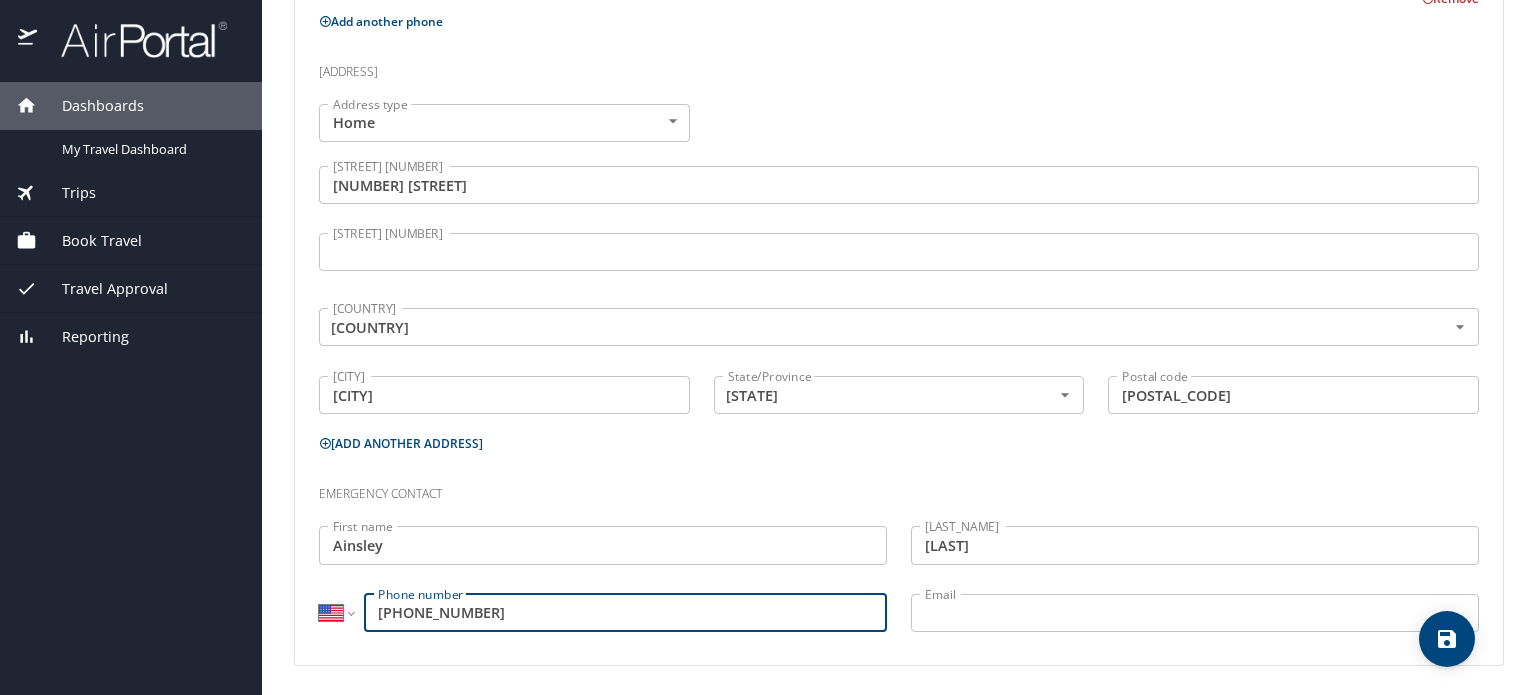 type on "[PHONE_NUMBER]" 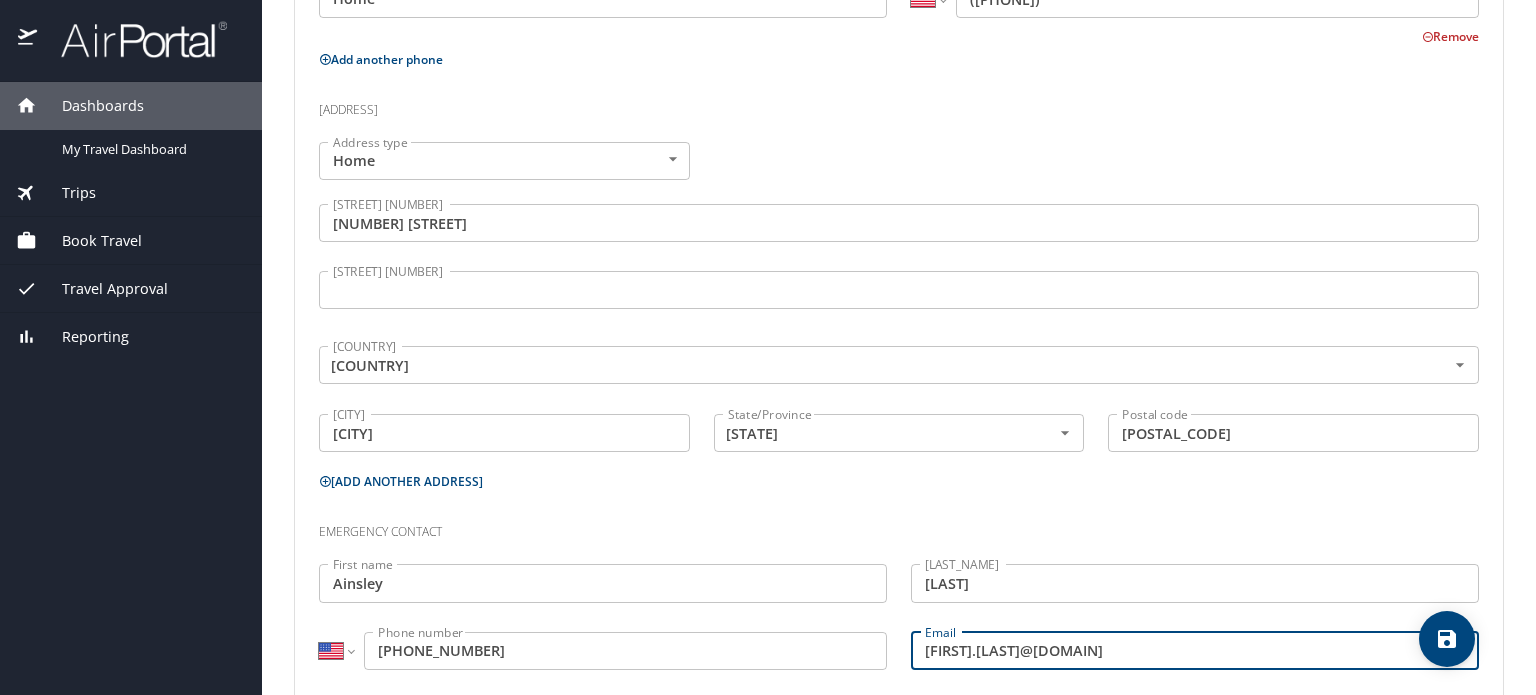 scroll, scrollTop: 708, scrollLeft: 0, axis: vertical 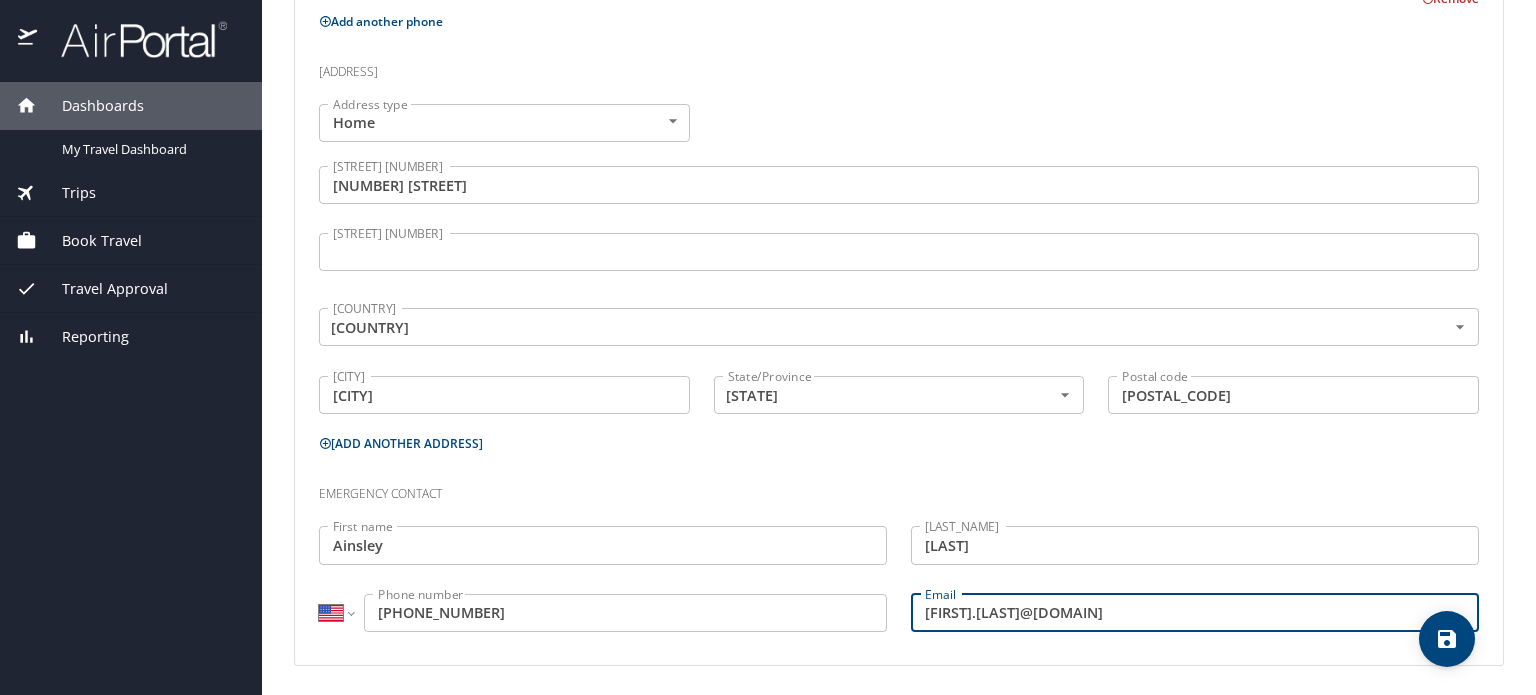 type on "[FIRST].[LAST]@[DOMAIN]" 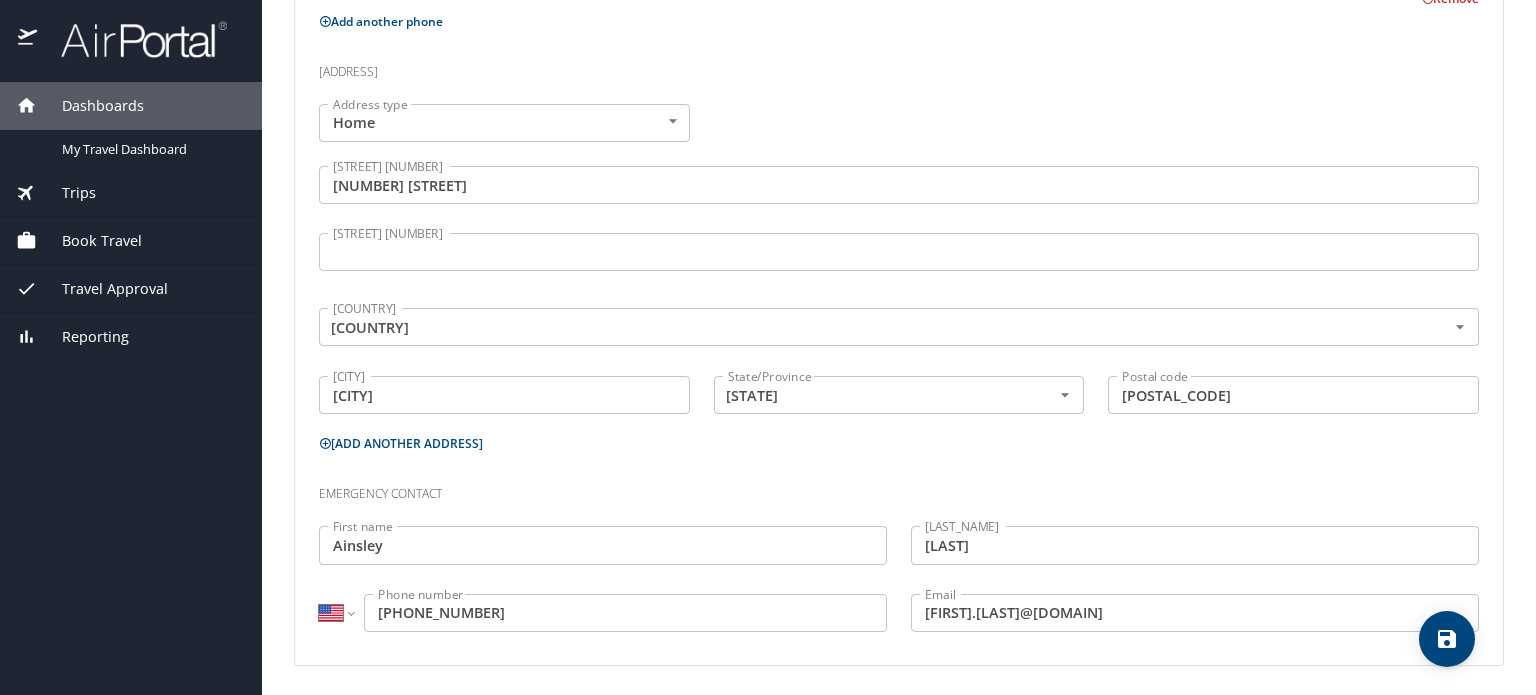 click at bounding box center (1447, 639) 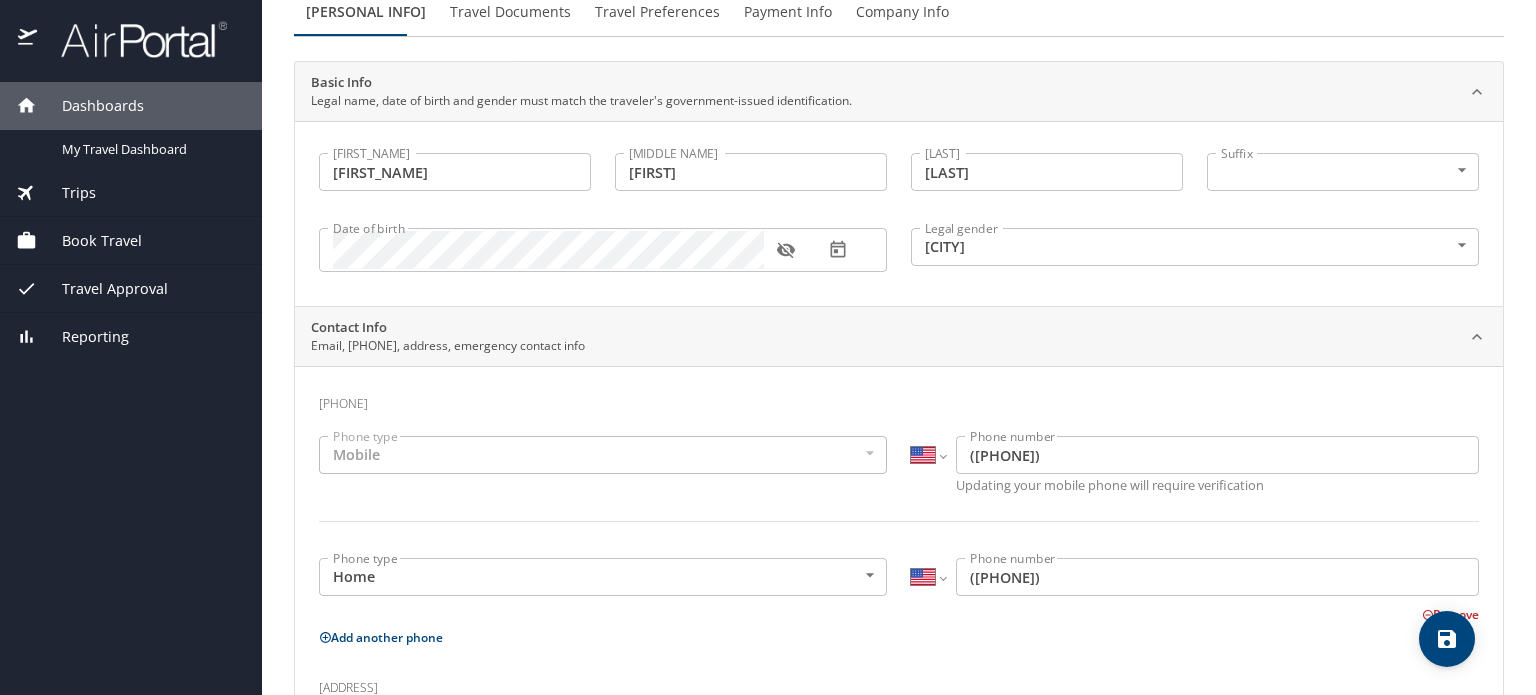 scroll, scrollTop: 0, scrollLeft: 0, axis: both 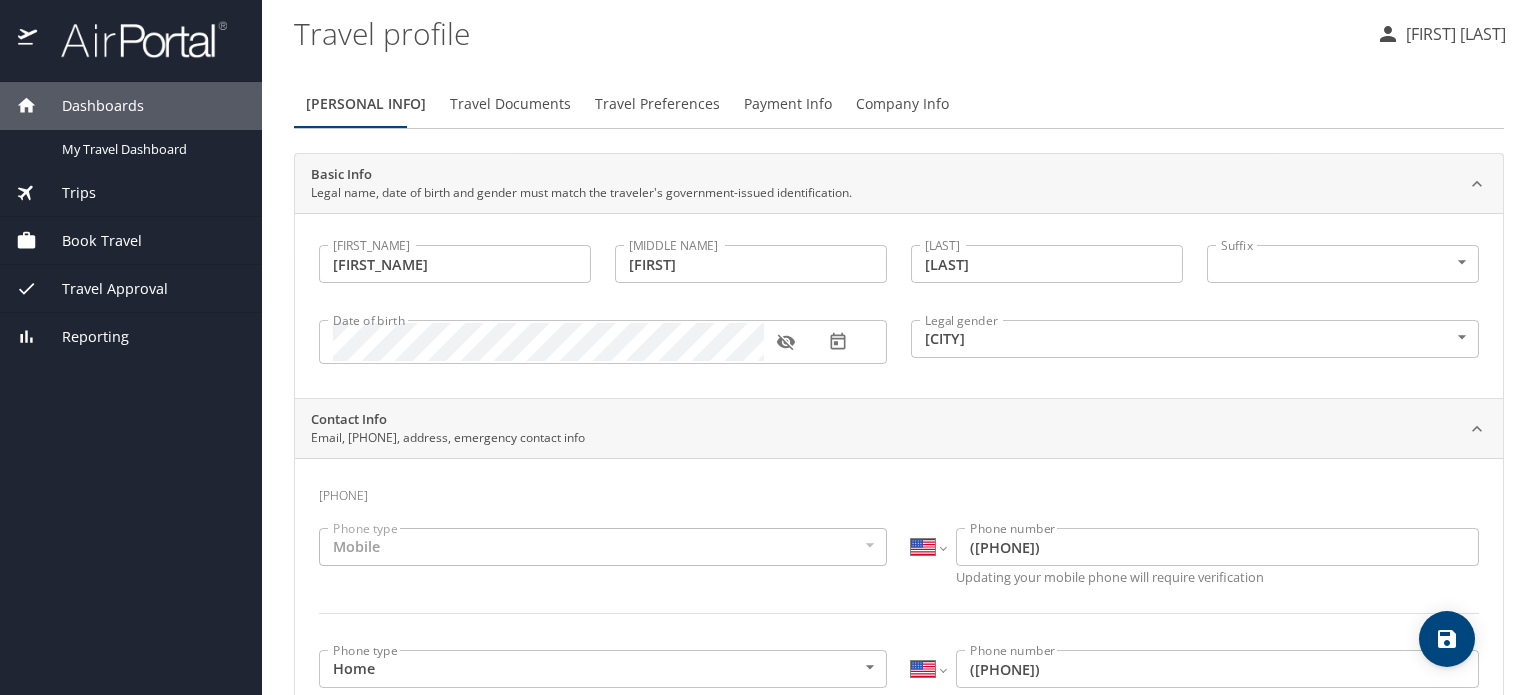 click on "Travel Documents" at bounding box center [510, 104] 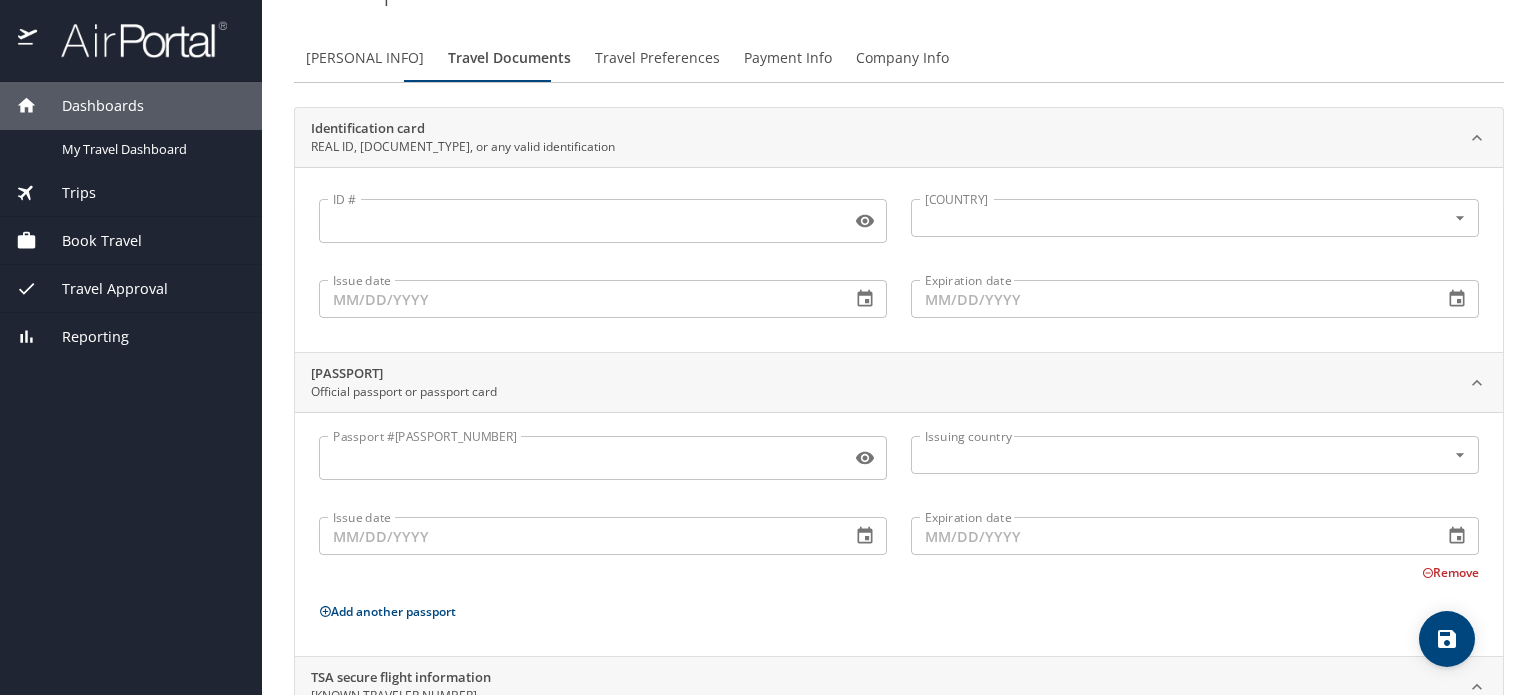 scroll, scrollTop: 44, scrollLeft: 0, axis: vertical 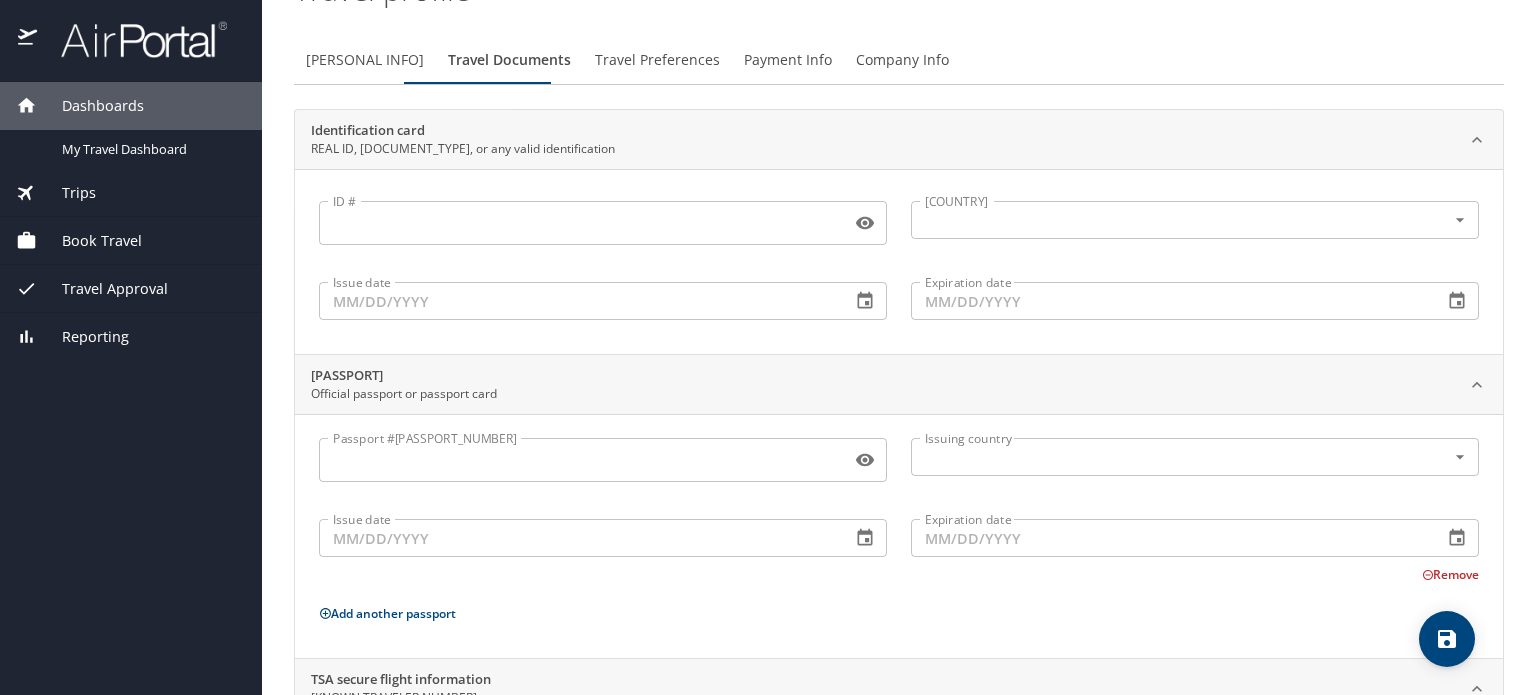click on "ID #" at bounding box center (603, 223) 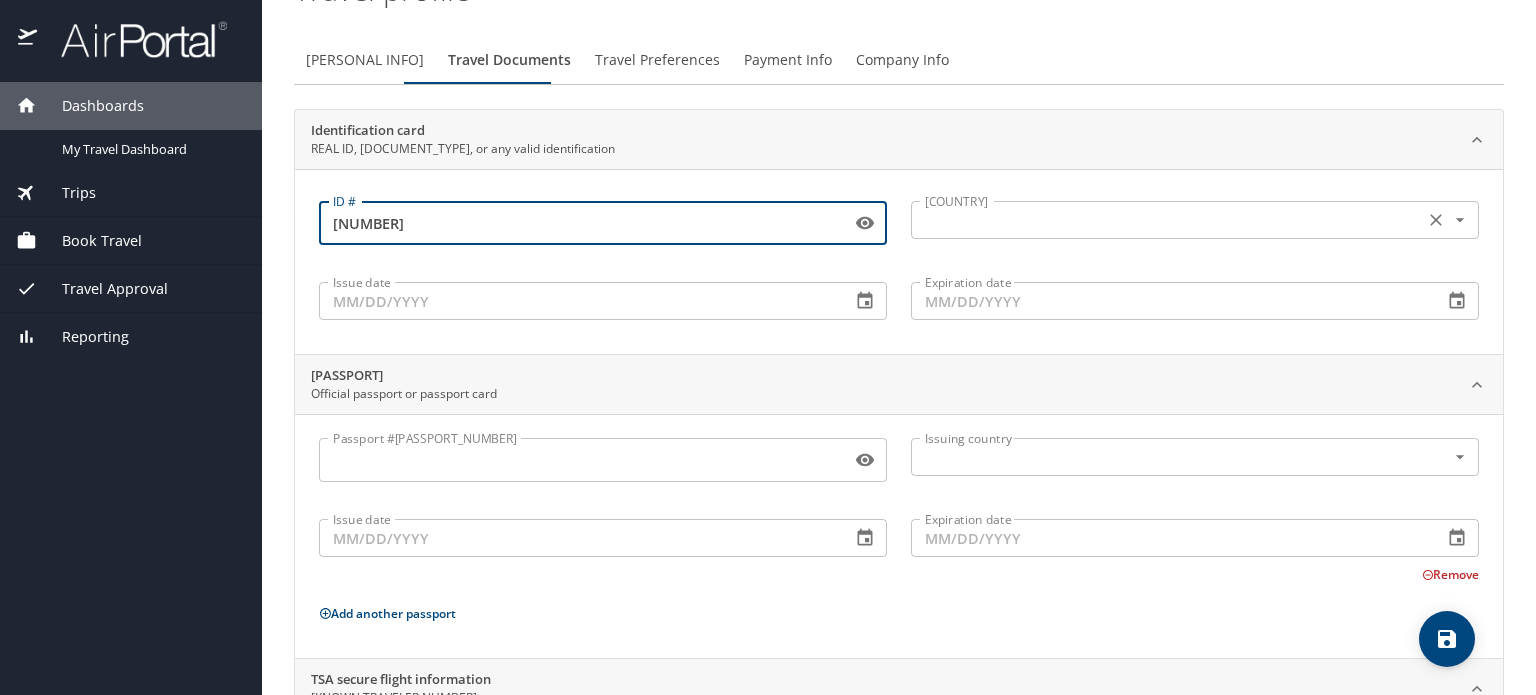type on "[NUMBER]" 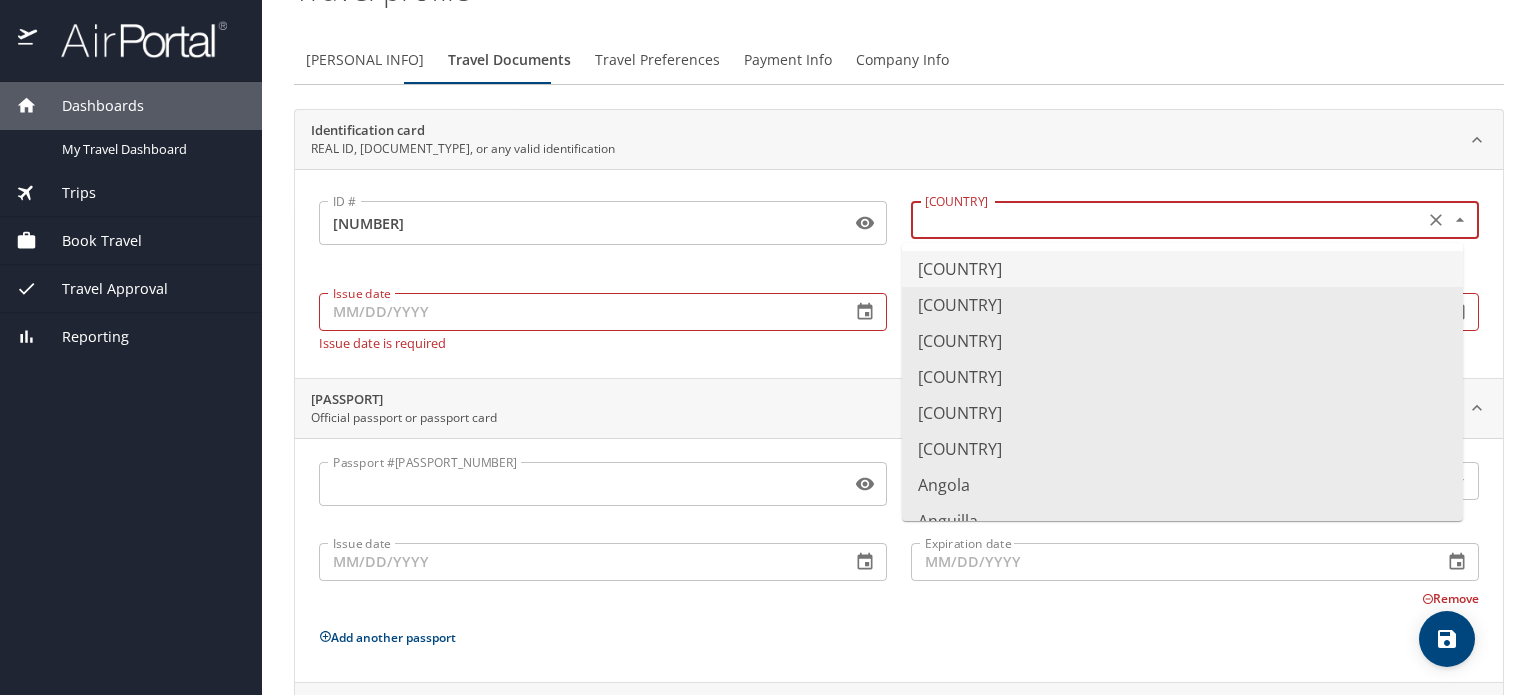 click on "[COUNTRY]" at bounding box center (1182, 269) 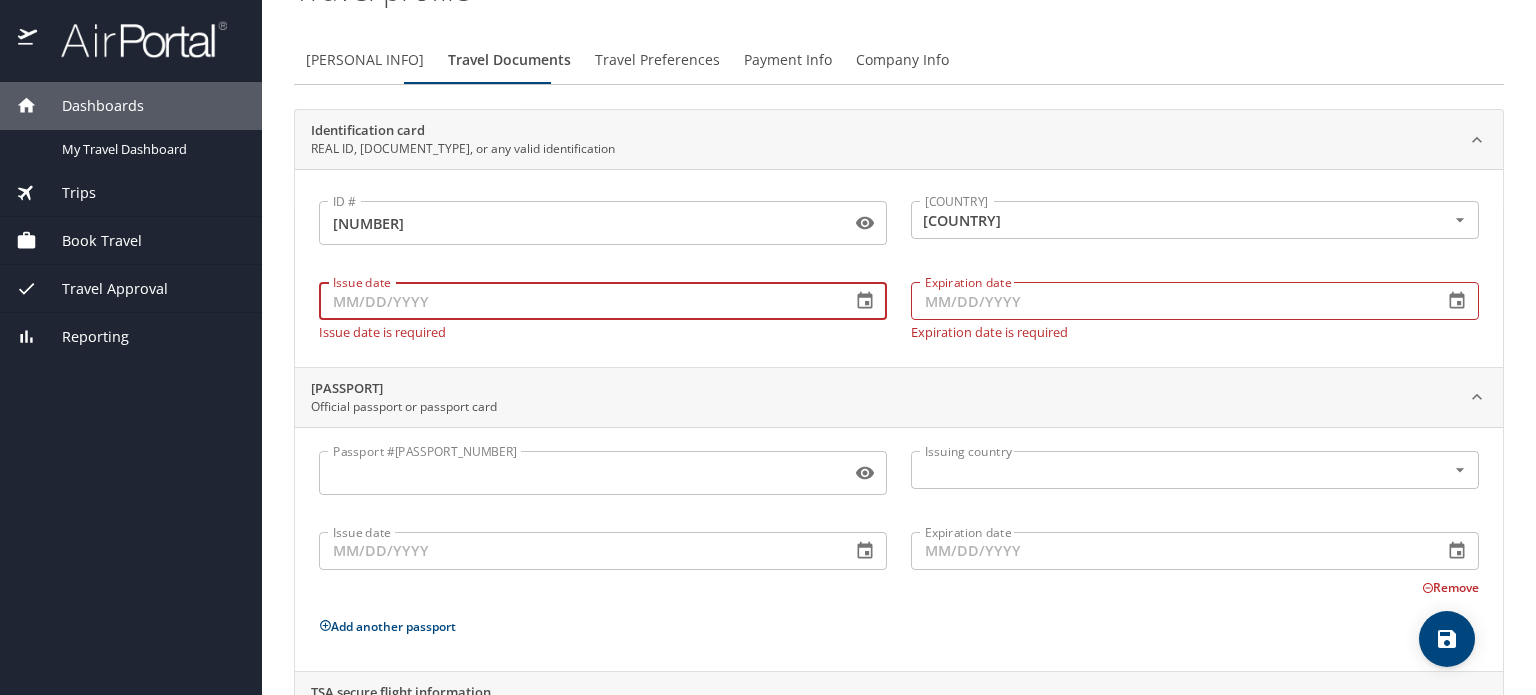 click on "Issue date" at bounding box center (577, 301) 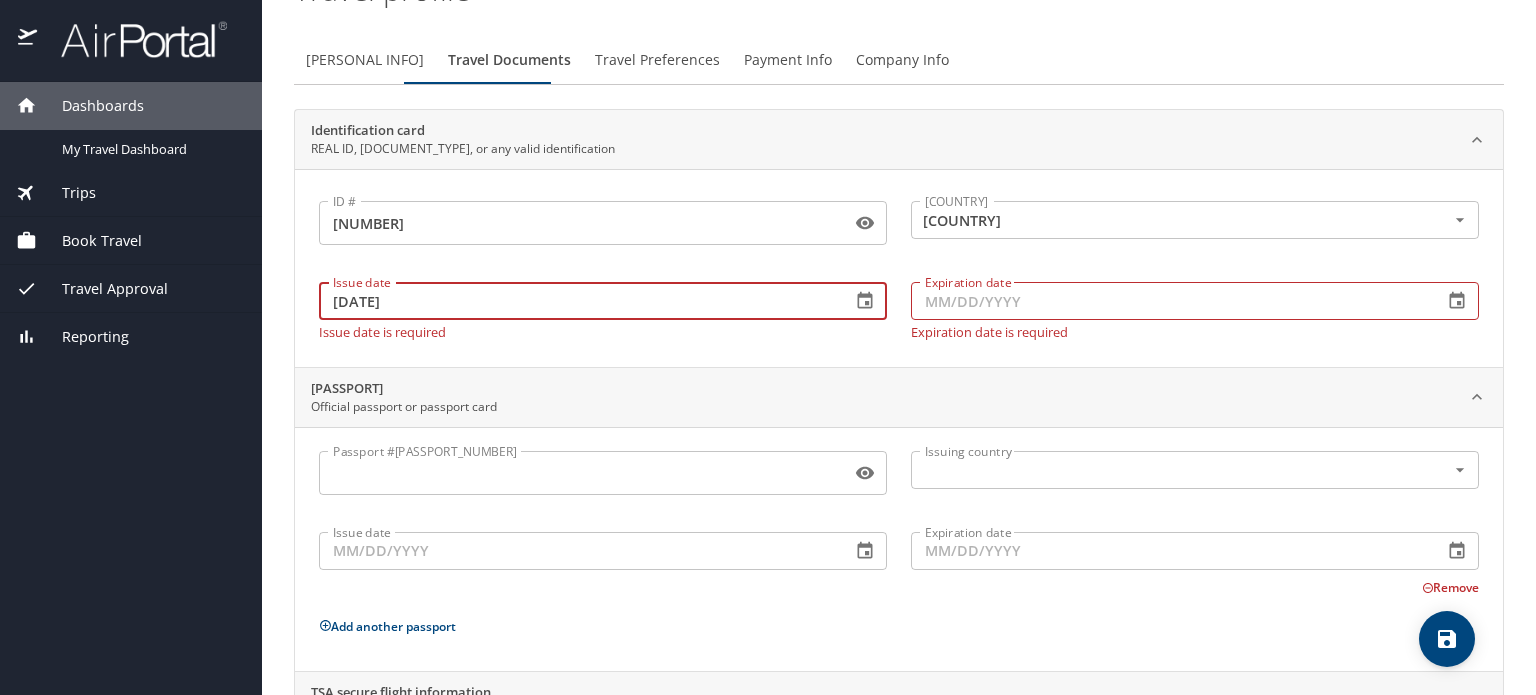 type on "[DATE]" 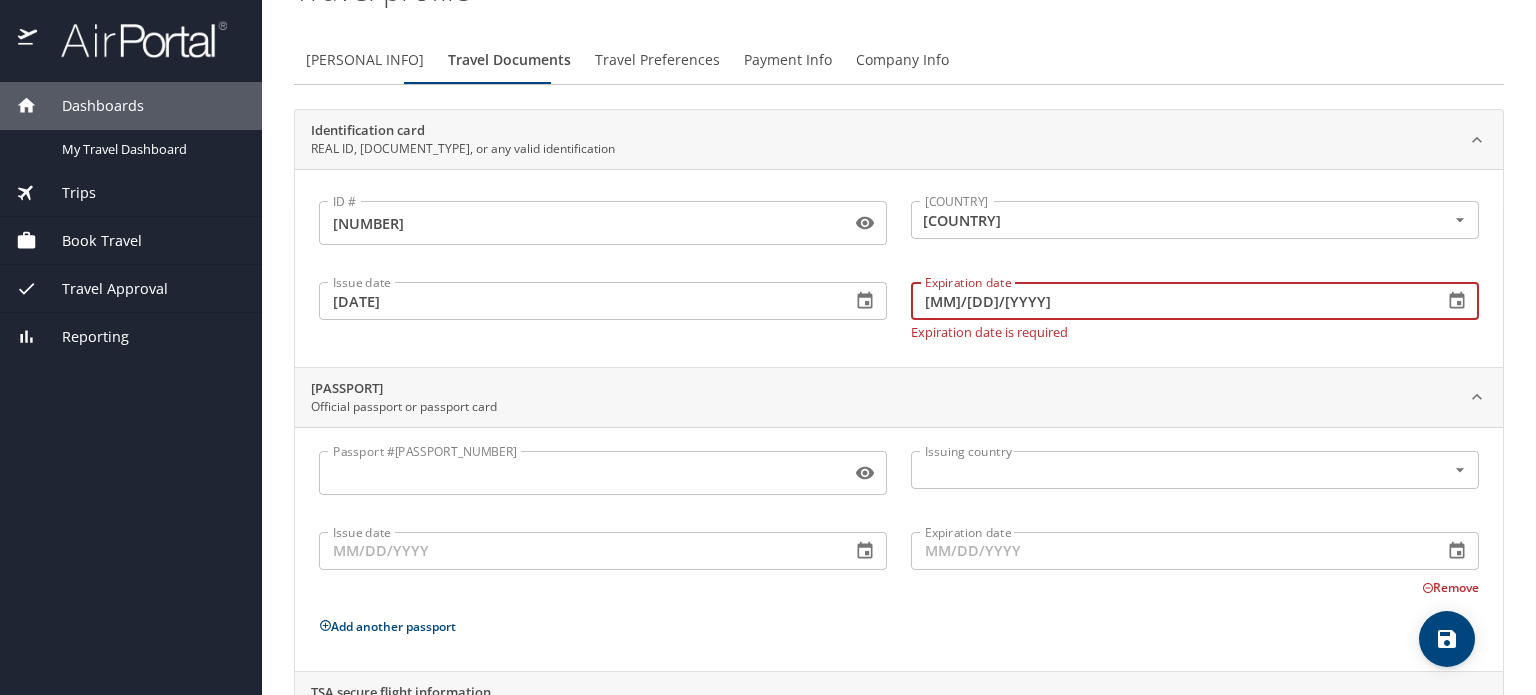 type on "[MM]/[DD]/[YYYY]" 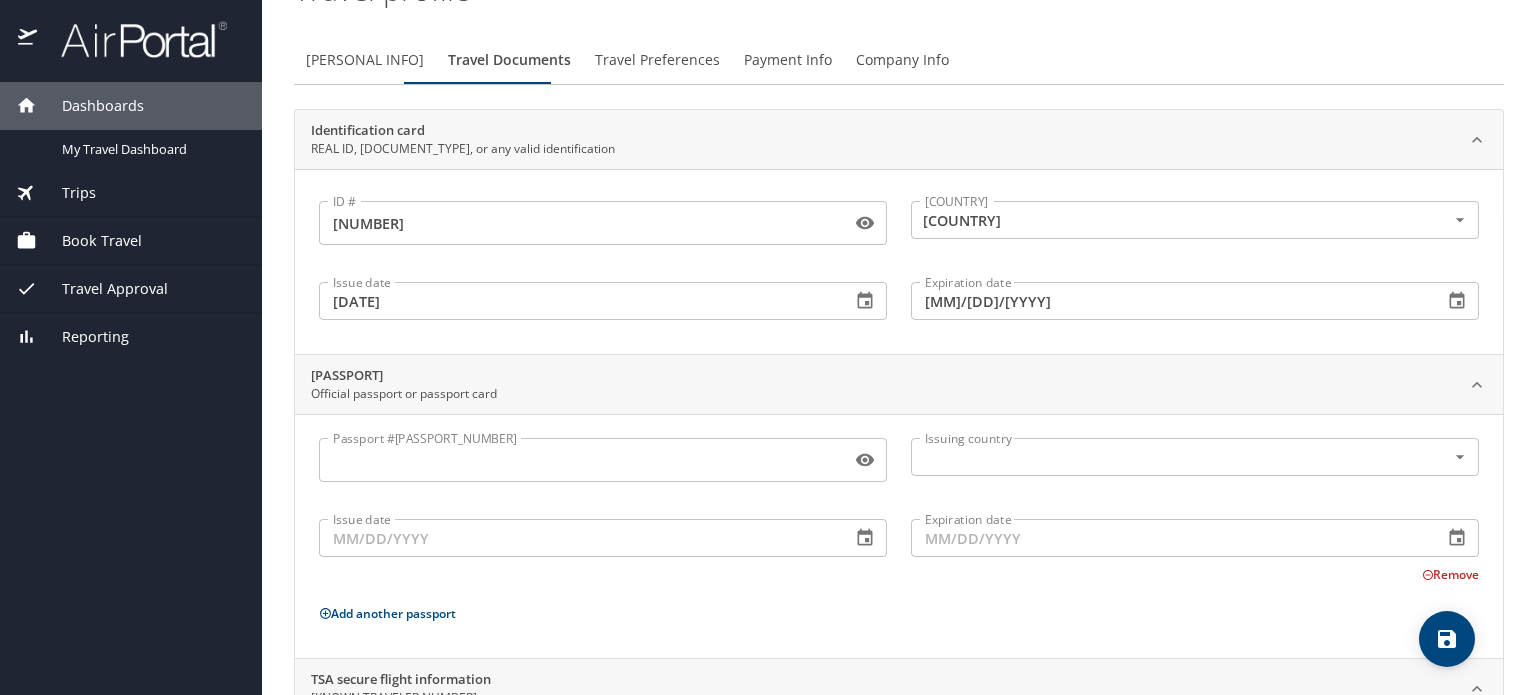 click on "ID # [NUMBER] ID # Country [COUNTRY] Country Issue date [DATE] Issue date Expiration date [DATE] Expiration date" at bounding box center (899, 261) 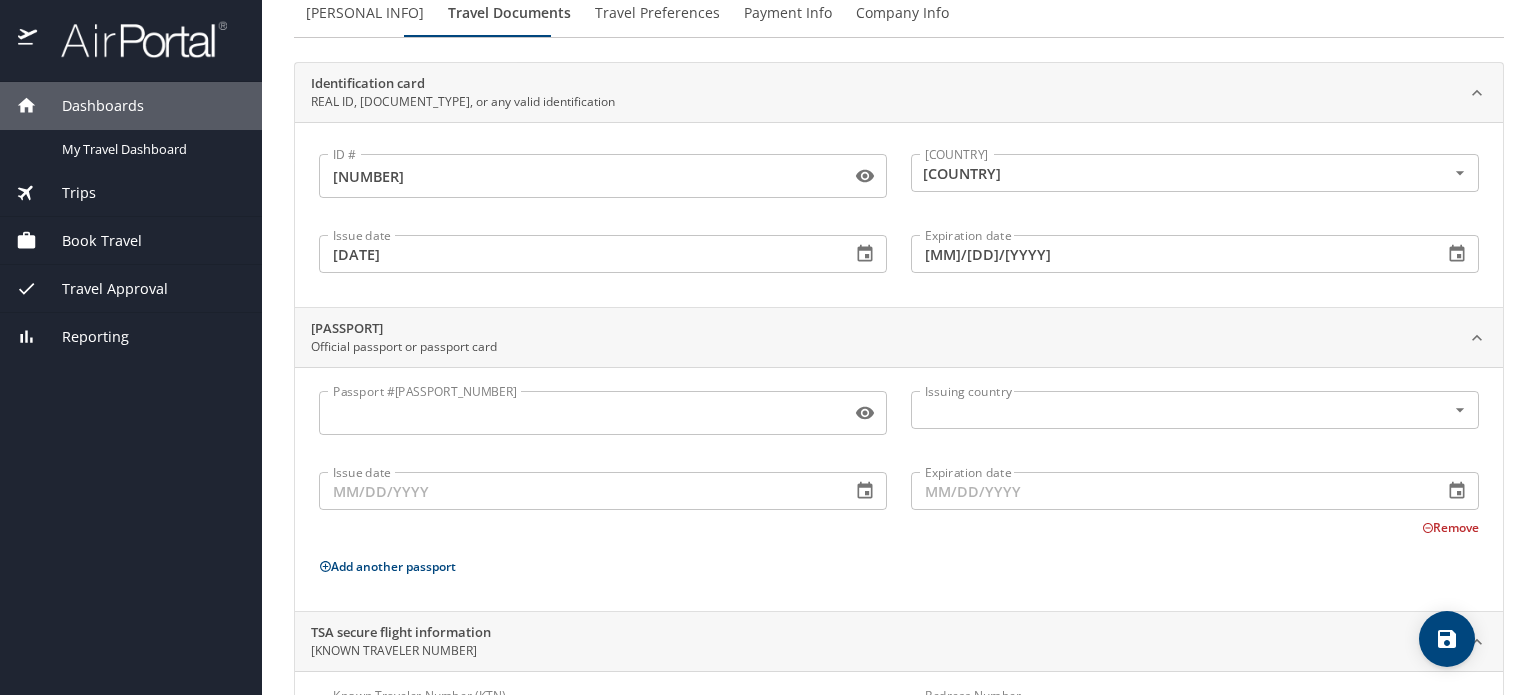 scroll, scrollTop: 216, scrollLeft: 0, axis: vertical 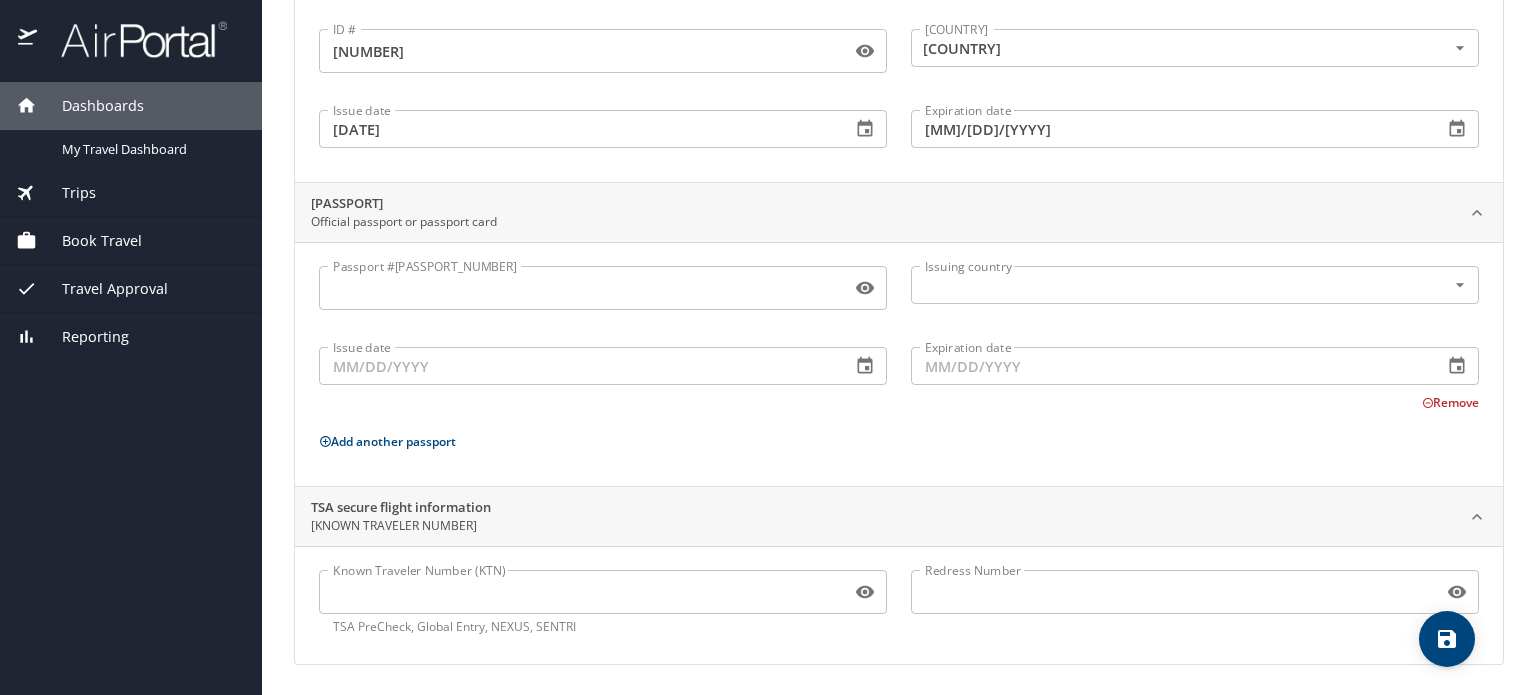 click on "Known Traveler Number (KTN)" at bounding box center (581, 592) 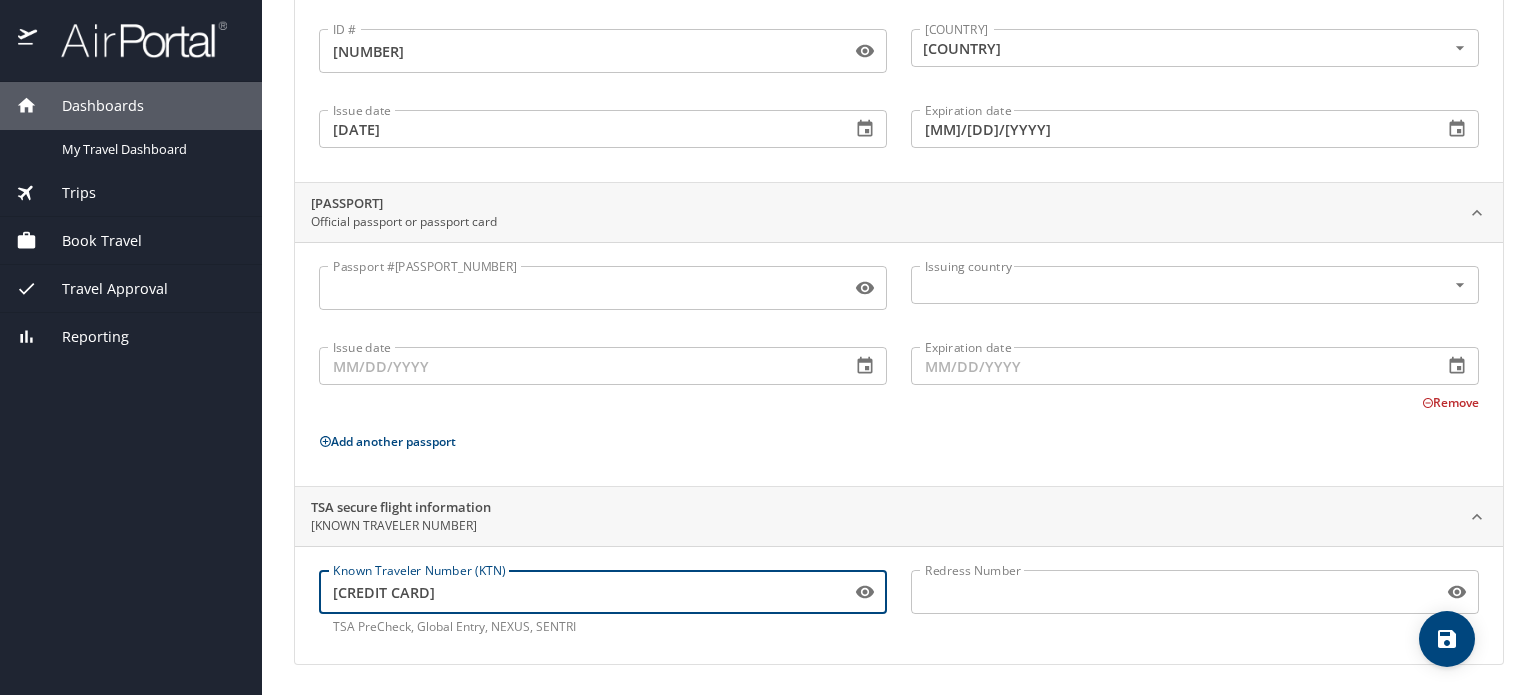 type on "[CREDIT CARD]" 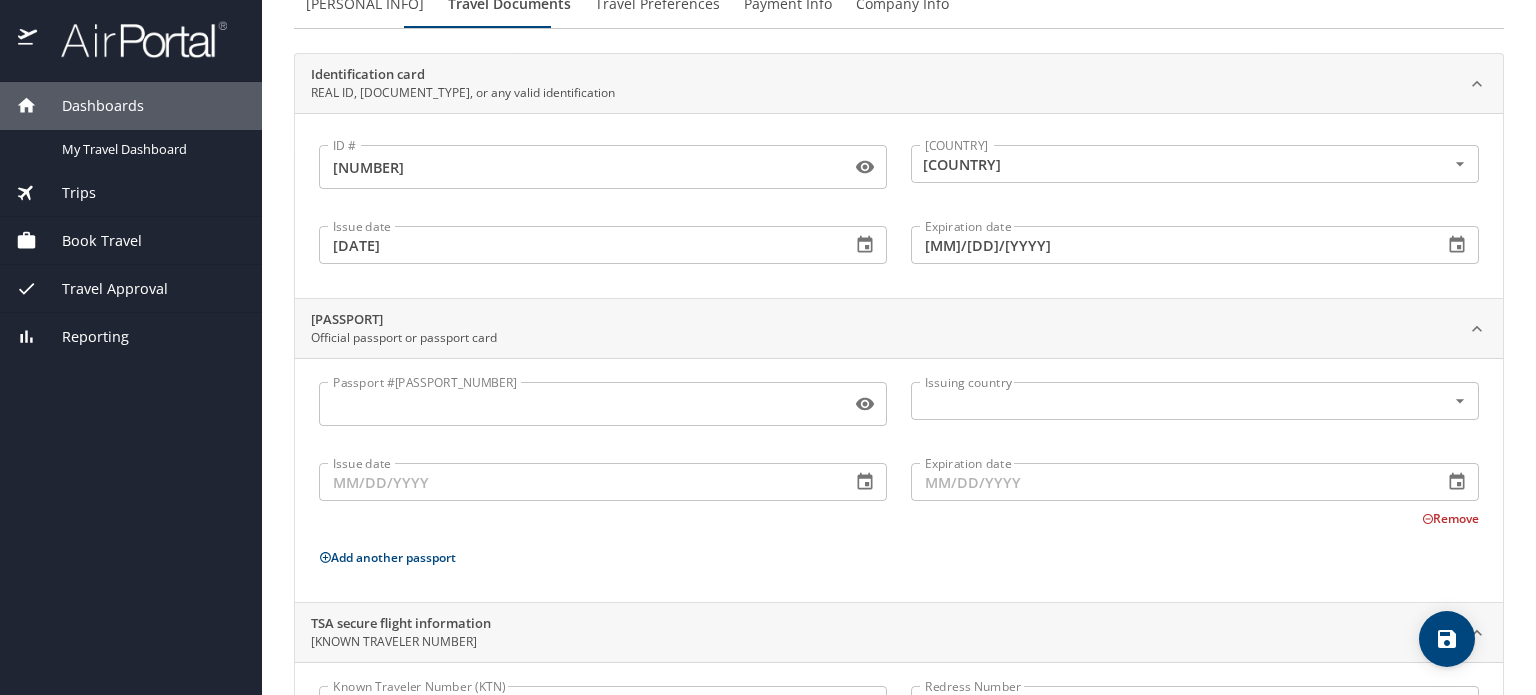 scroll, scrollTop: 0, scrollLeft: 0, axis: both 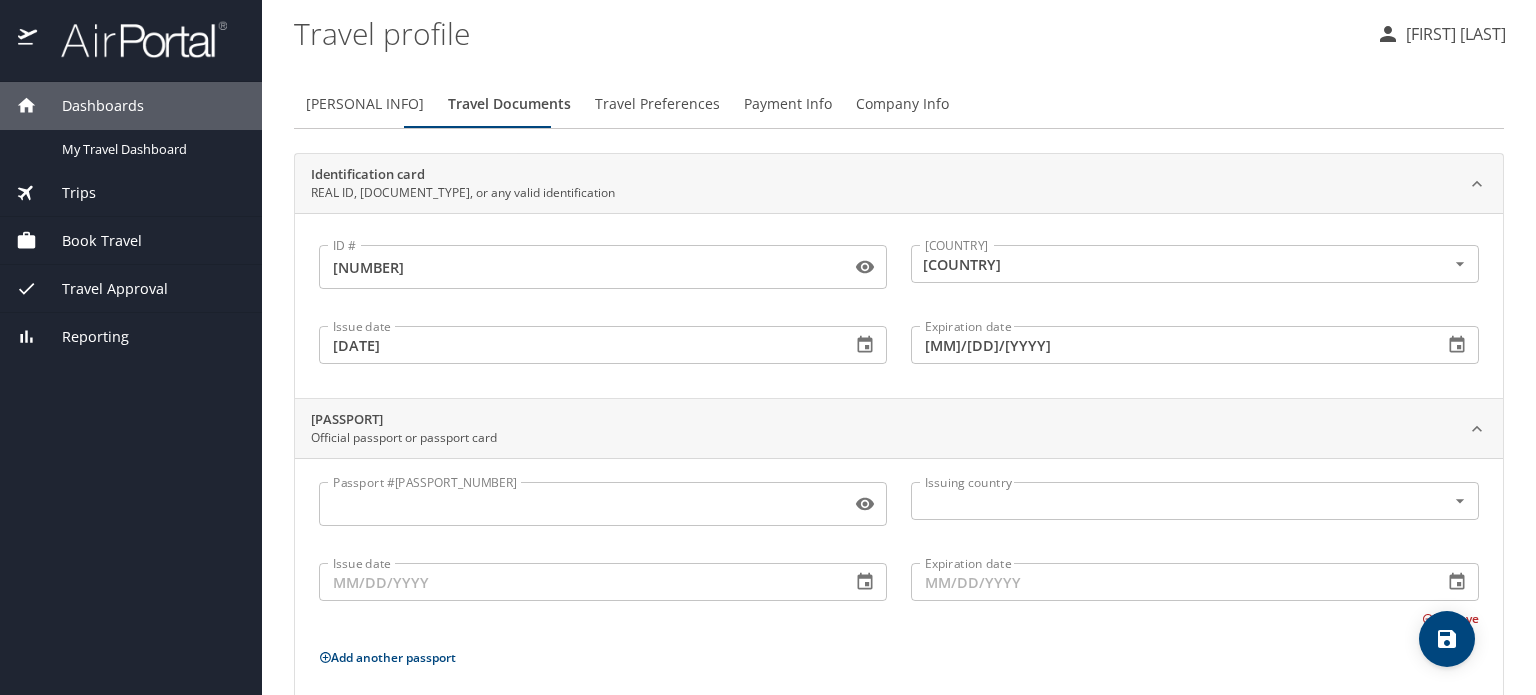 click at bounding box center [1447, 639] 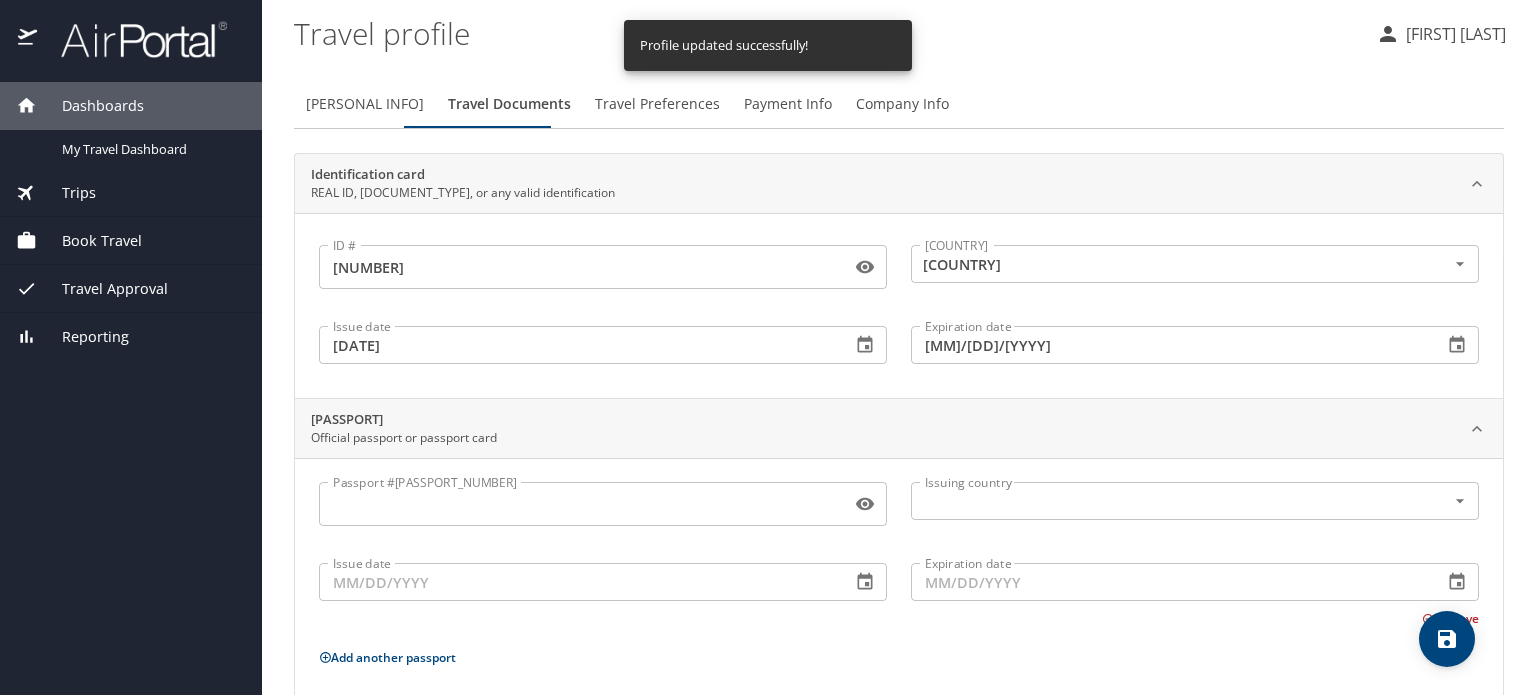 click on "Travel Preferences" at bounding box center [657, 104] 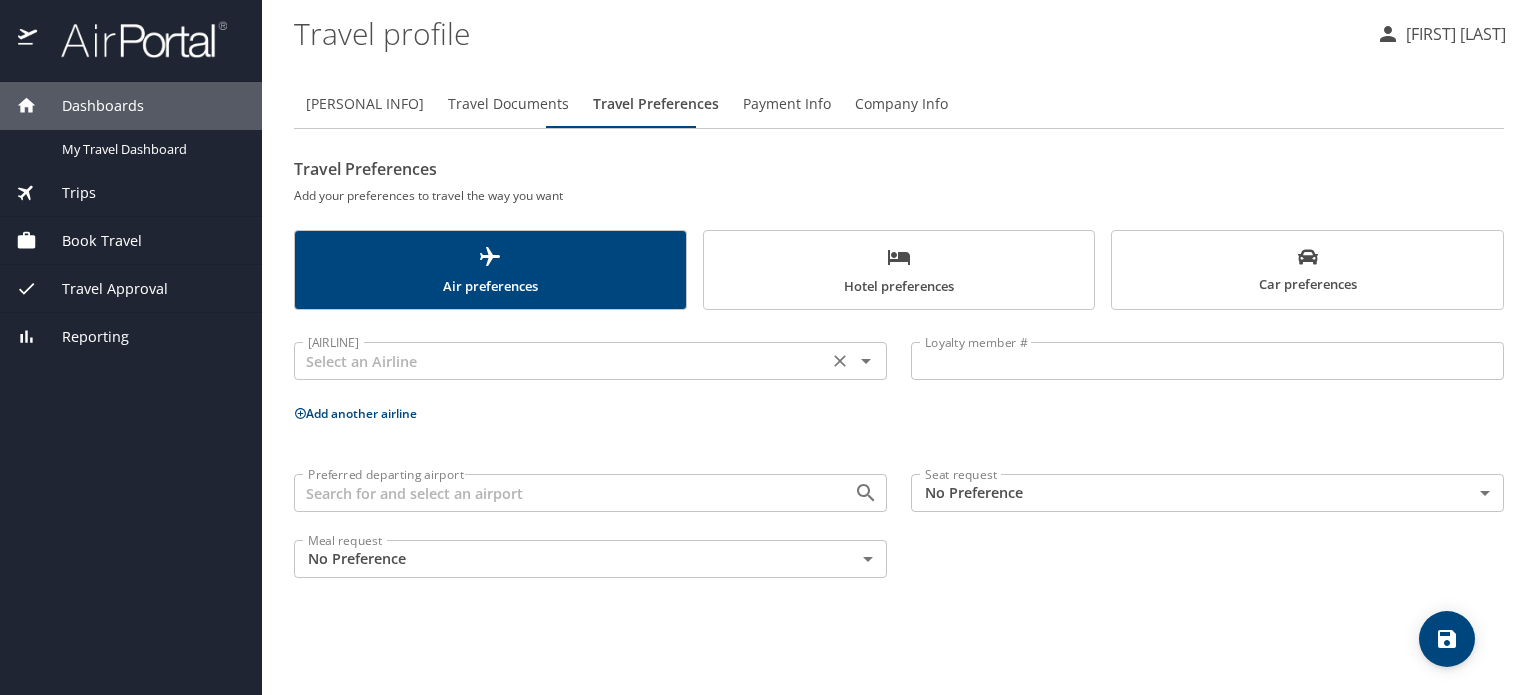 click at bounding box center (561, 361) 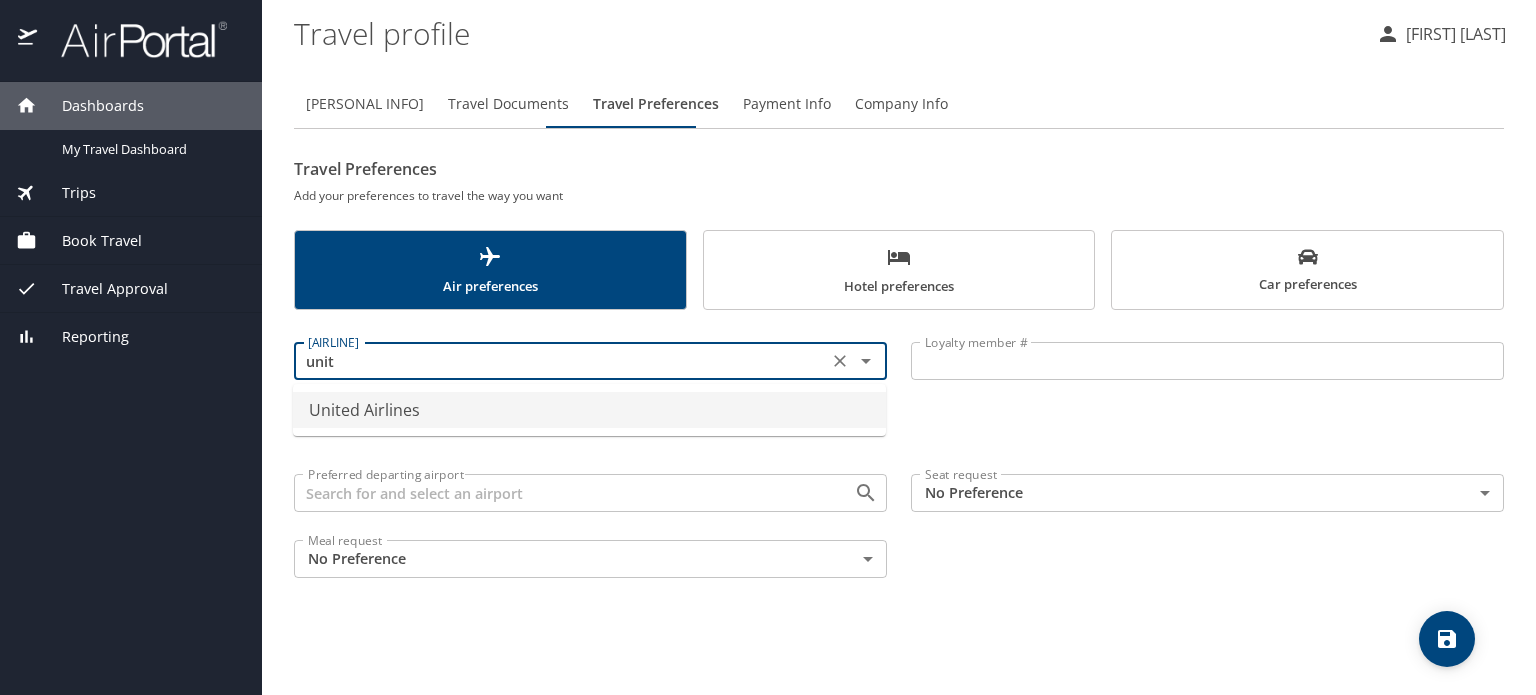click on "United Airlines" at bounding box center (589, 410) 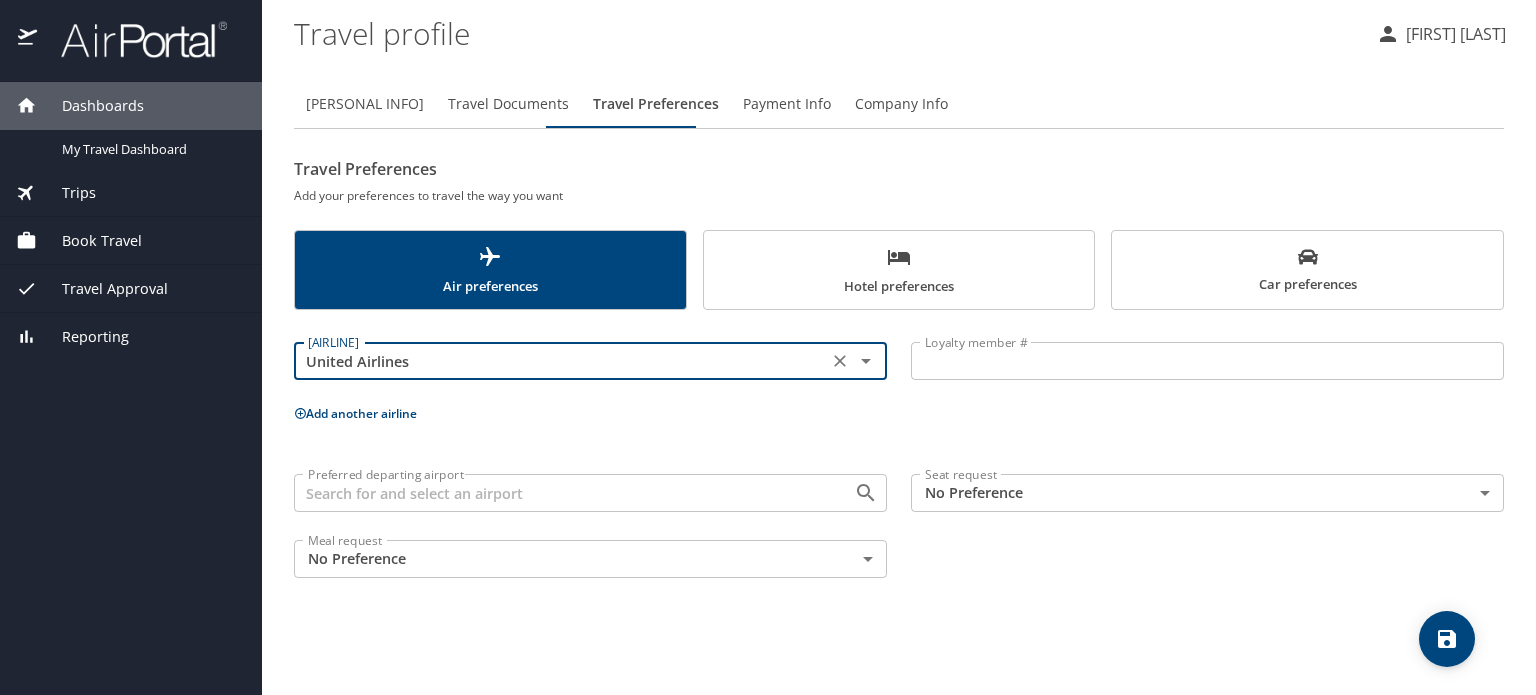 type on "United Airlines" 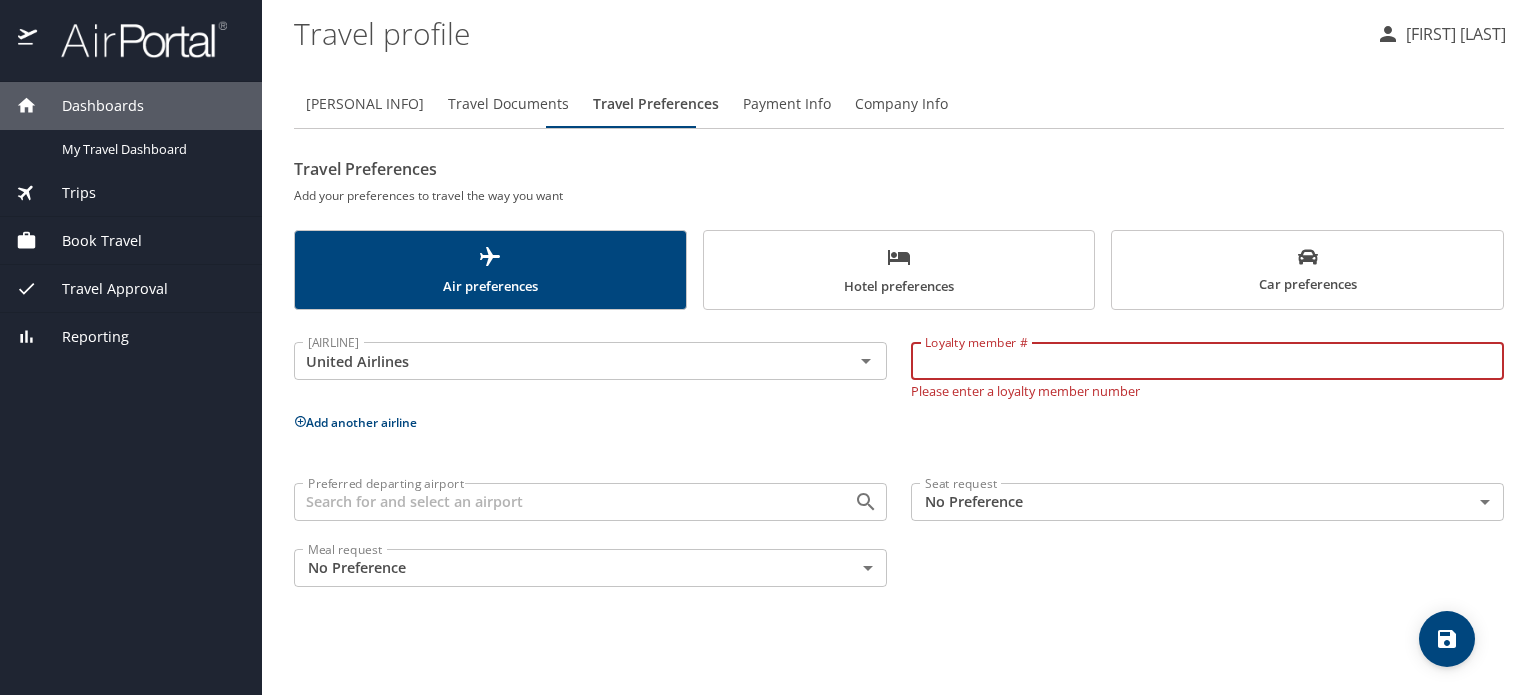 click on "Loyalty member #" at bounding box center (1207, 361) 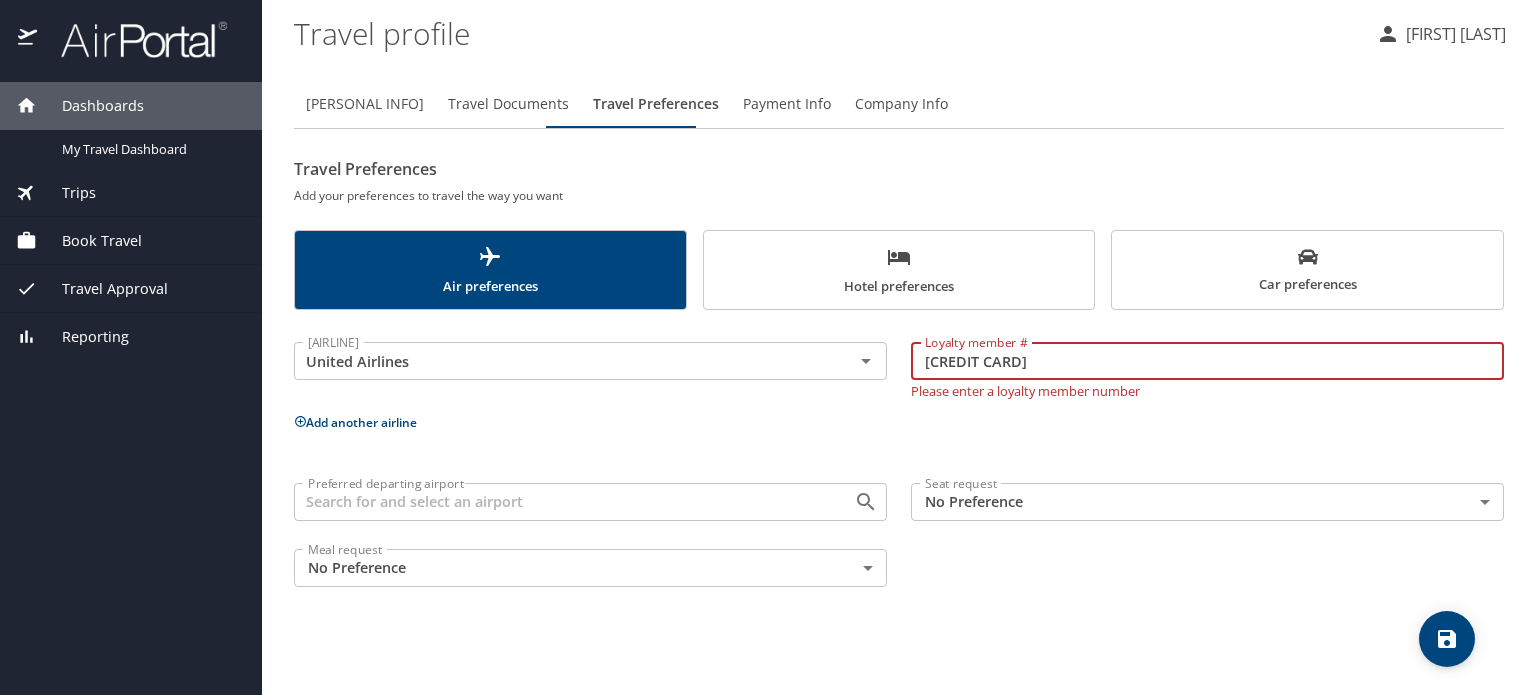 type on "[CREDIT CARD]" 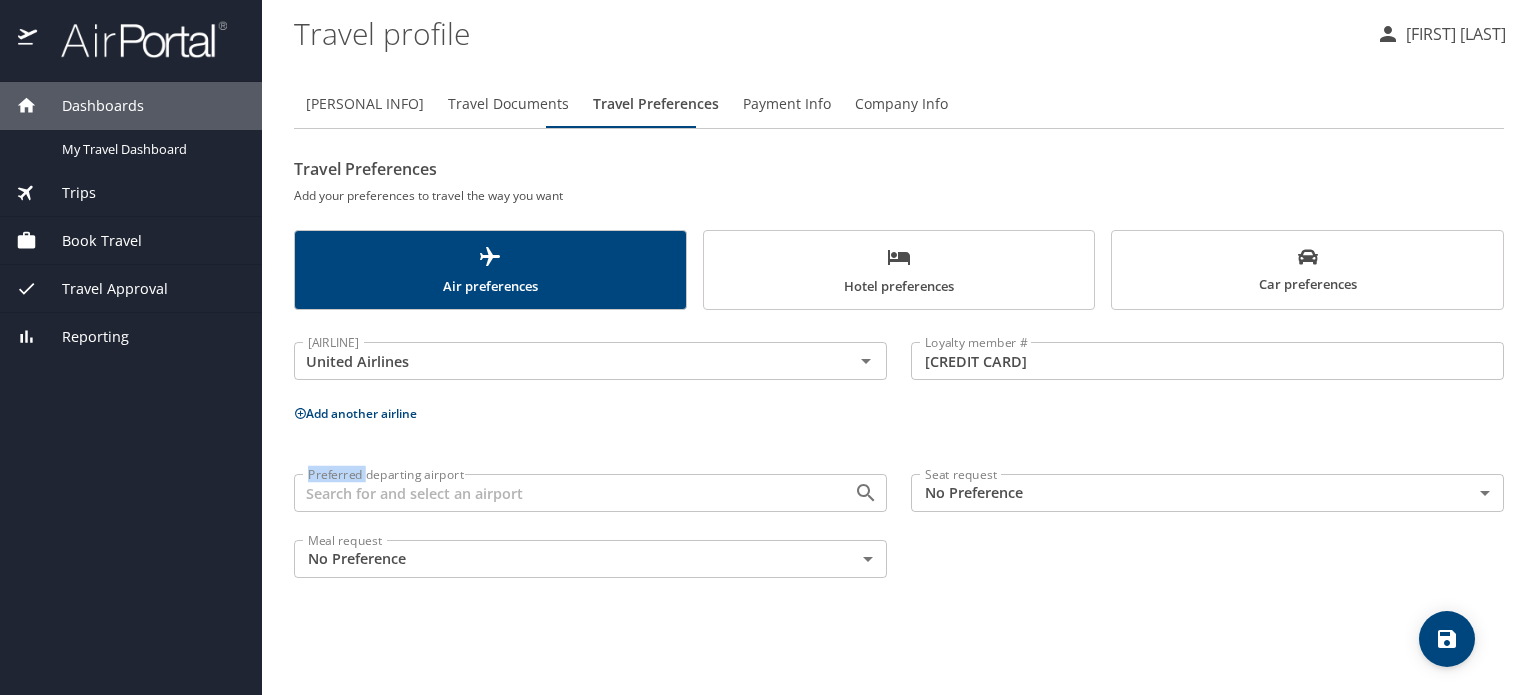click on "Add another airline" at bounding box center (899, 413) 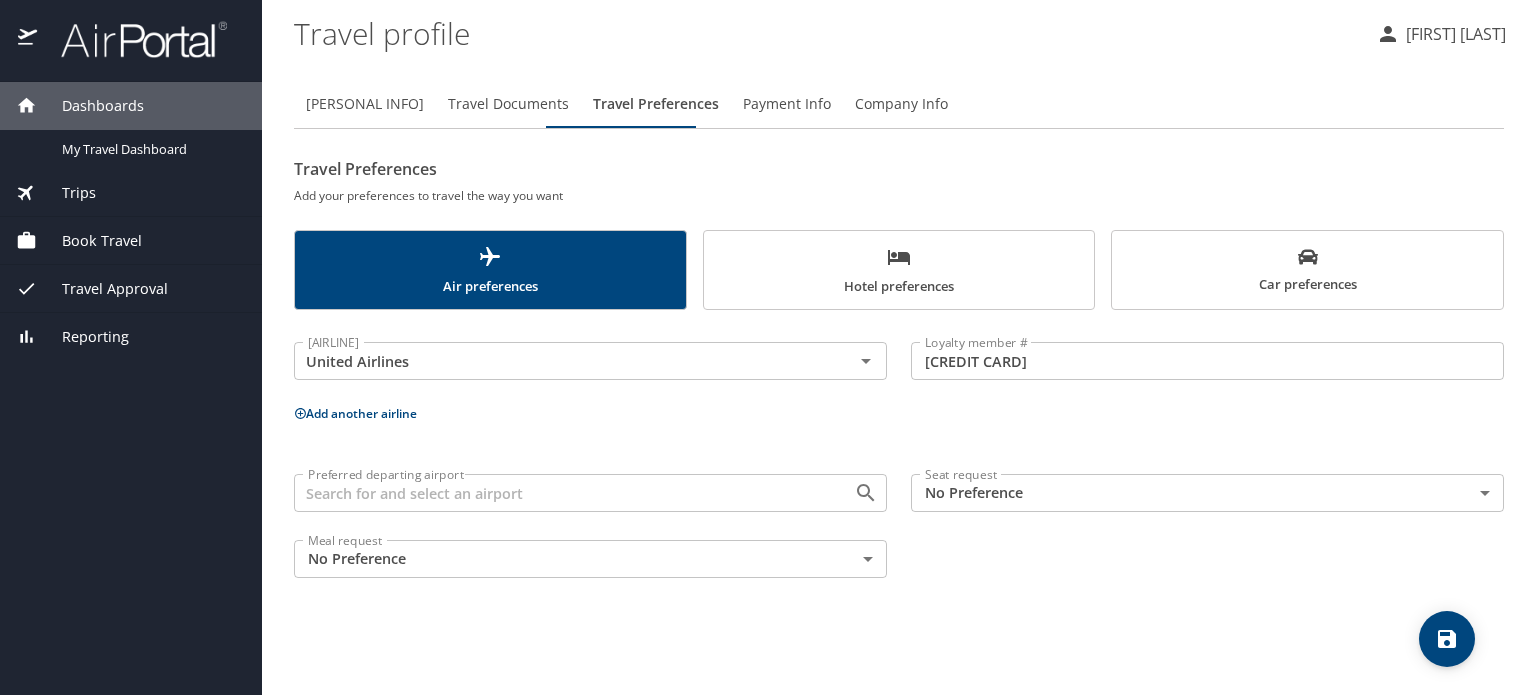 click on "Preferred departing airport" at bounding box center (561, 493) 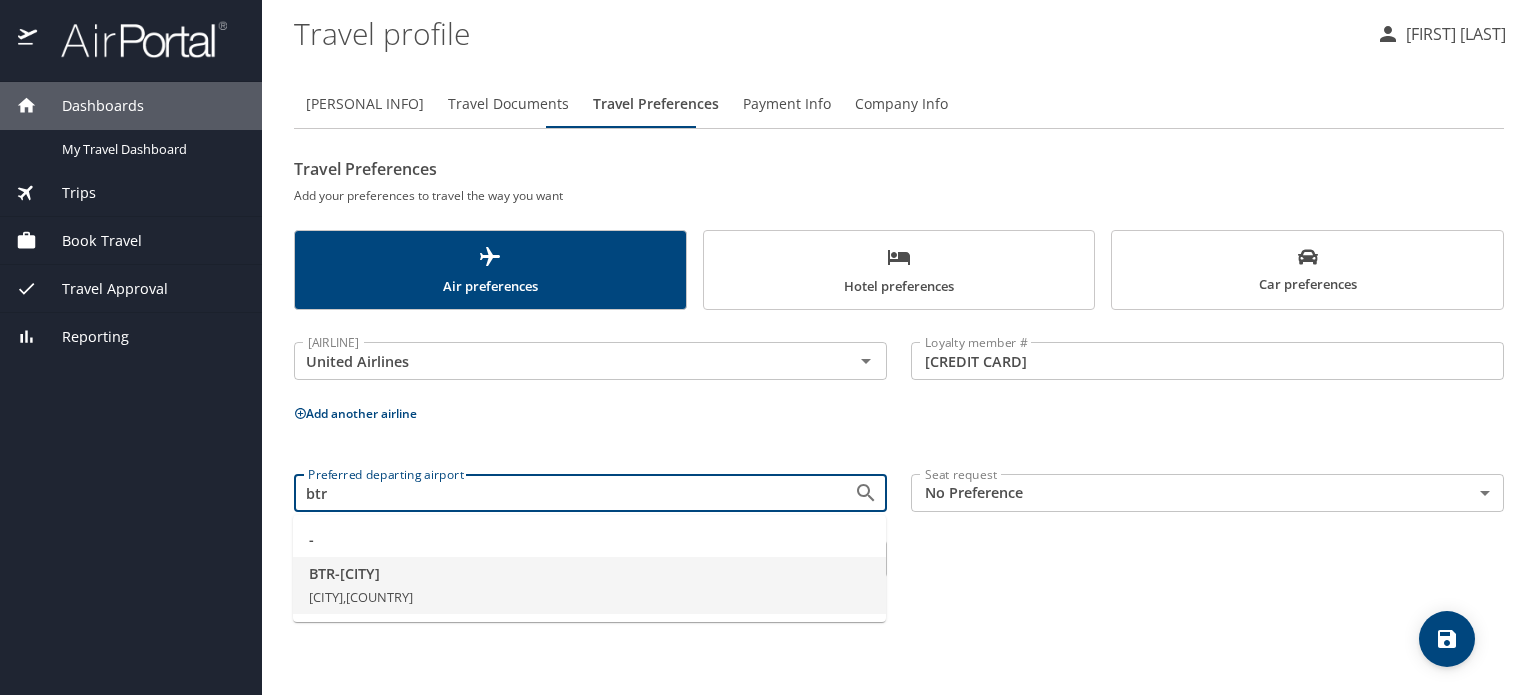 click on "BTR  -  [CITY]" at bounding box center (589, 574) 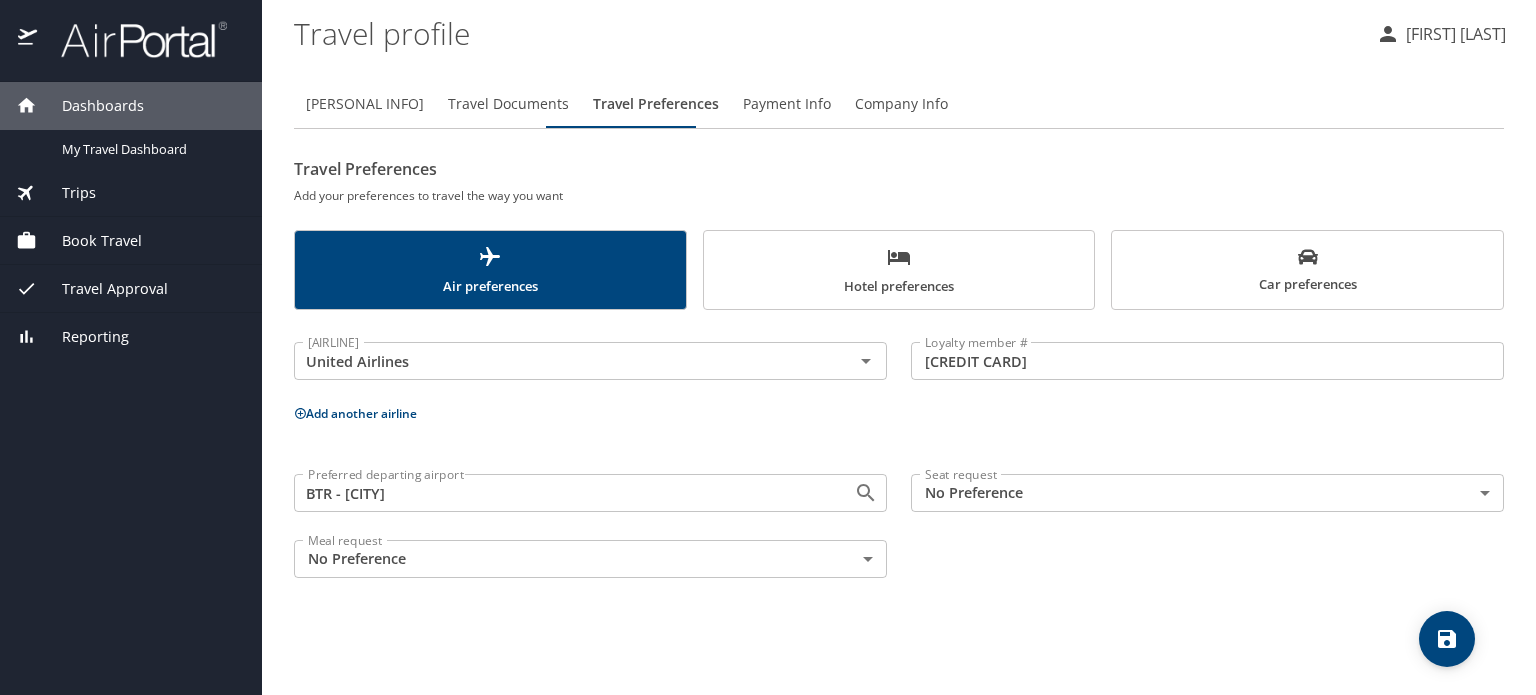 click on "Add another airline" at bounding box center (355, 413) 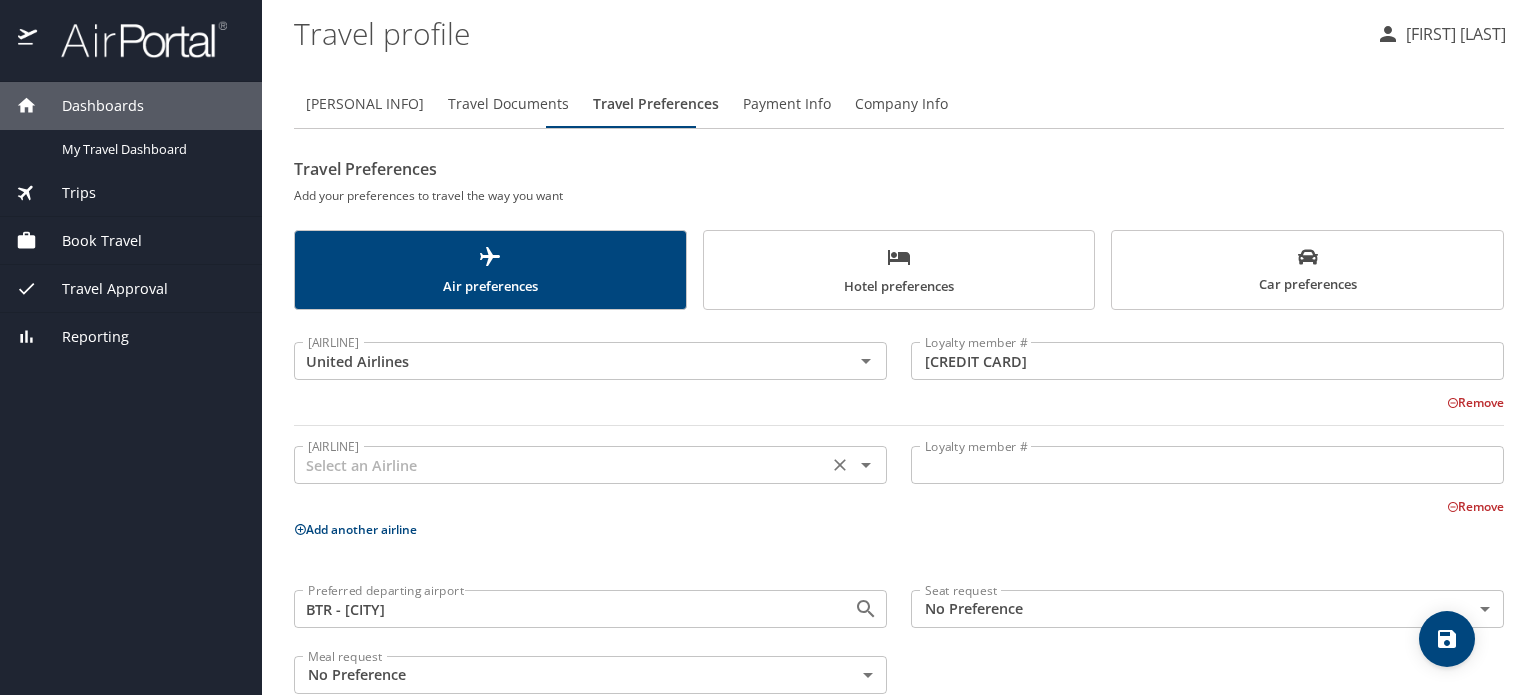 click at bounding box center [561, 465] 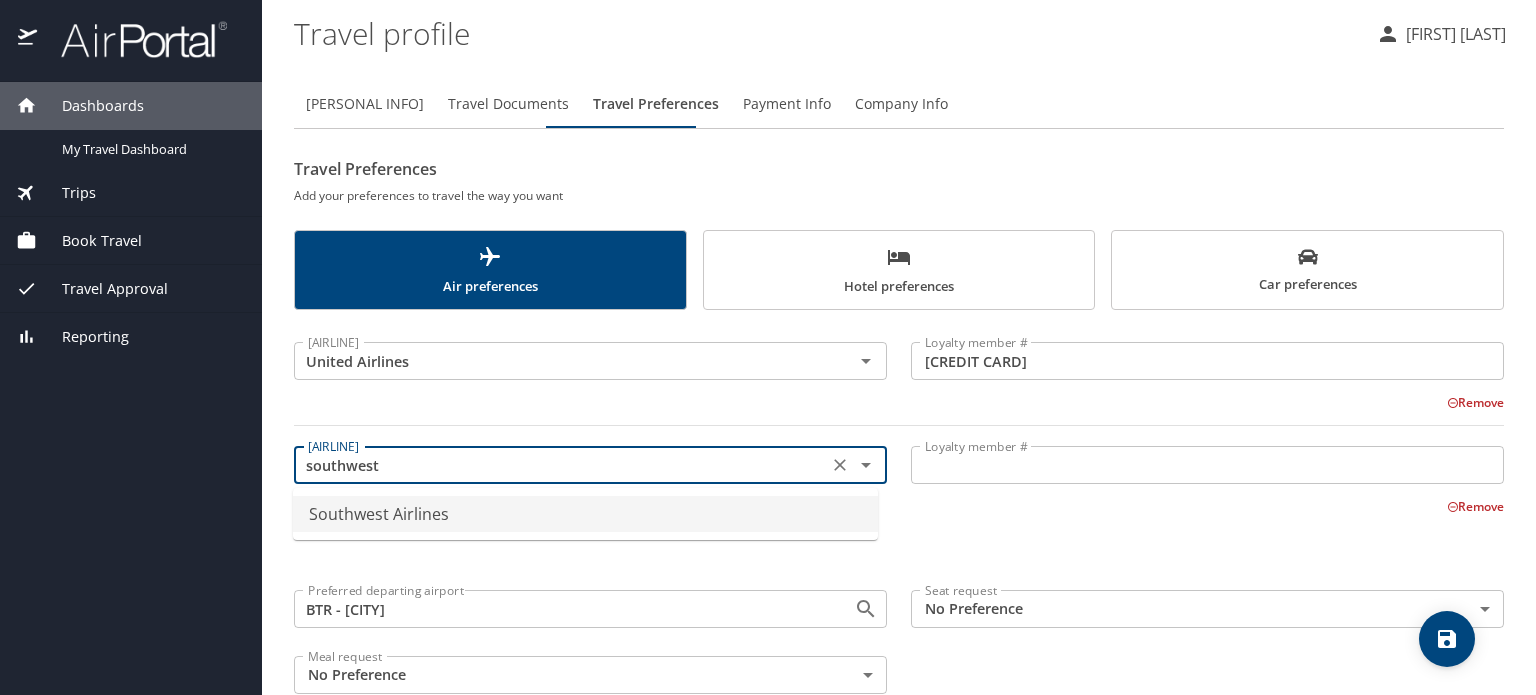 click on "Southwest Airlines" at bounding box center [585, 514] 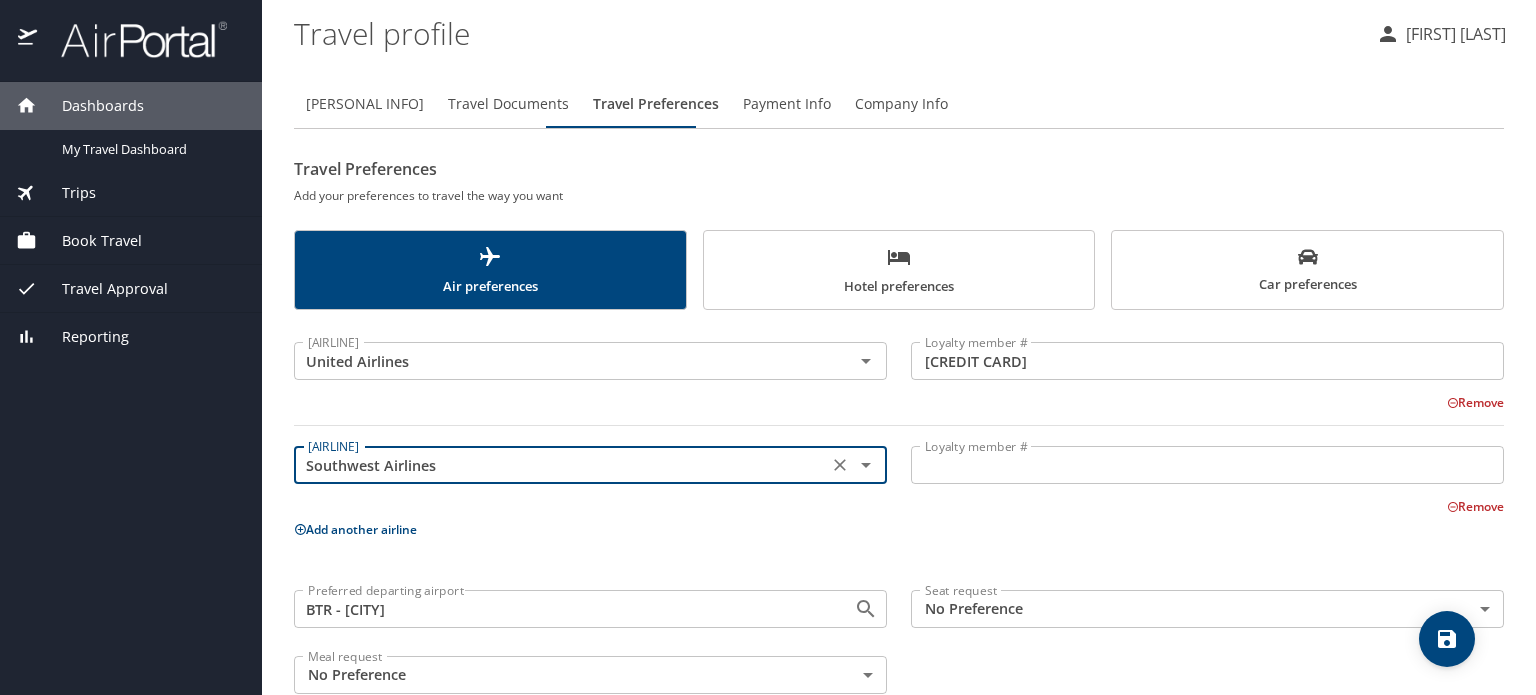 type on "Southwest Airlines" 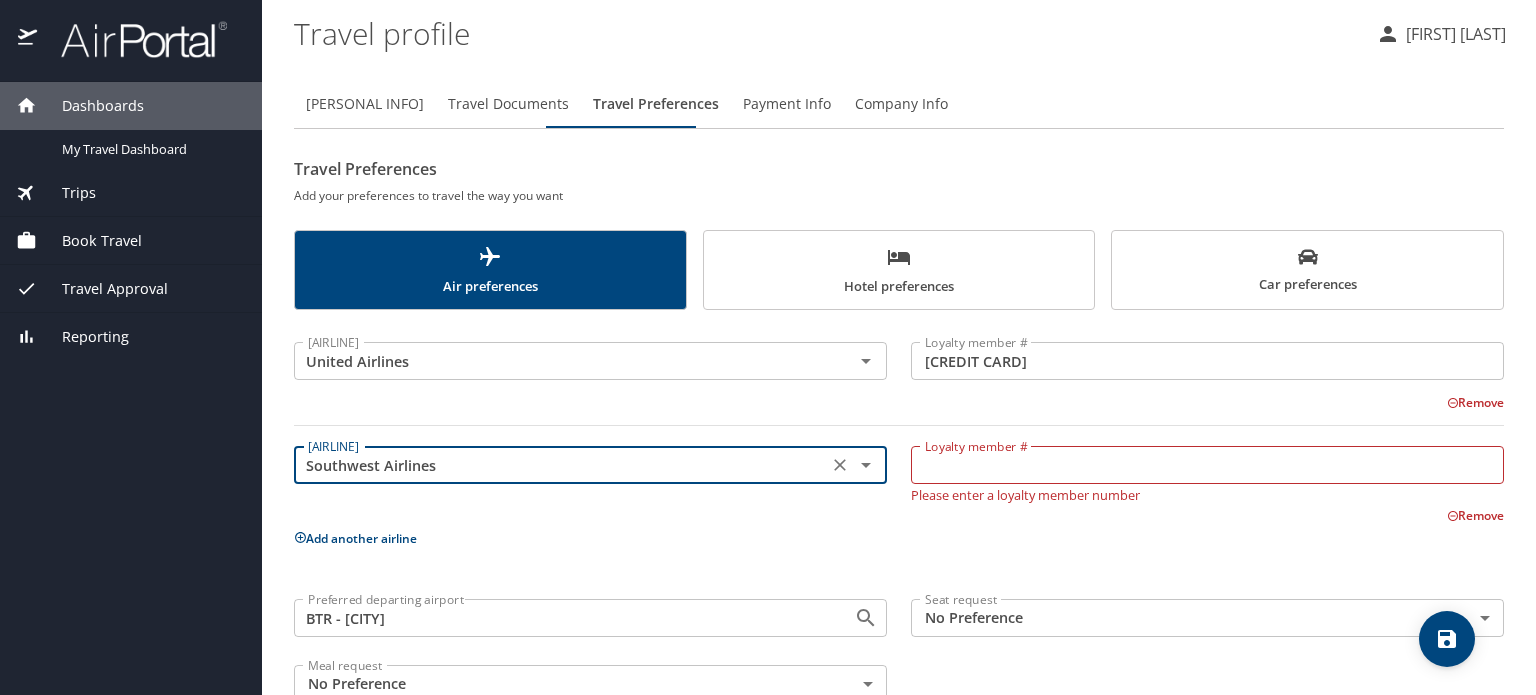 click on "Loyalty member #" at bounding box center (1207, 465) 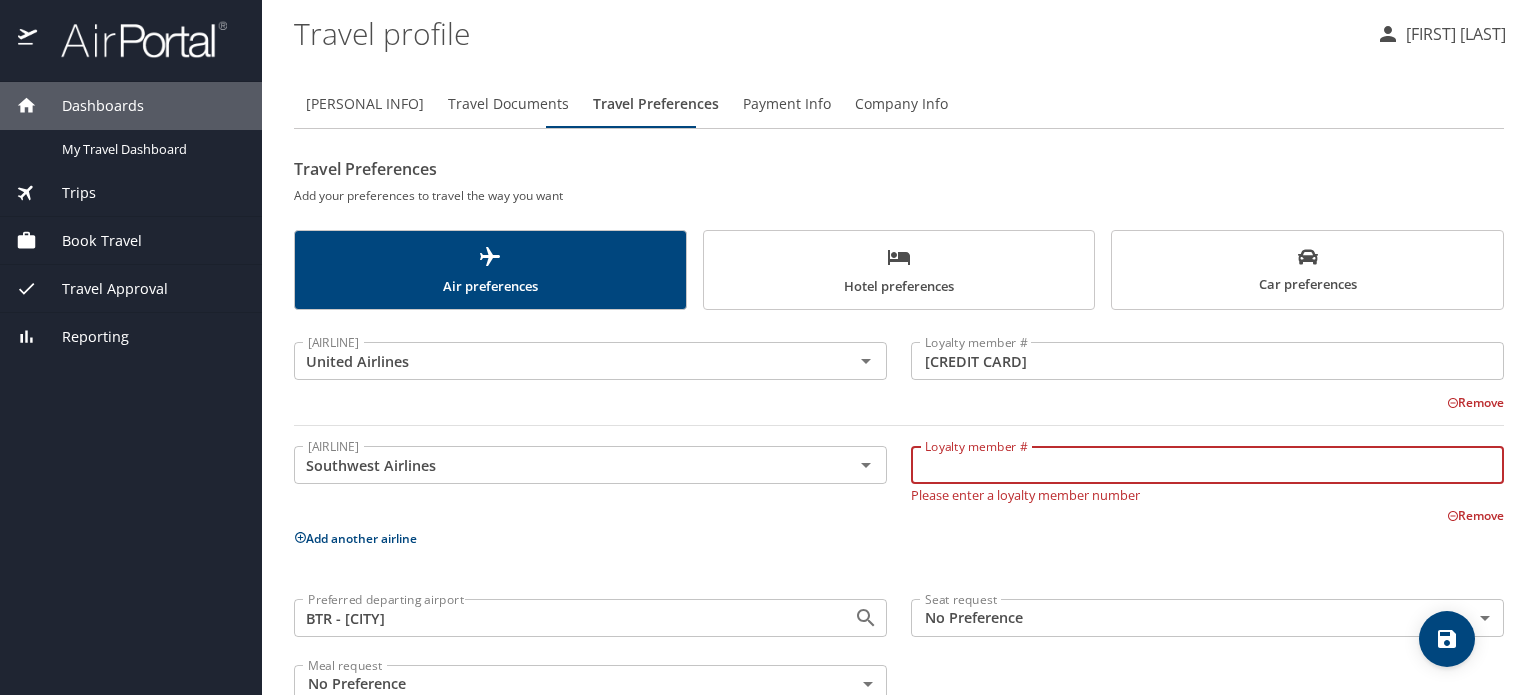 paste on "[NUMBER]" 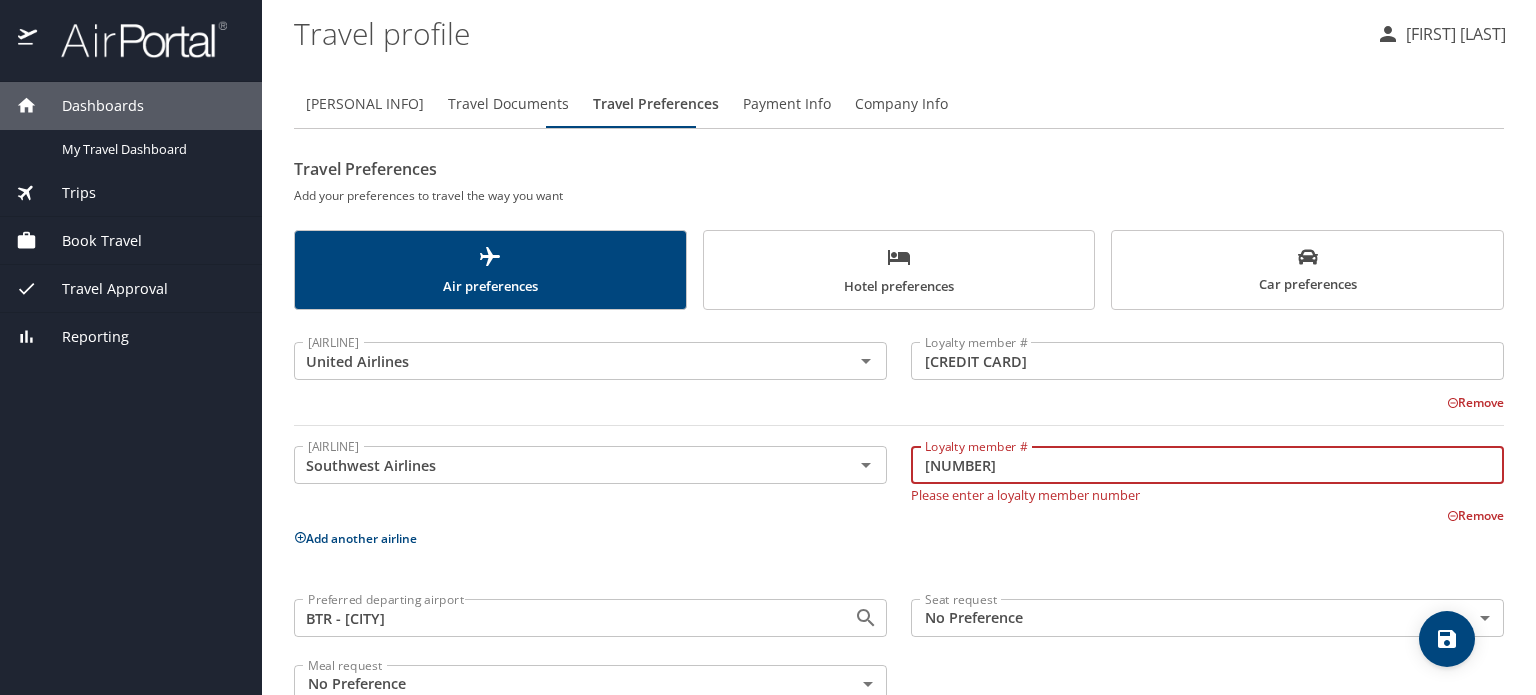 type on "[NUMBER]" 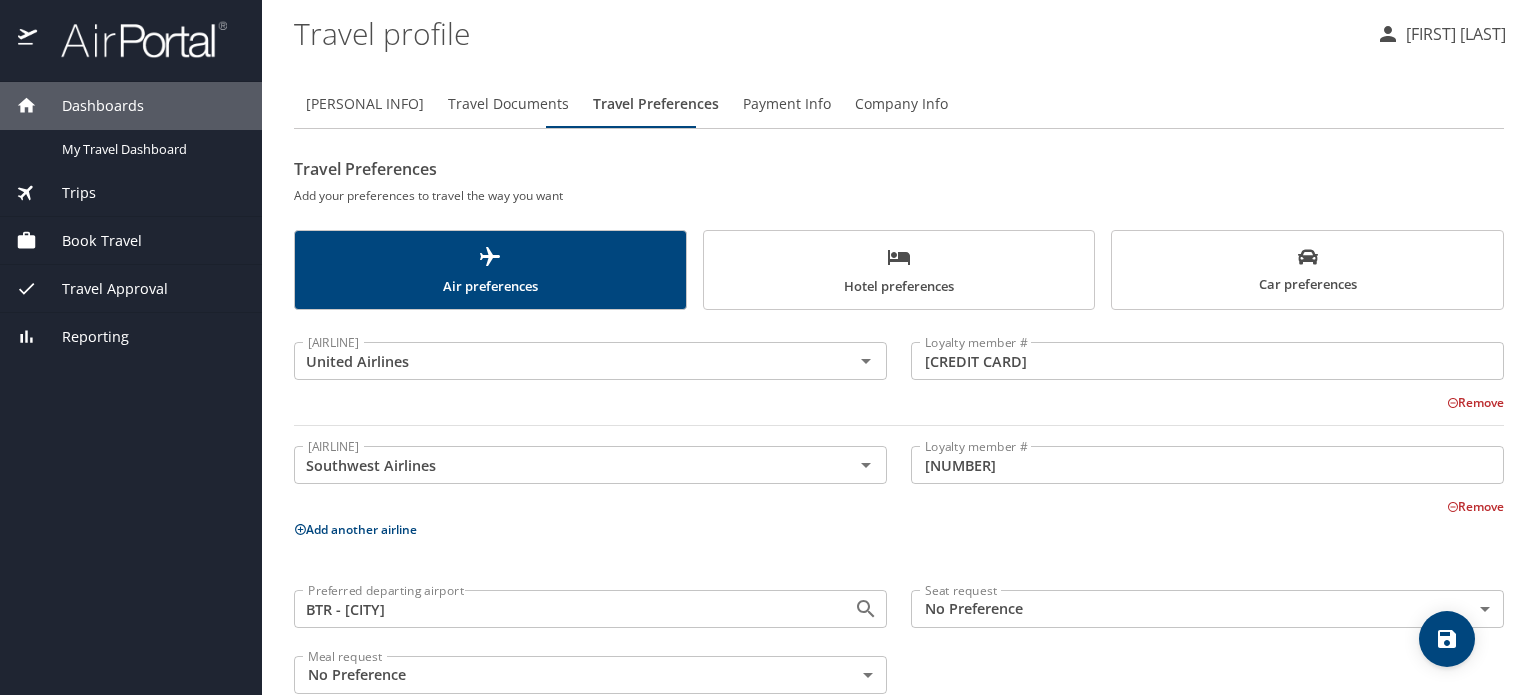 scroll, scrollTop: 41, scrollLeft: 0, axis: vertical 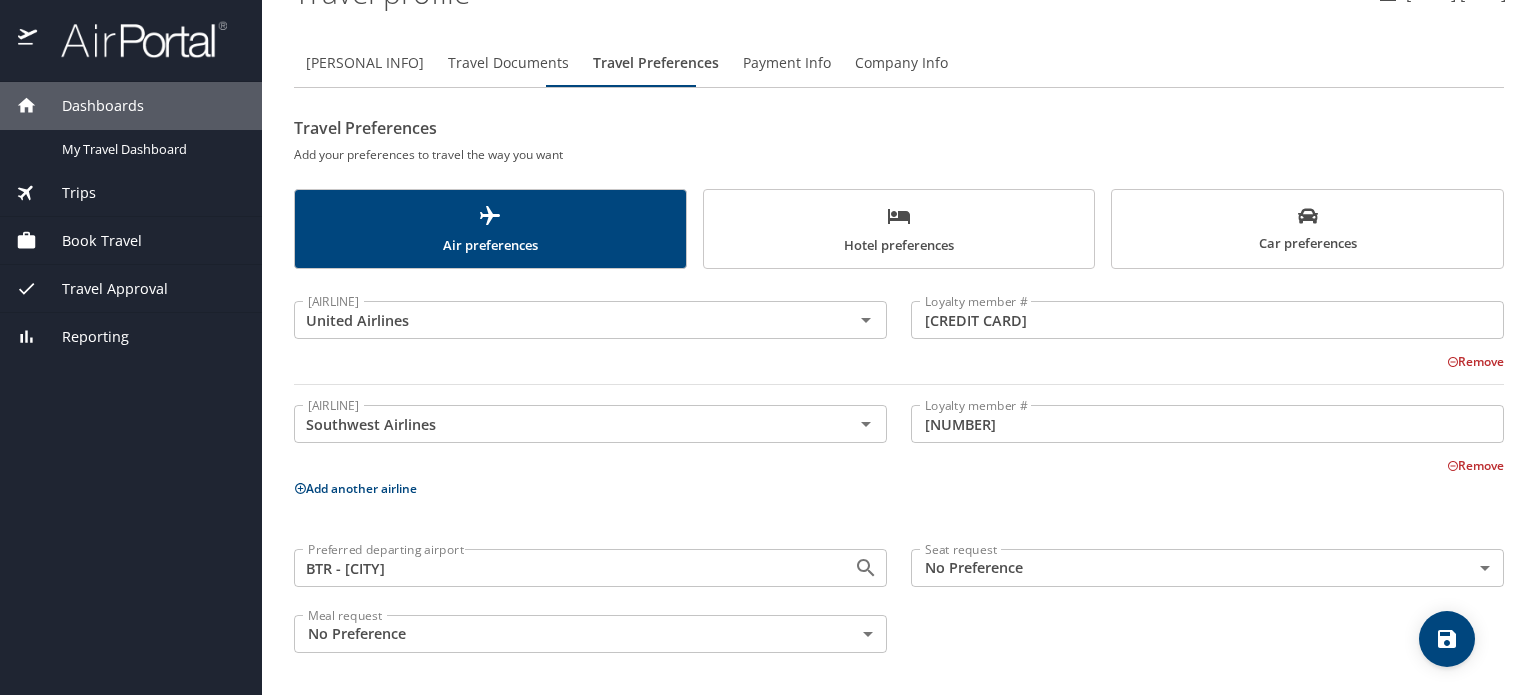 click at bounding box center (1447, 639) 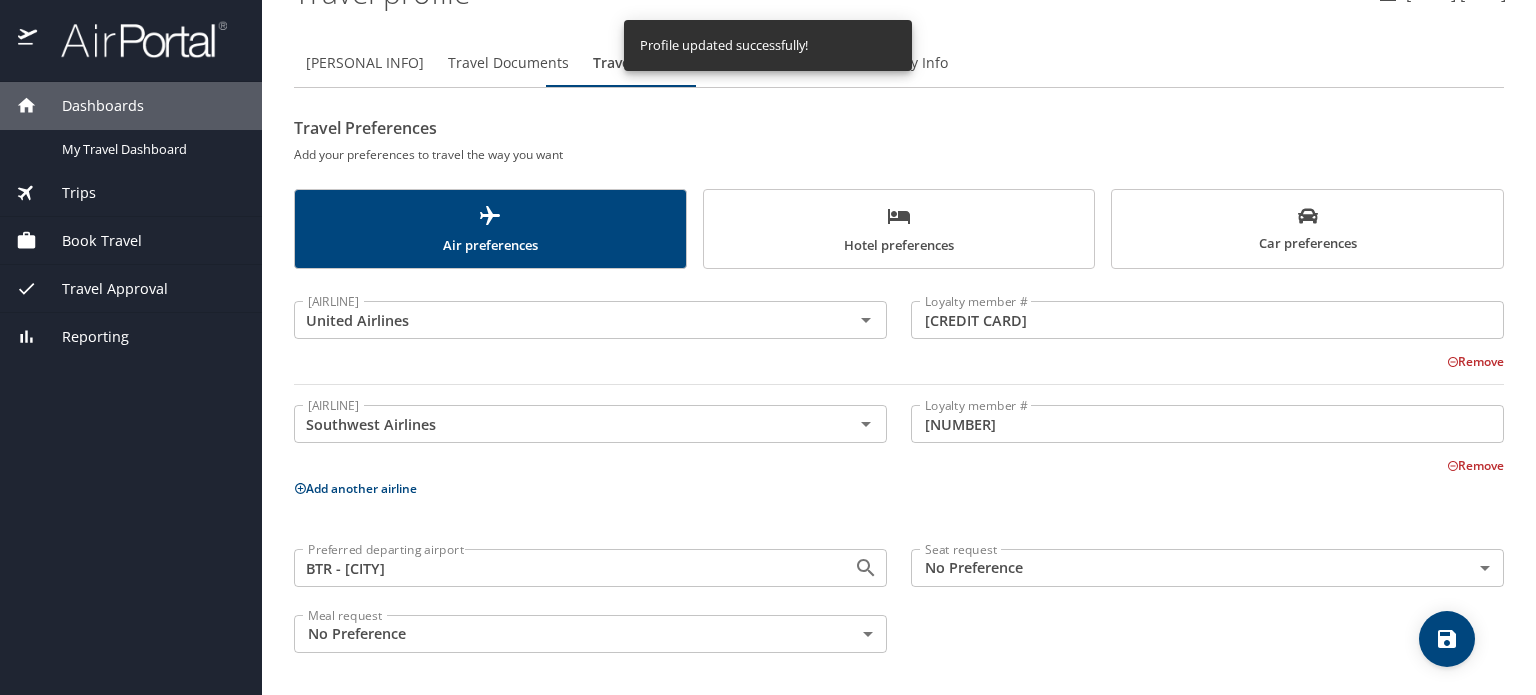 scroll, scrollTop: 0, scrollLeft: 0, axis: both 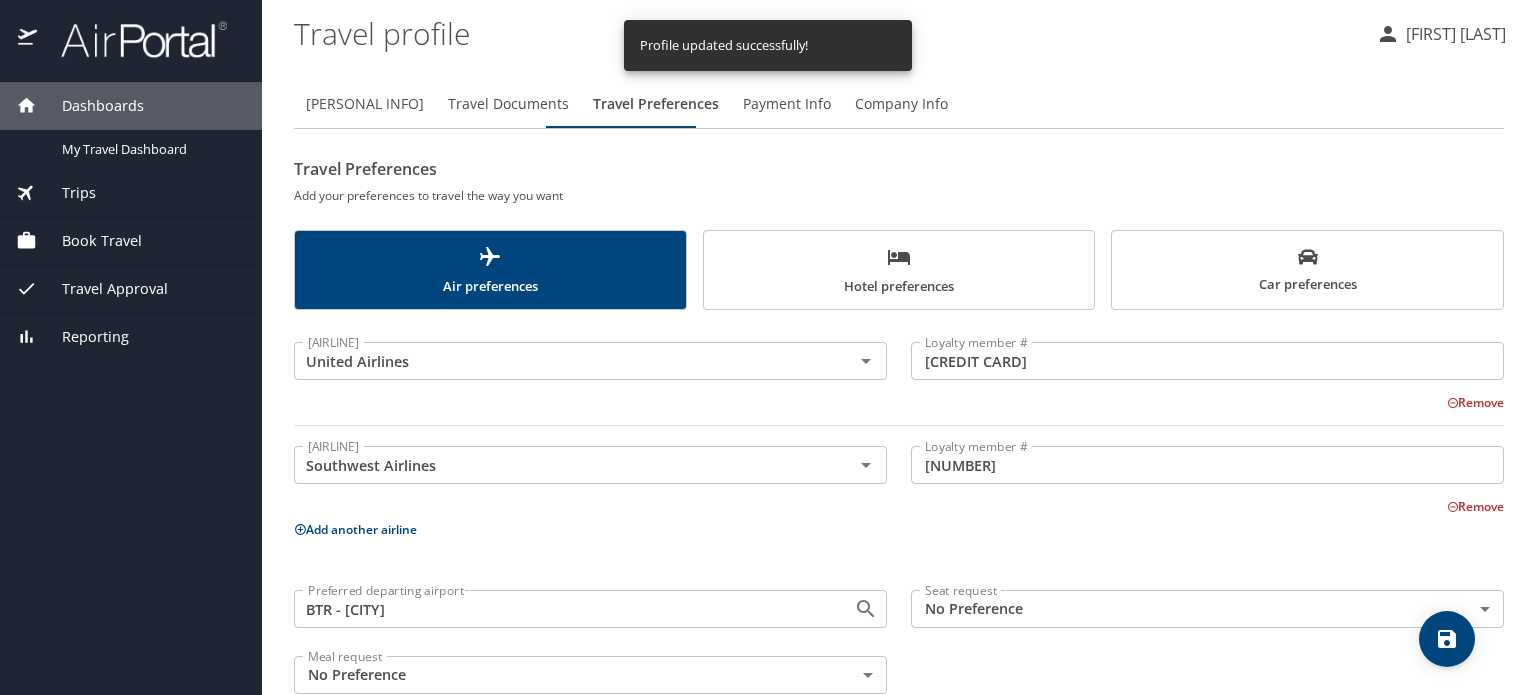 click on "Payment Info" at bounding box center [787, 104] 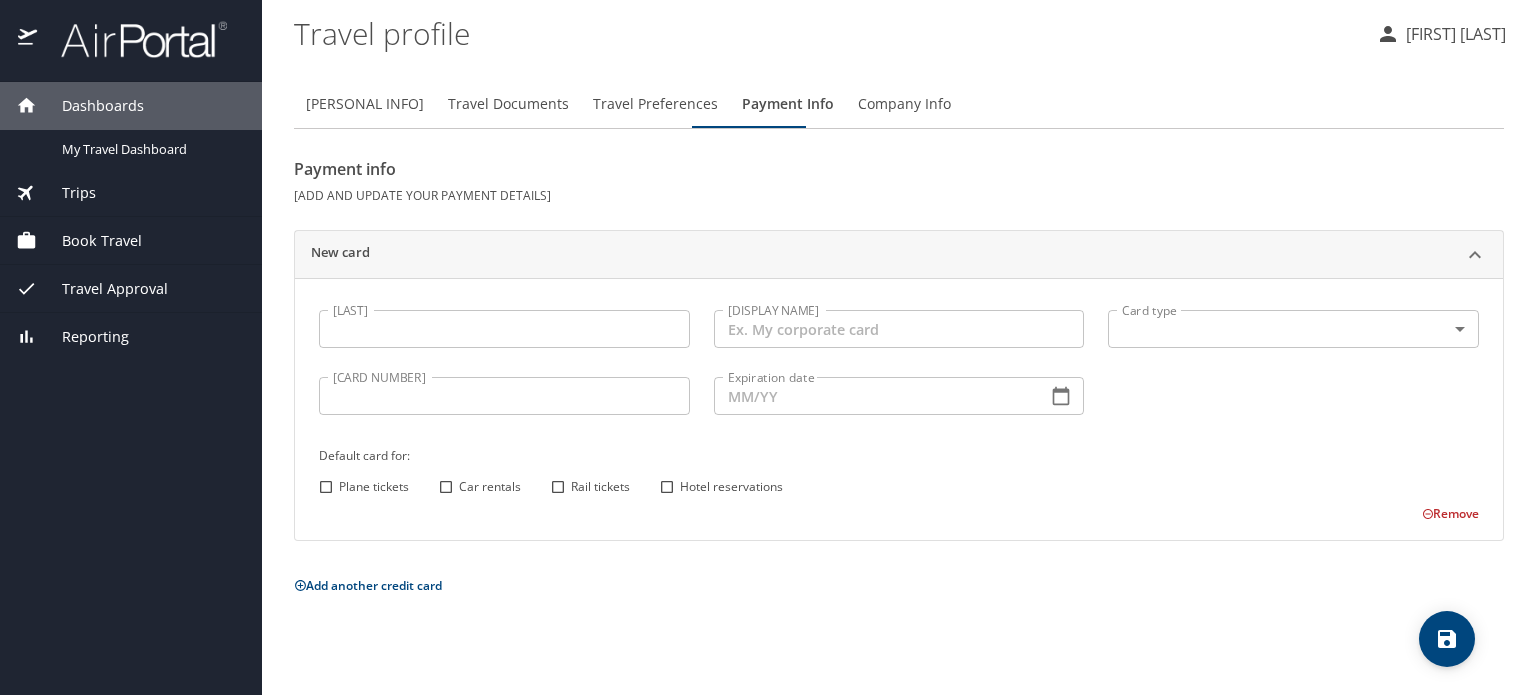 click on "[LAST]" at bounding box center [504, 329] 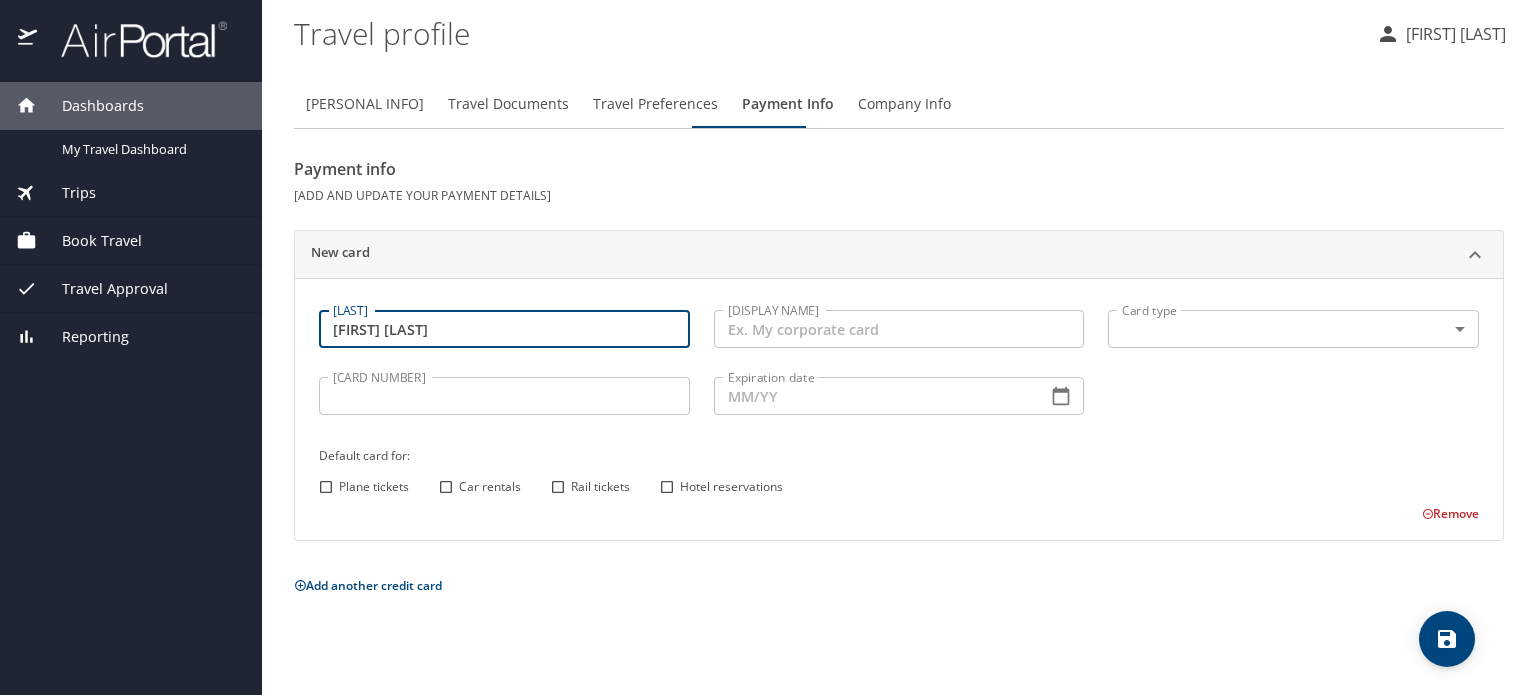type on "[FIRST] [LAST]" 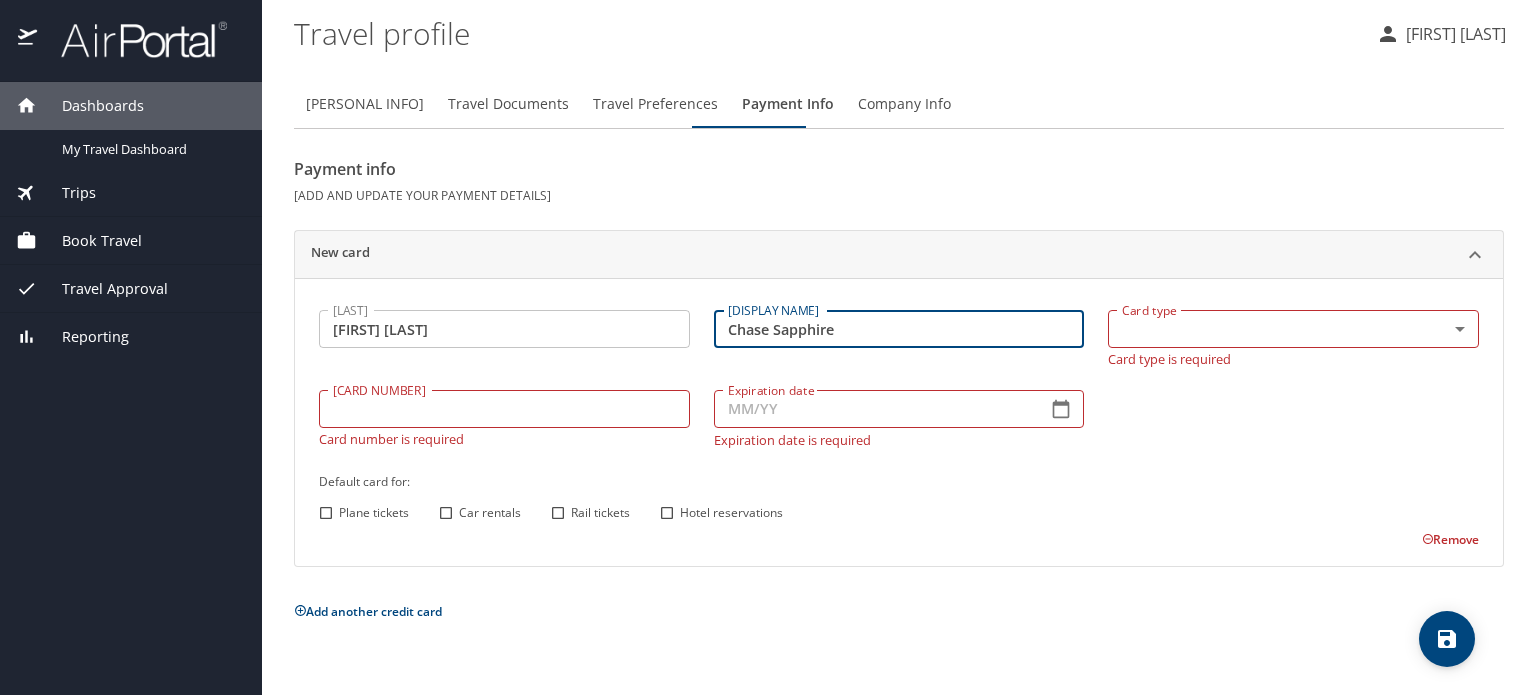 type on "Chase Sapphire" 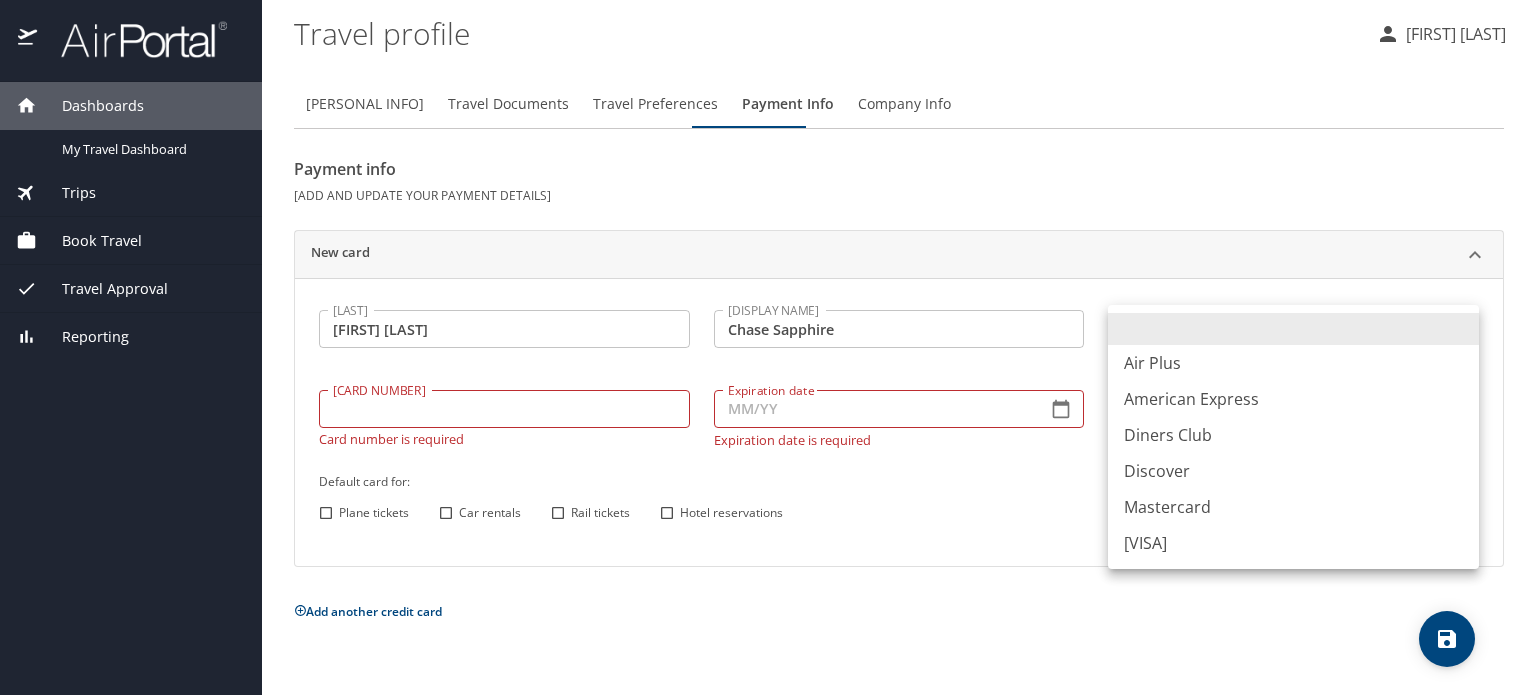click on "[VISA]" at bounding box center (1293, 543) 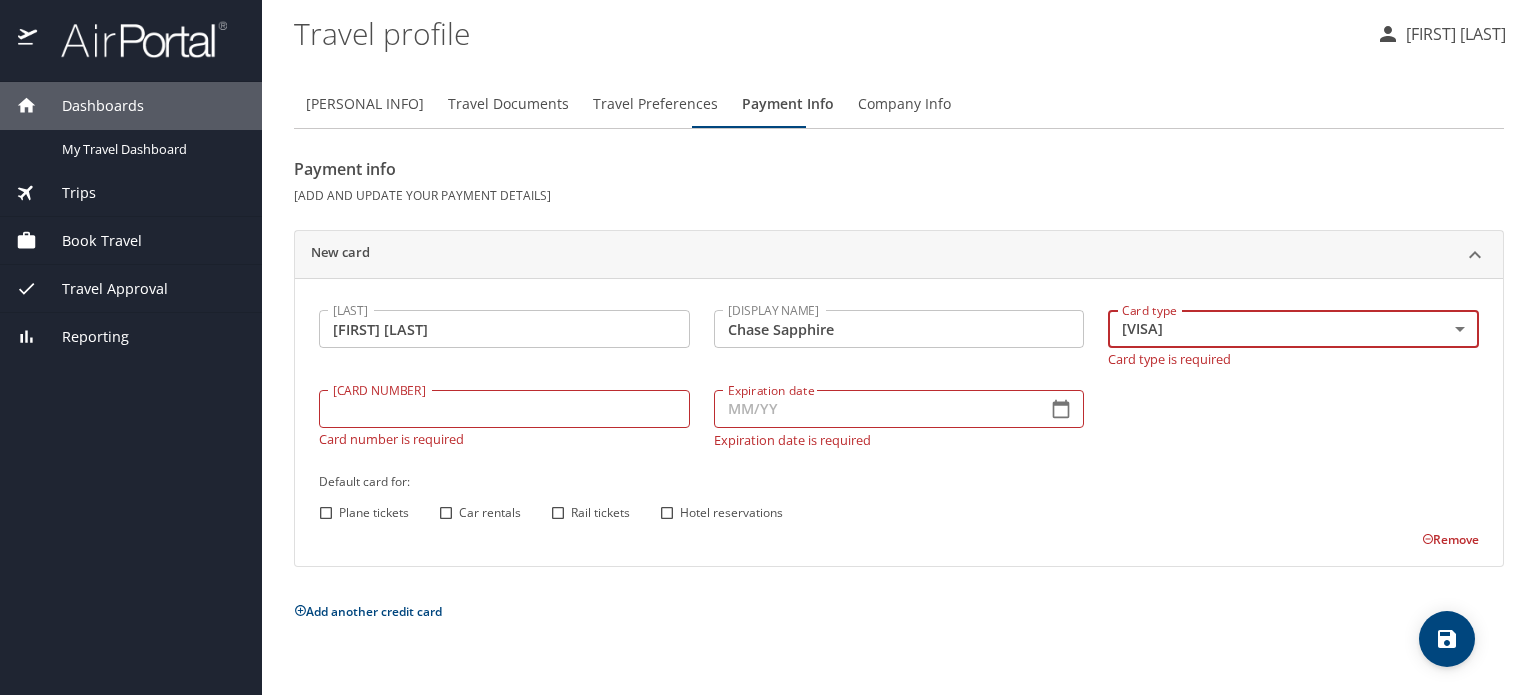 click on "[CARD NUMBER]" at bounding box center (504, 409) 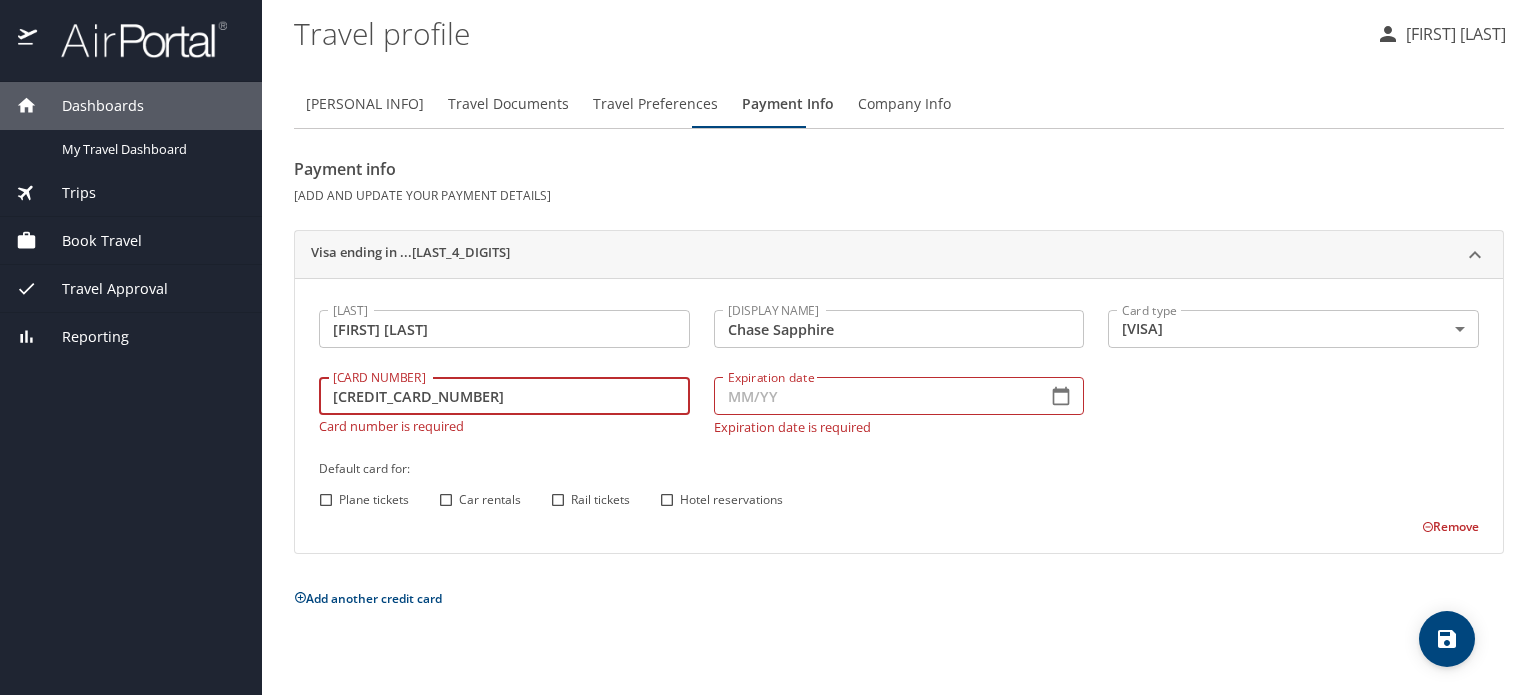 type on "[CREDIT_CARD_NUMBER]" 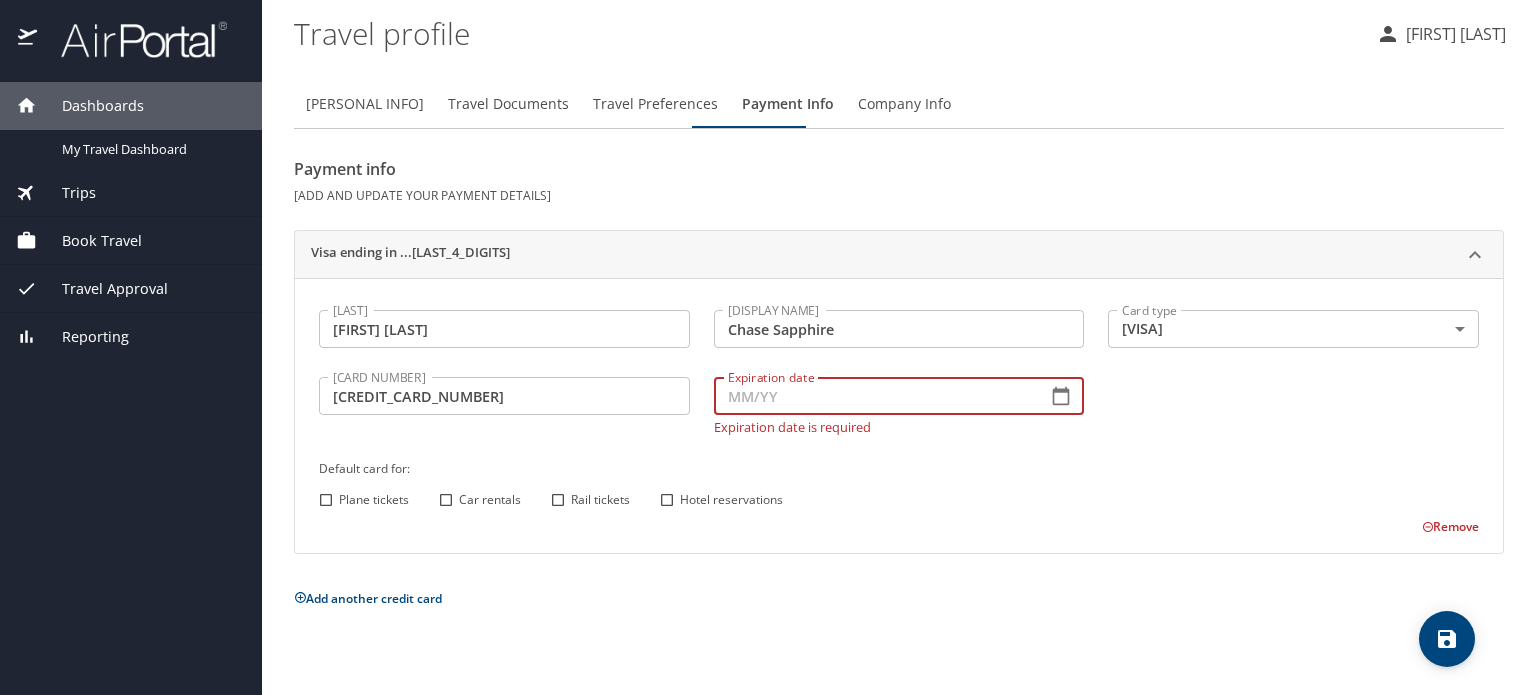 click on "Expiration date" at bounding box center [873, 396] 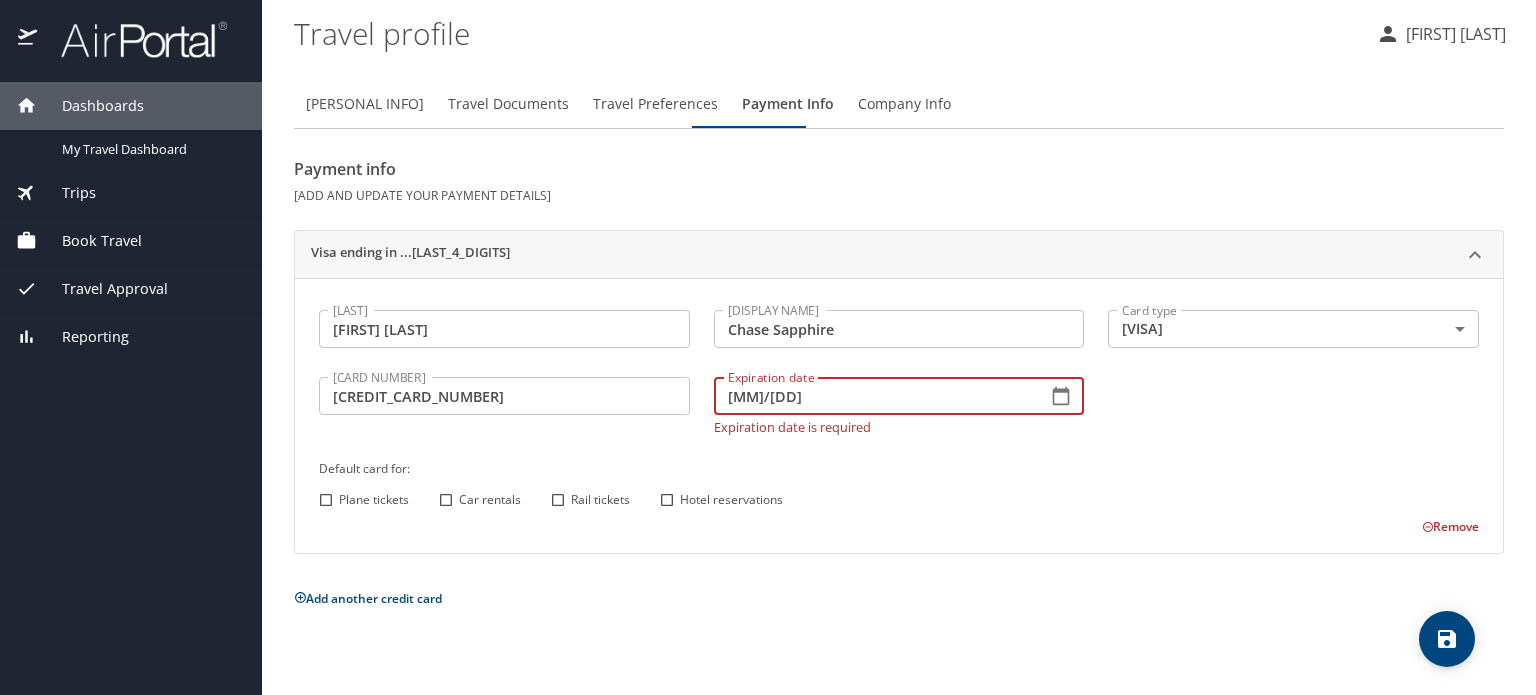 type on "[MM]/[DD]" 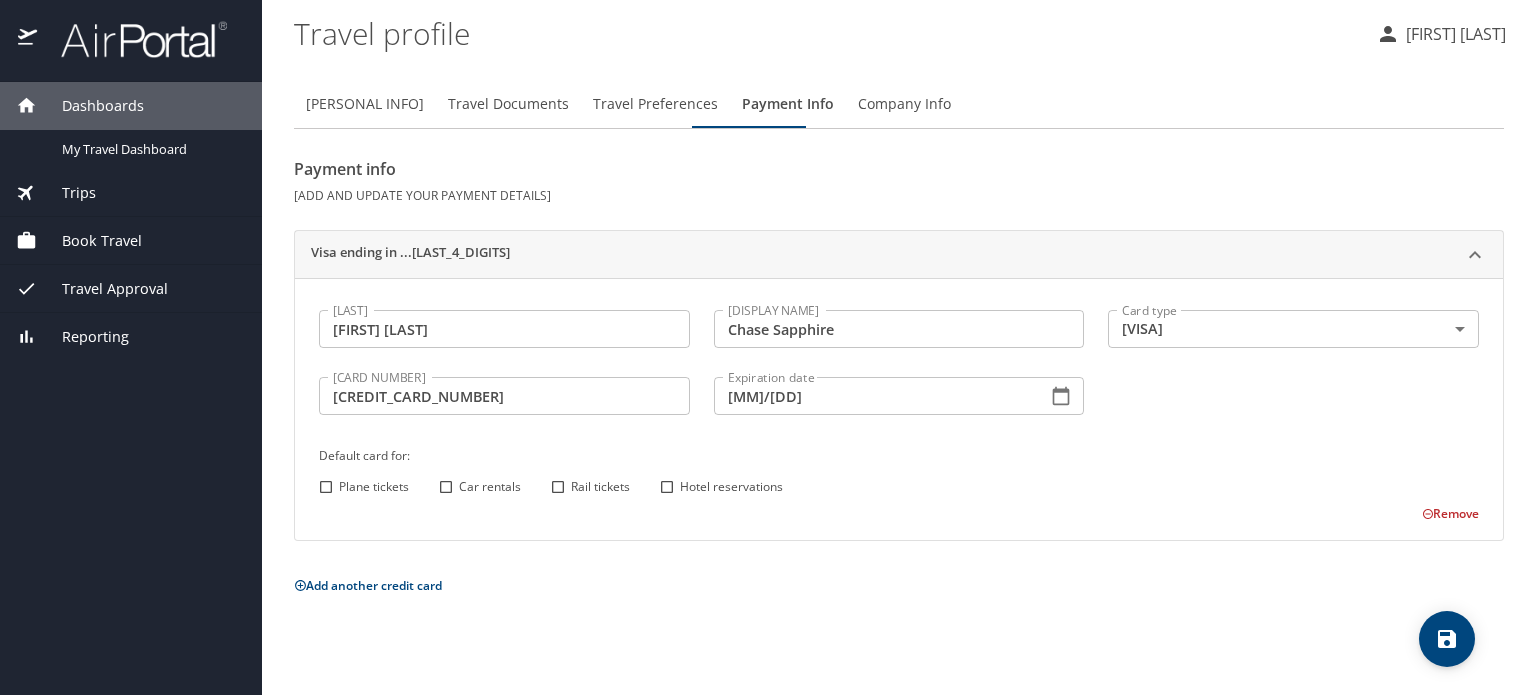 click on "Plane tickets" at bounding box center [374, 487] 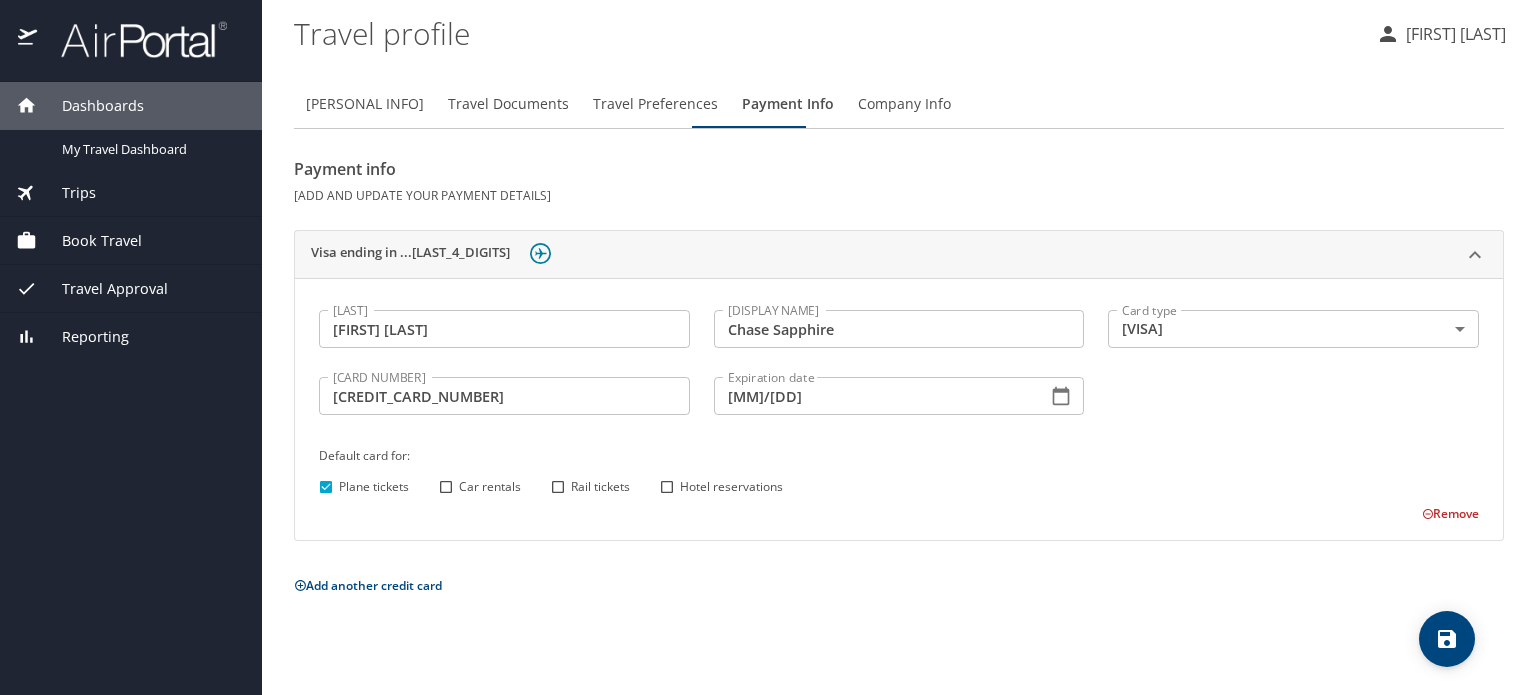 click on "Car rentals" at bounding box center [374, 487] 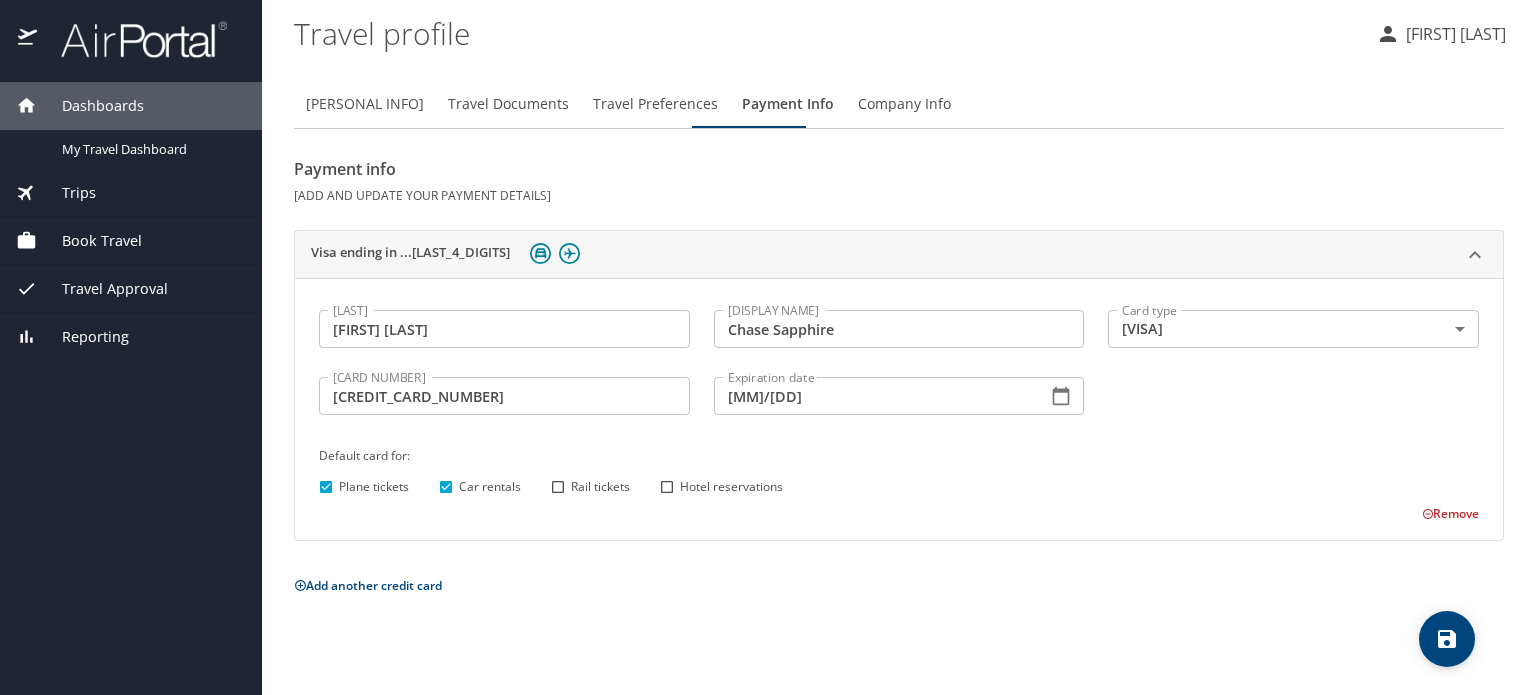 click at bounding box center (1447, 639) 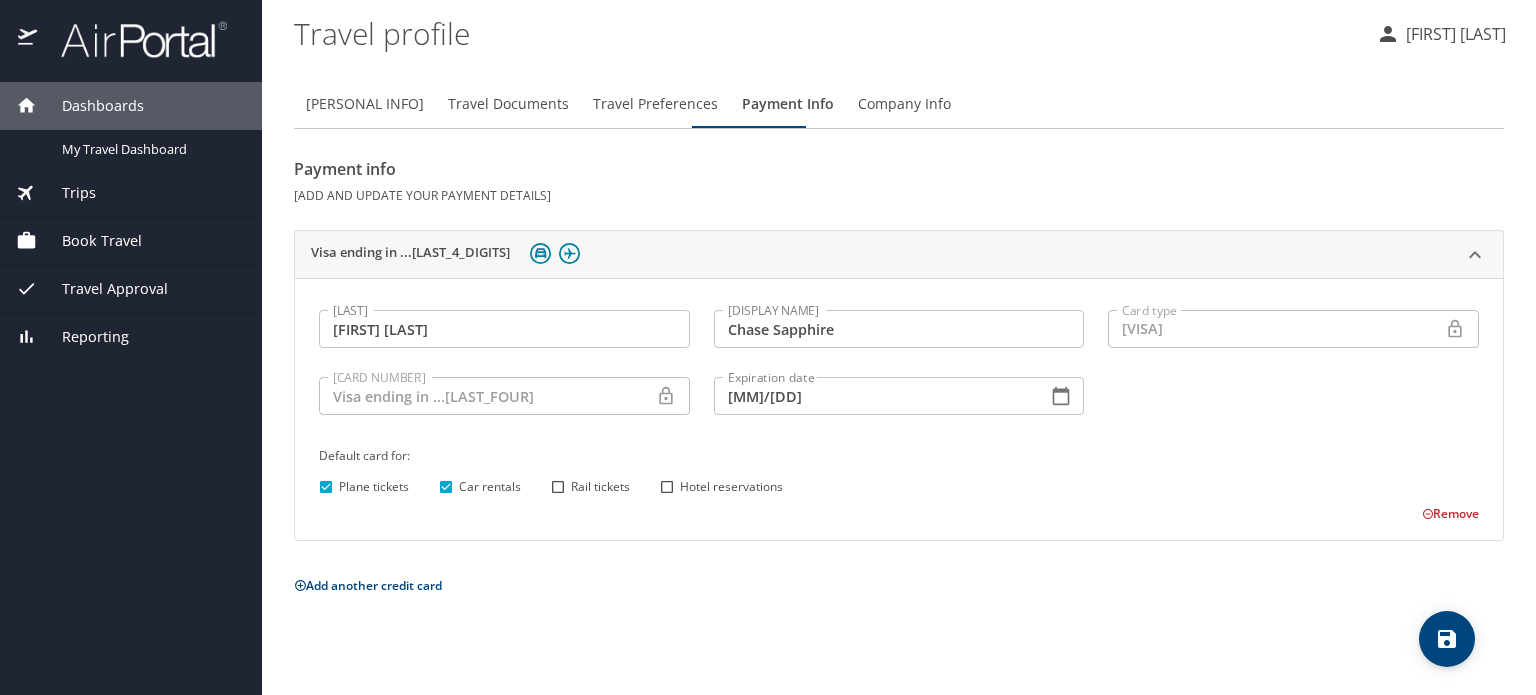 click on "Company Info" at bounding box center [904, 104] 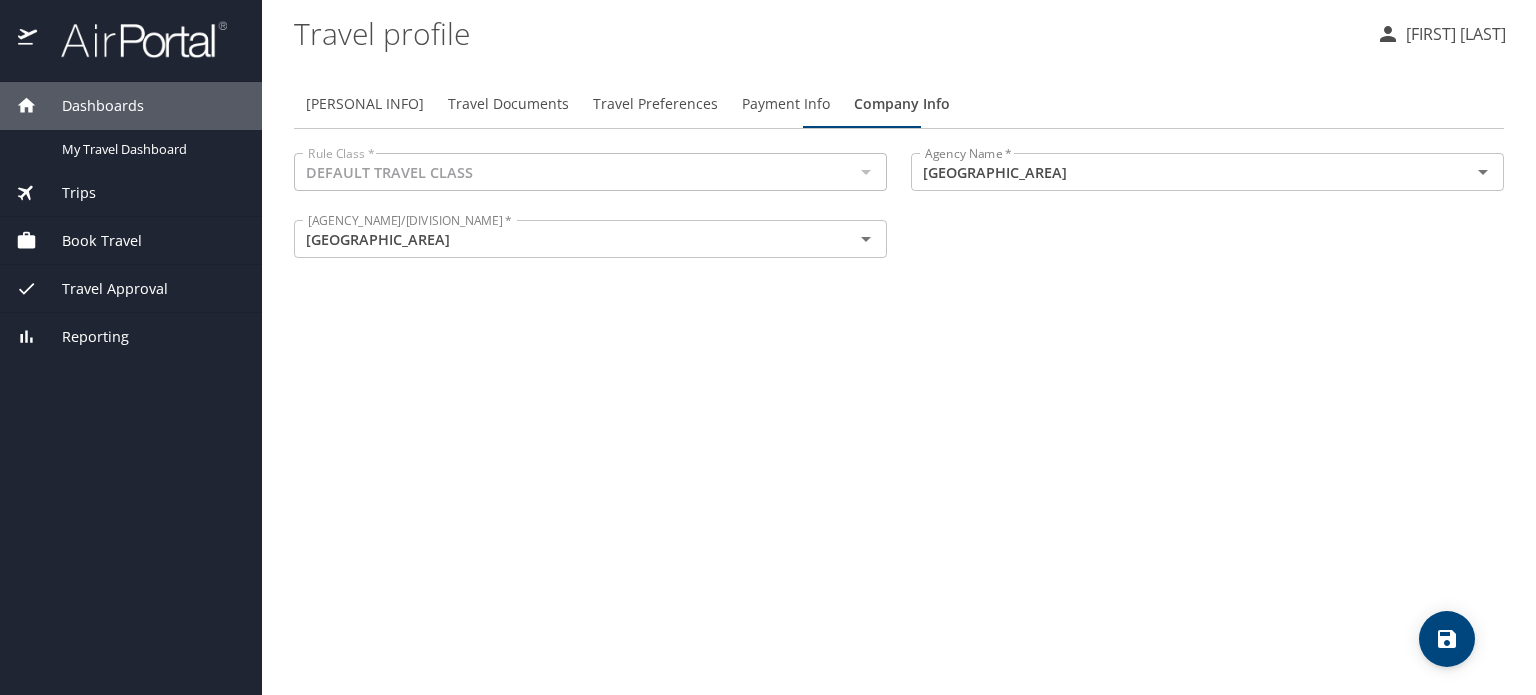 click on "Book Travel" at bounding box center [89, 241] 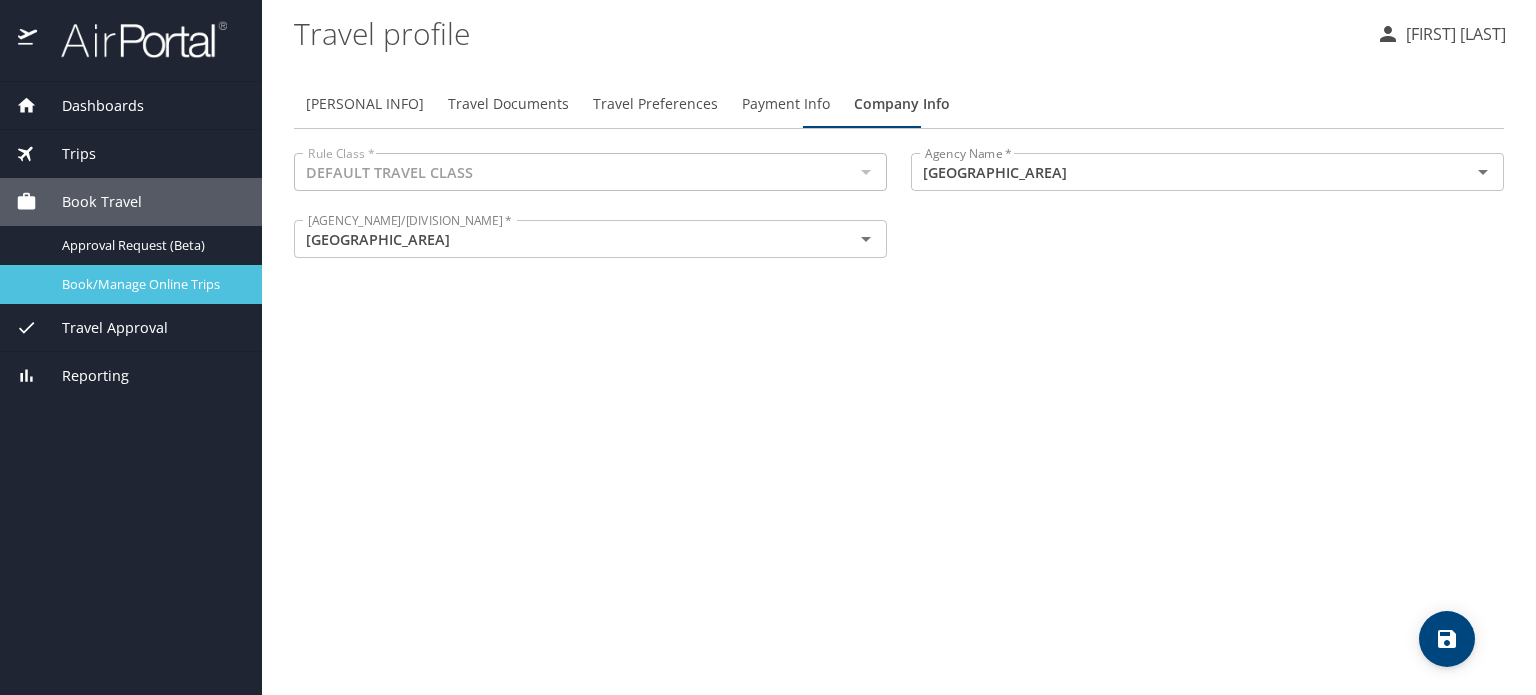 click on "Book/Manage Online Trips" at bounding box center (150, 284) 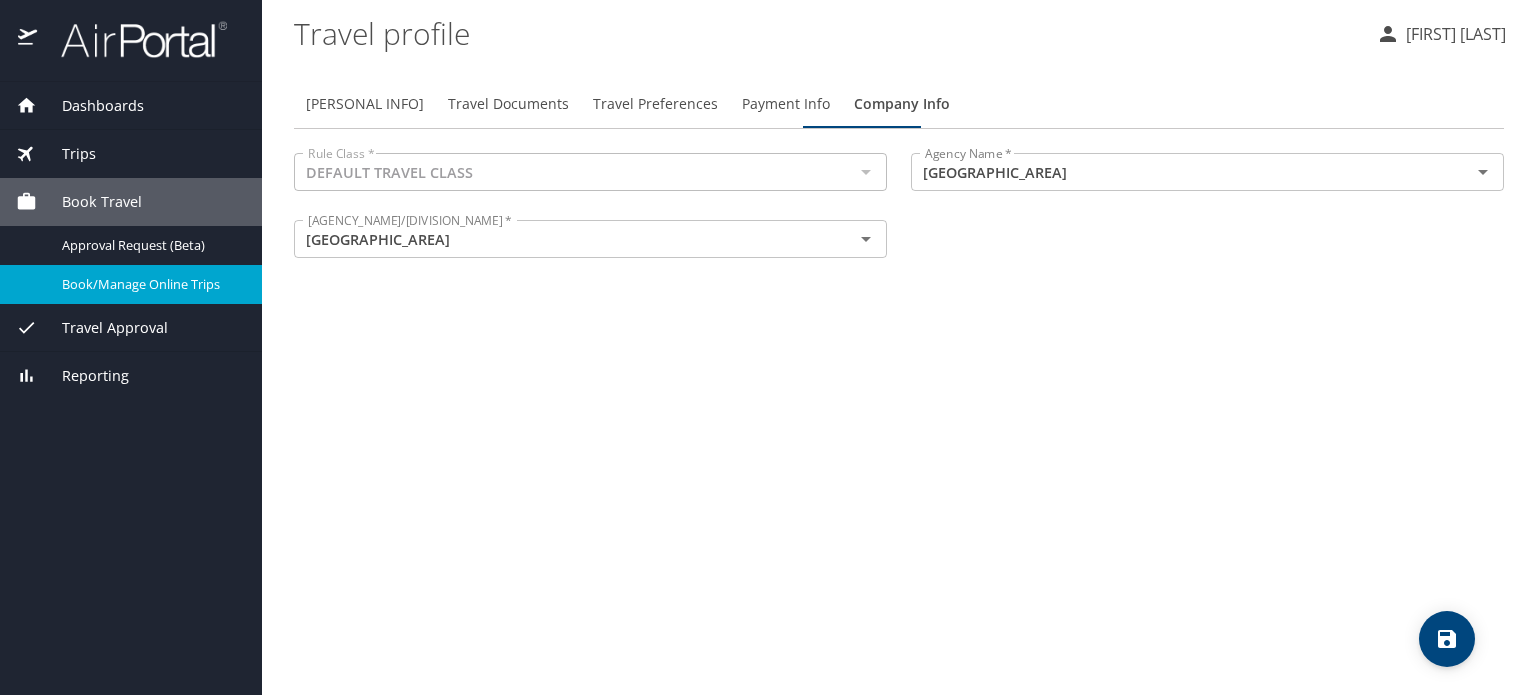 click on "Travel Approval" at bounding box center (102, 328) 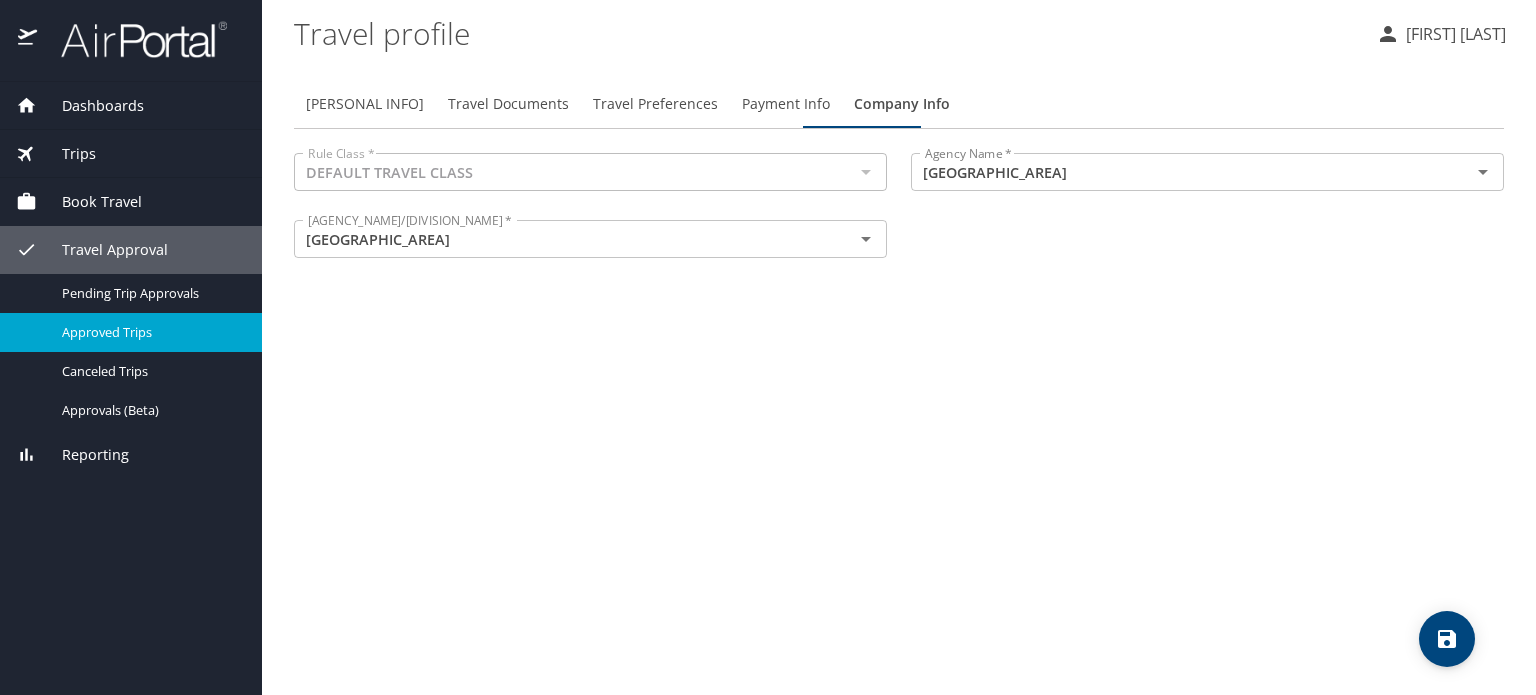click on "Approved Trips" at bounding box center [150, 332] 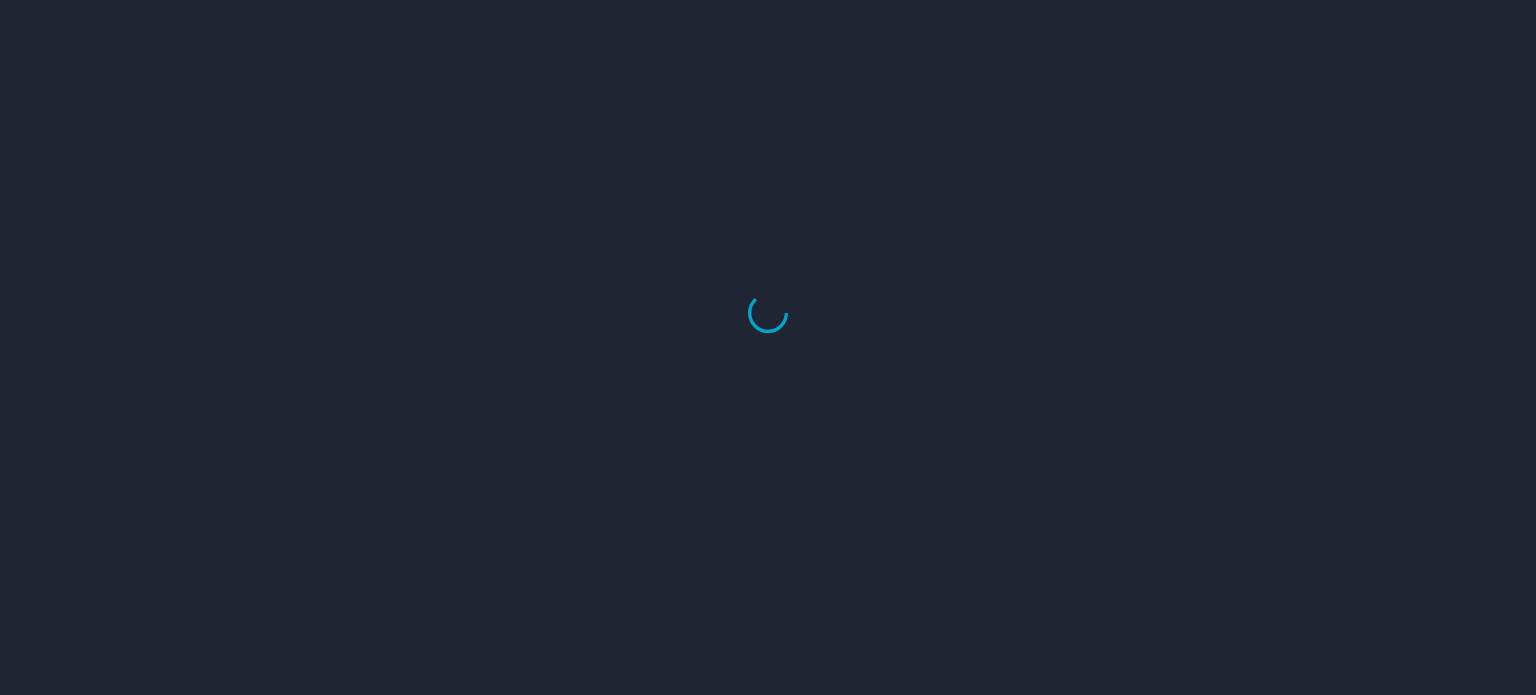 scroll, scrollTop: 0, scrollLeft: 0, axis: both 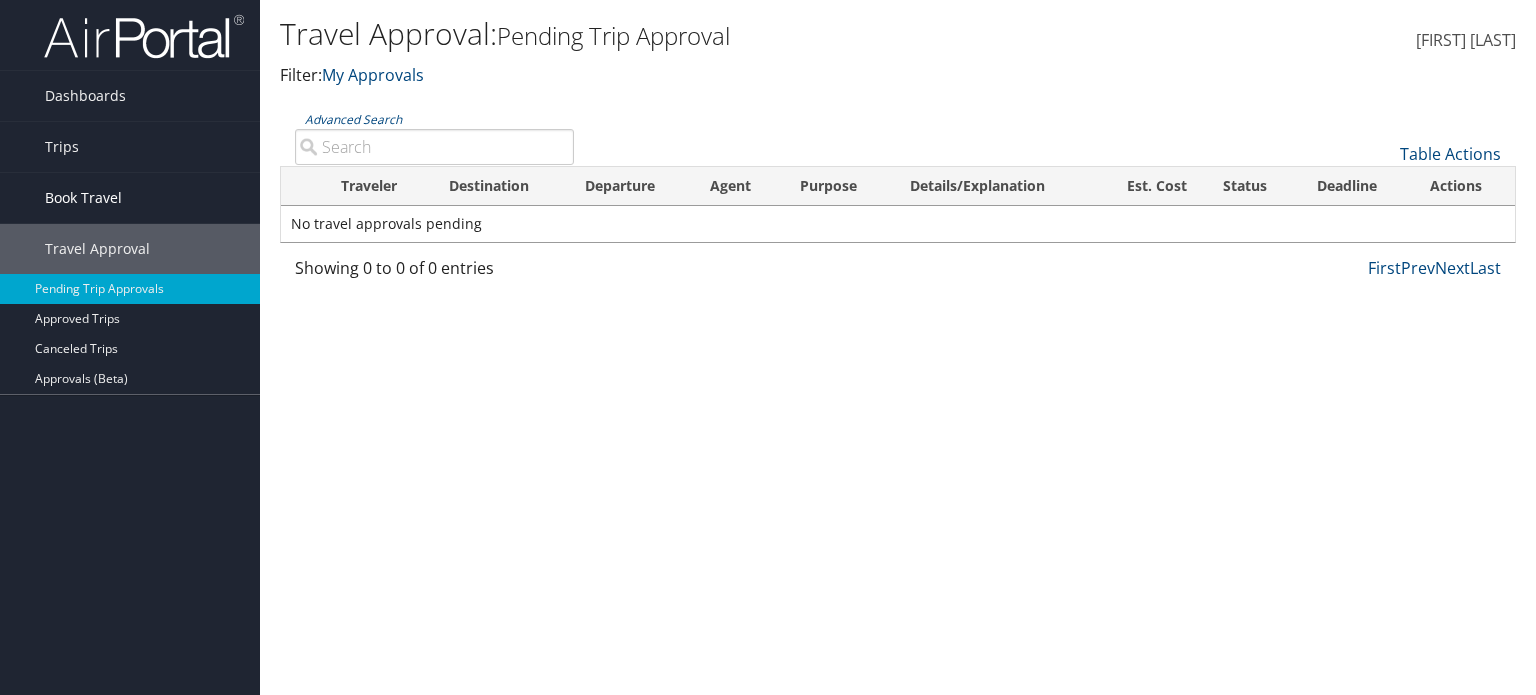 click on "Book Travel" at bounding box center (83, 198) 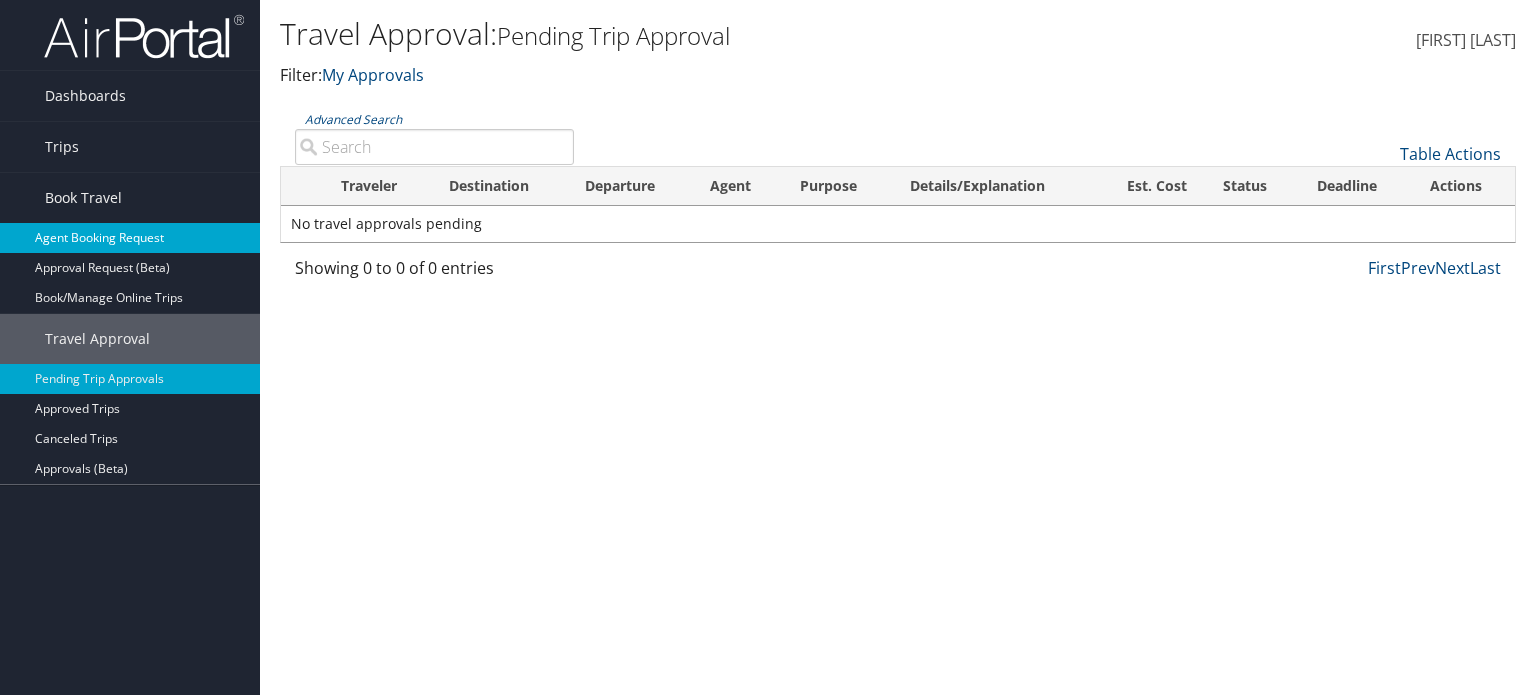 click on "Agent Booking Request" at bounding box center (130, 238) 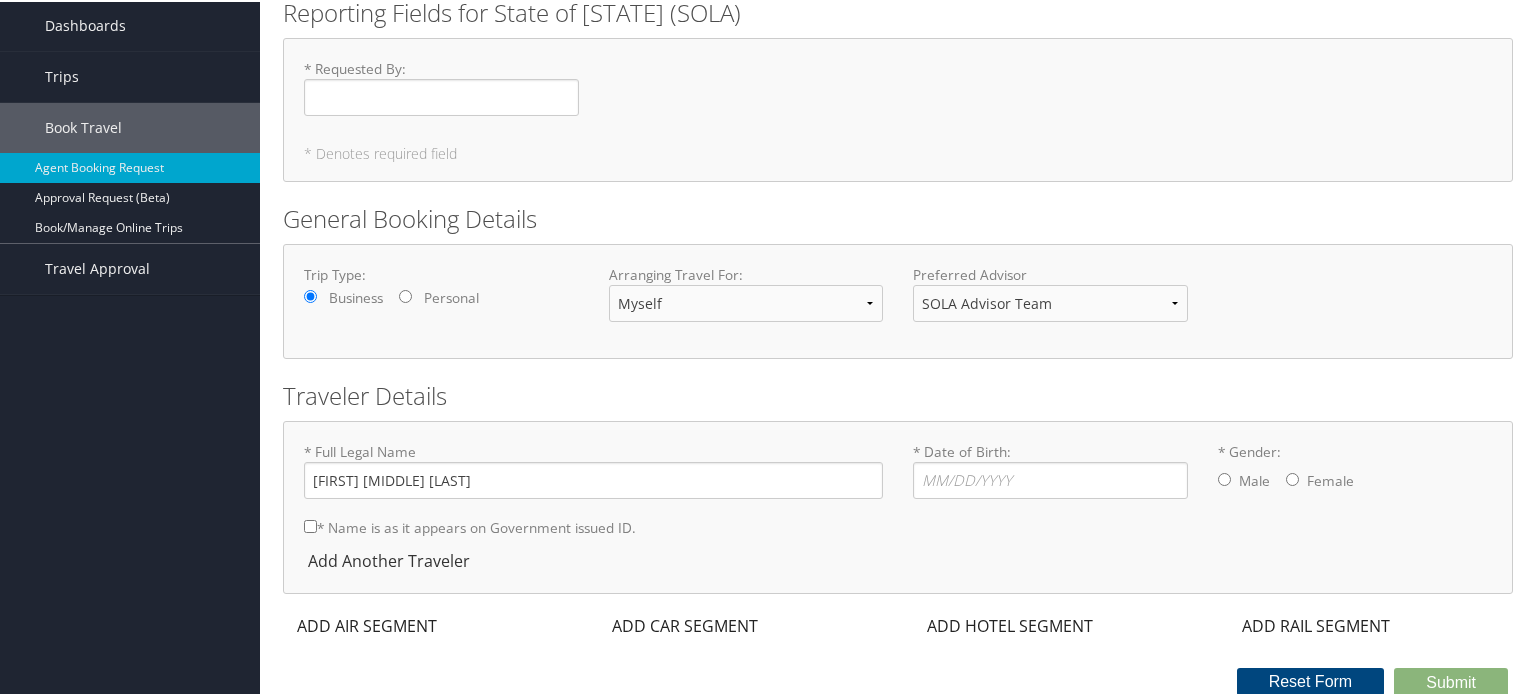 scroll, scrollTop: 0, scrollLeft: 0, axis: both 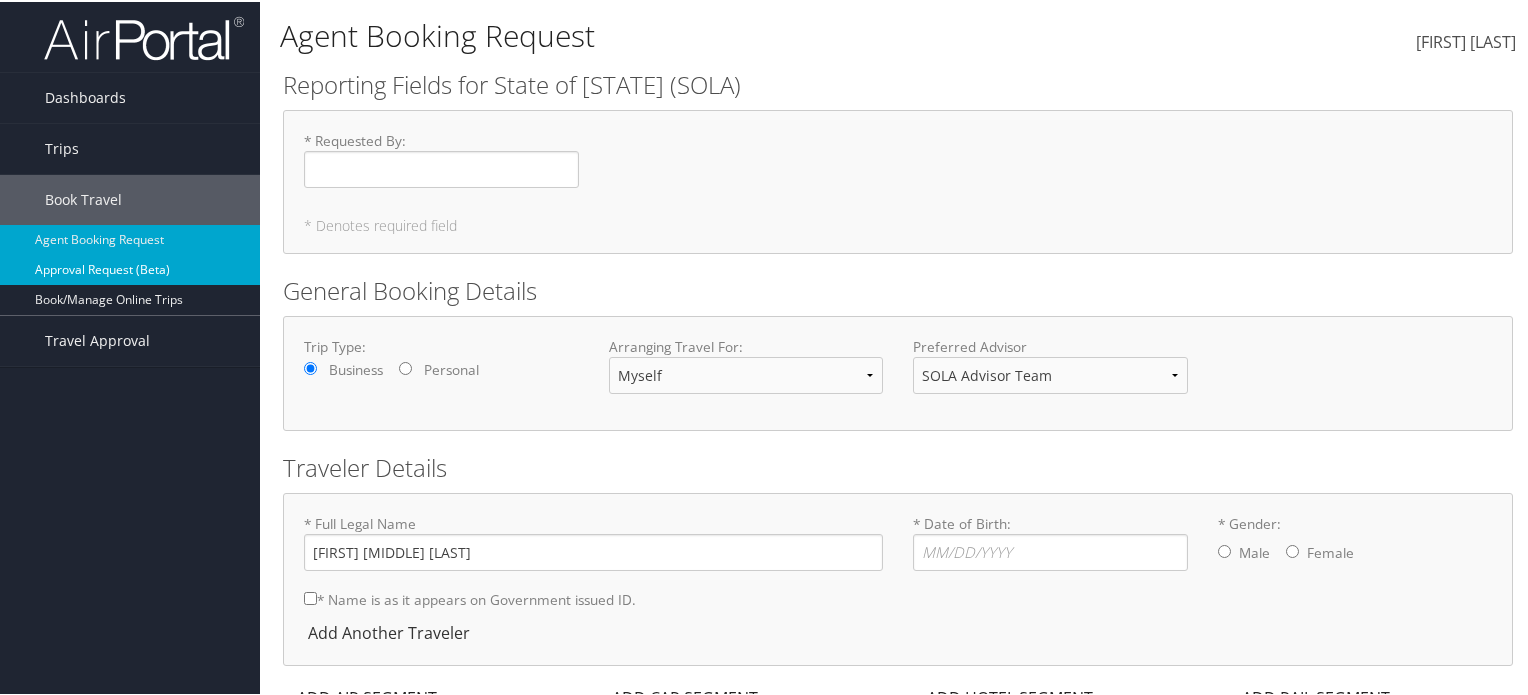 click on "Approval Request (Beta)" at bounding box center (130, 268) 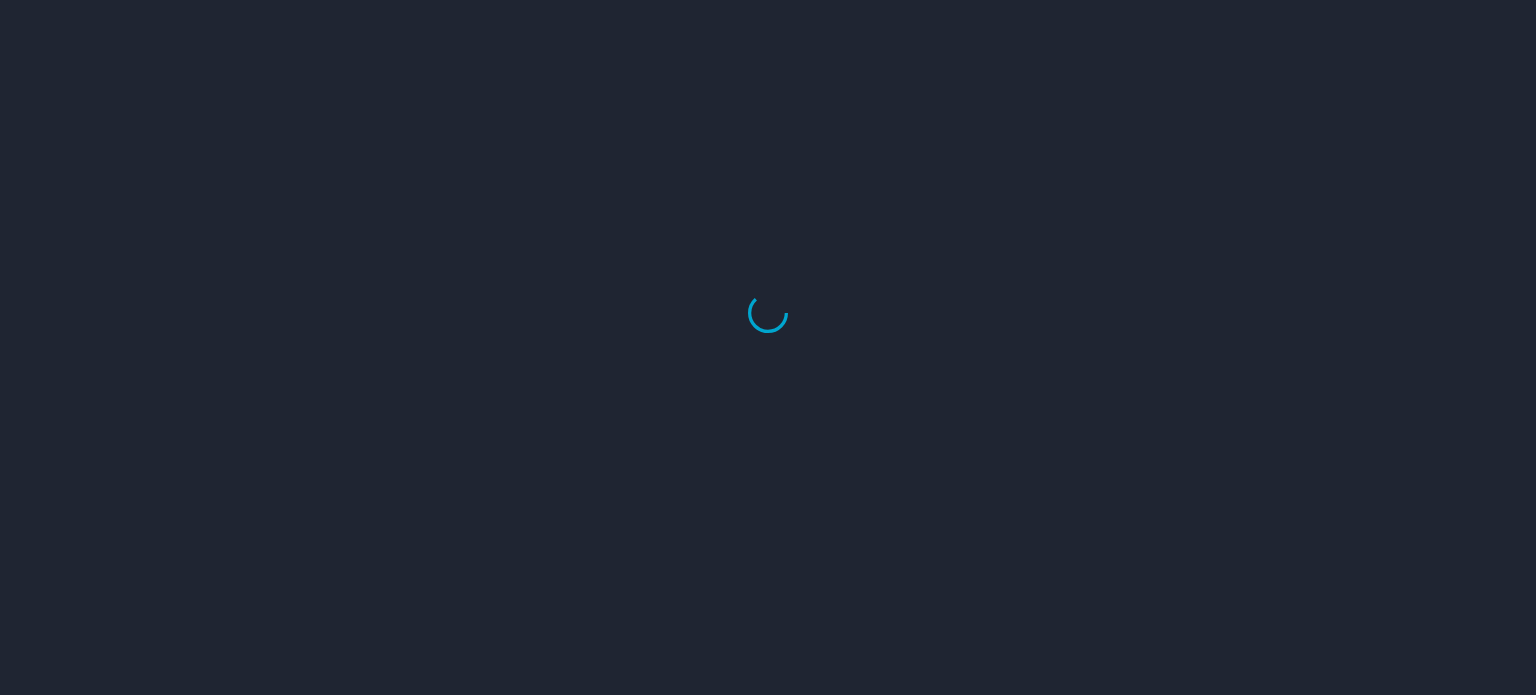 scroll, scrollTop: 0, scrollLeft: 0, axis: both 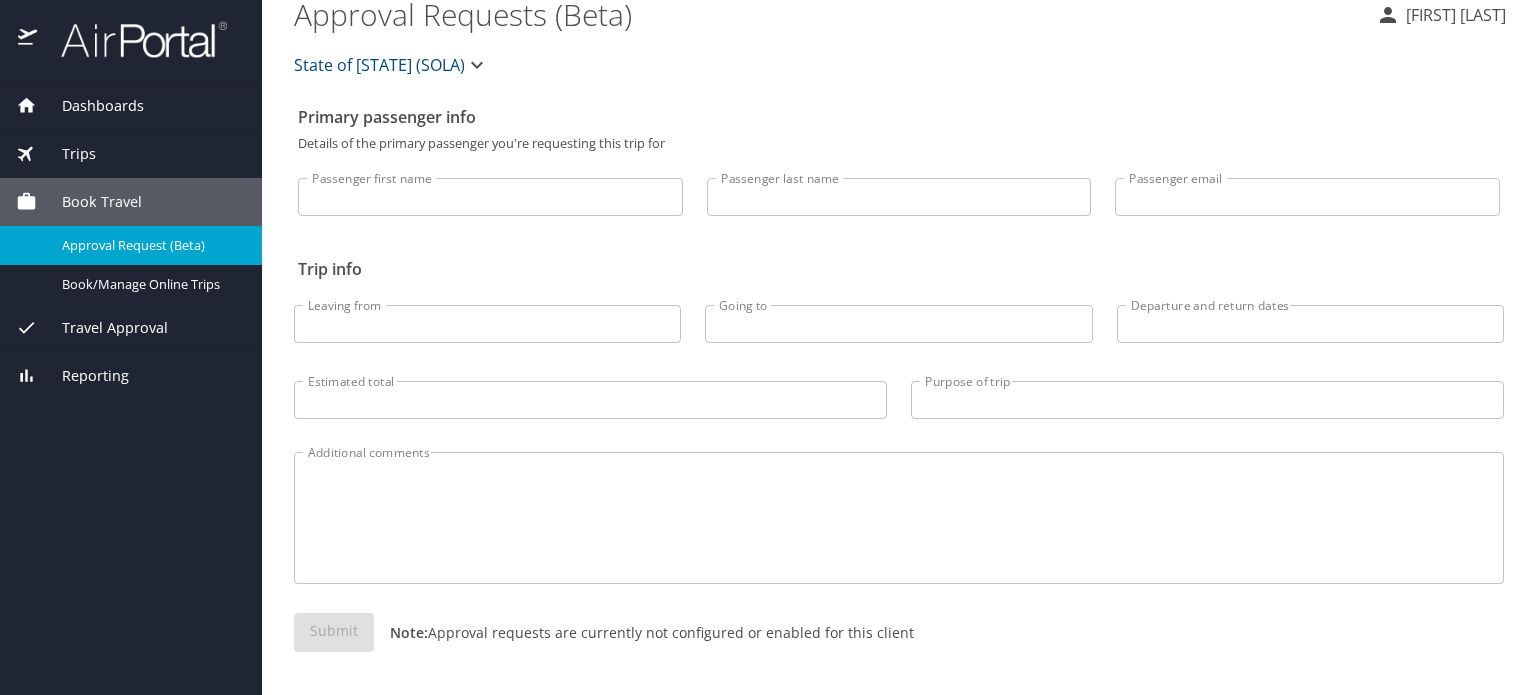 click on "Book Travel" at bounding box center (89, 202) 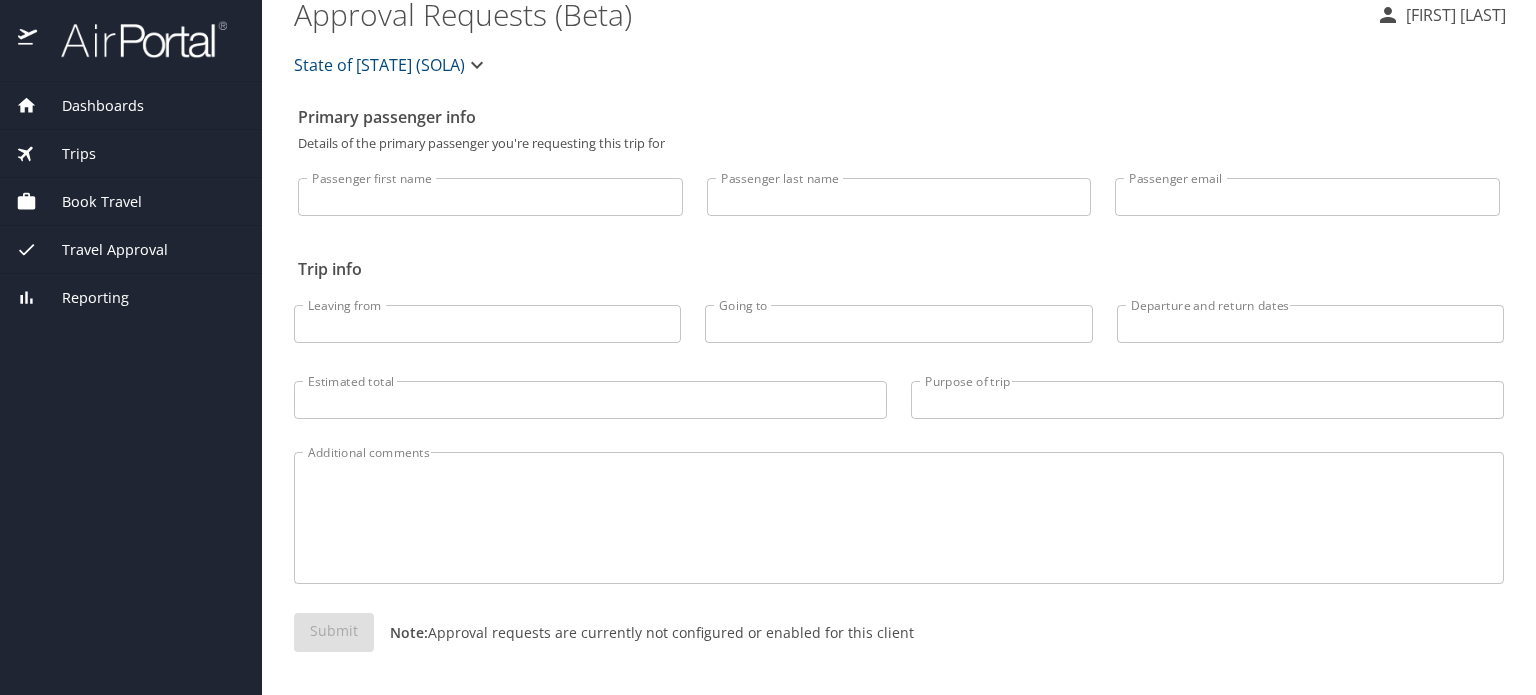 click on "Book Travel" at bounding box center (89, 202) 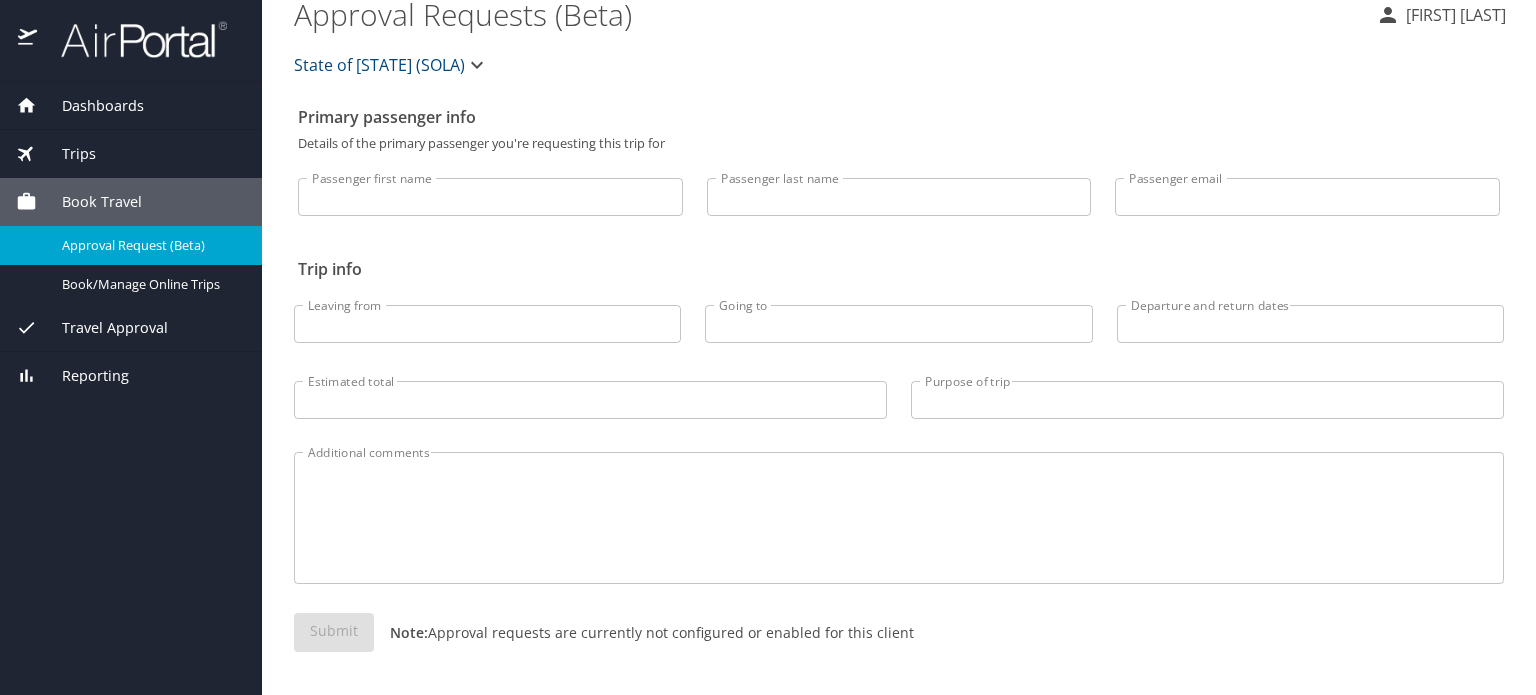 click on "Travel Approval" at bounding box center (102, 328) 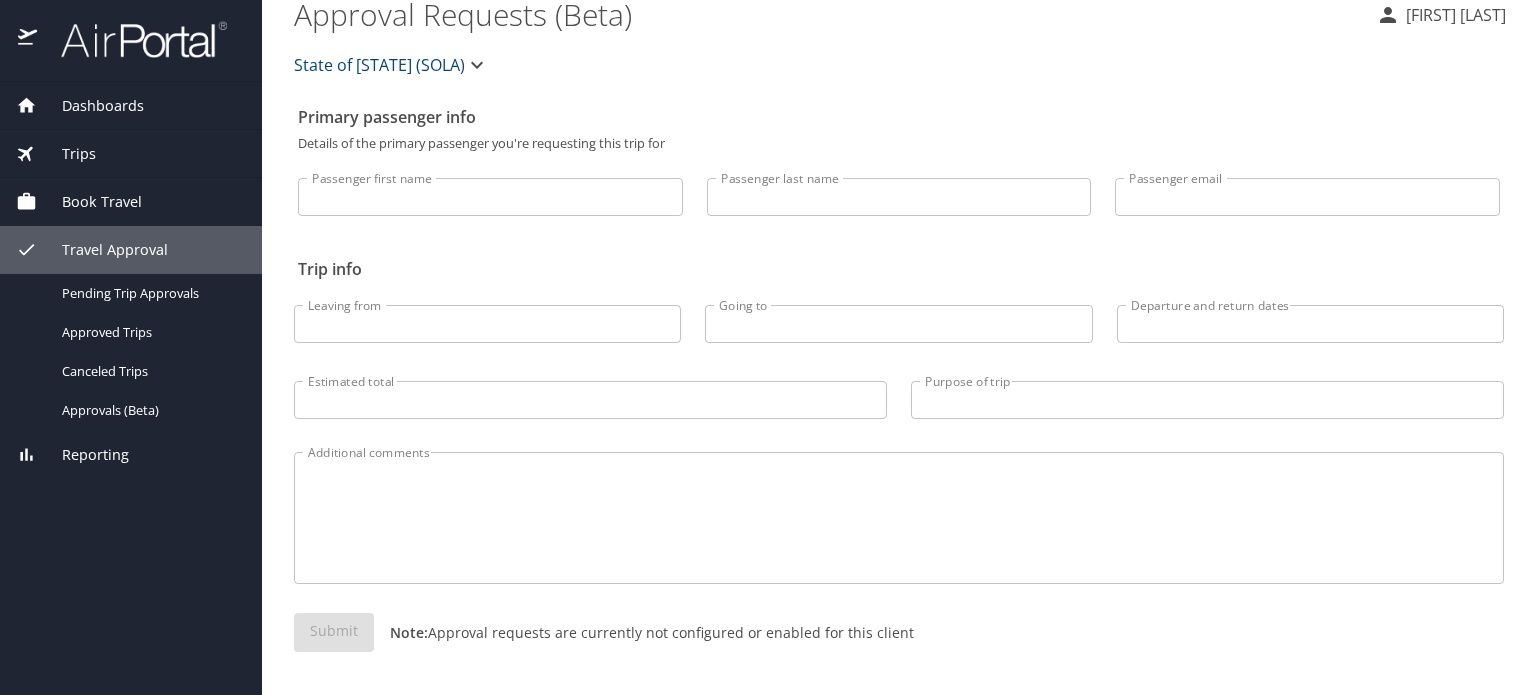click on "Travel Approval" at bounding box center [102, 250] 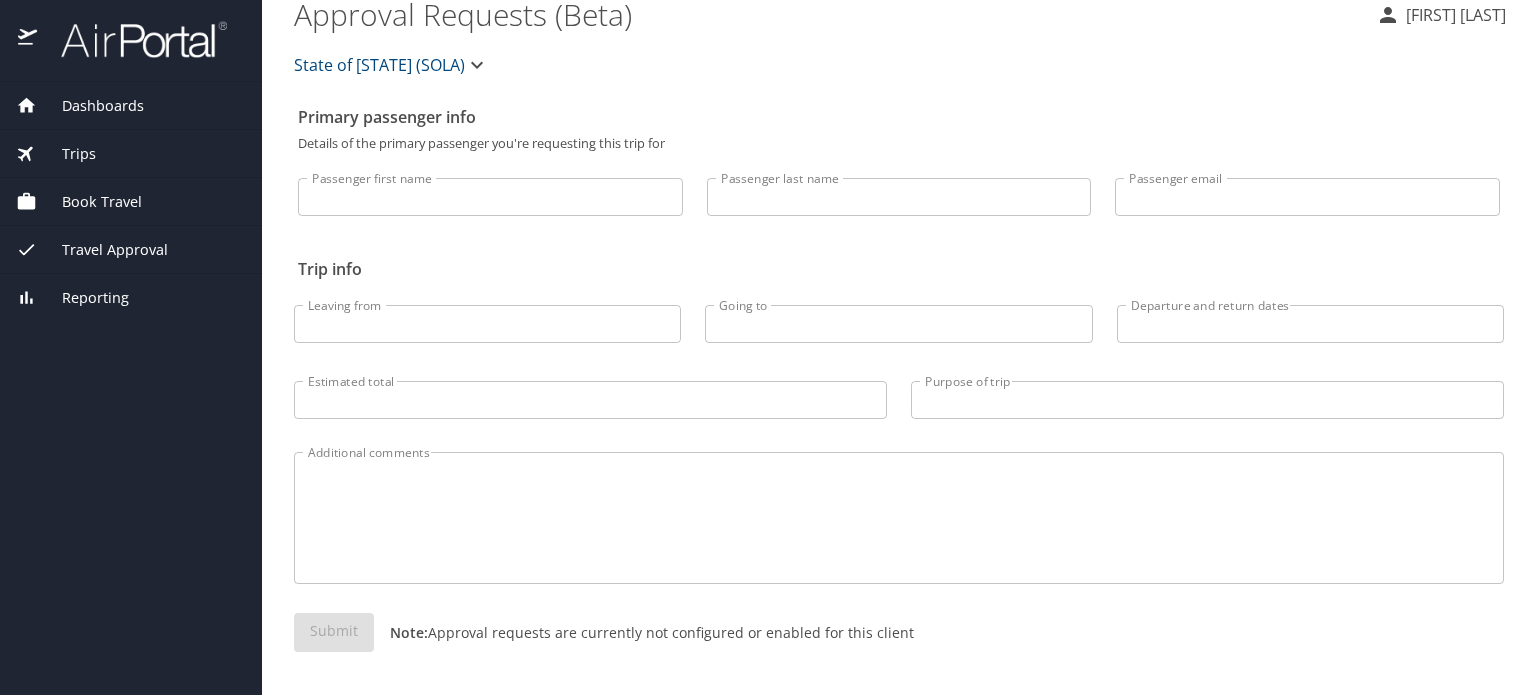 click on "Book Travel" at bounding box center [89, 202] 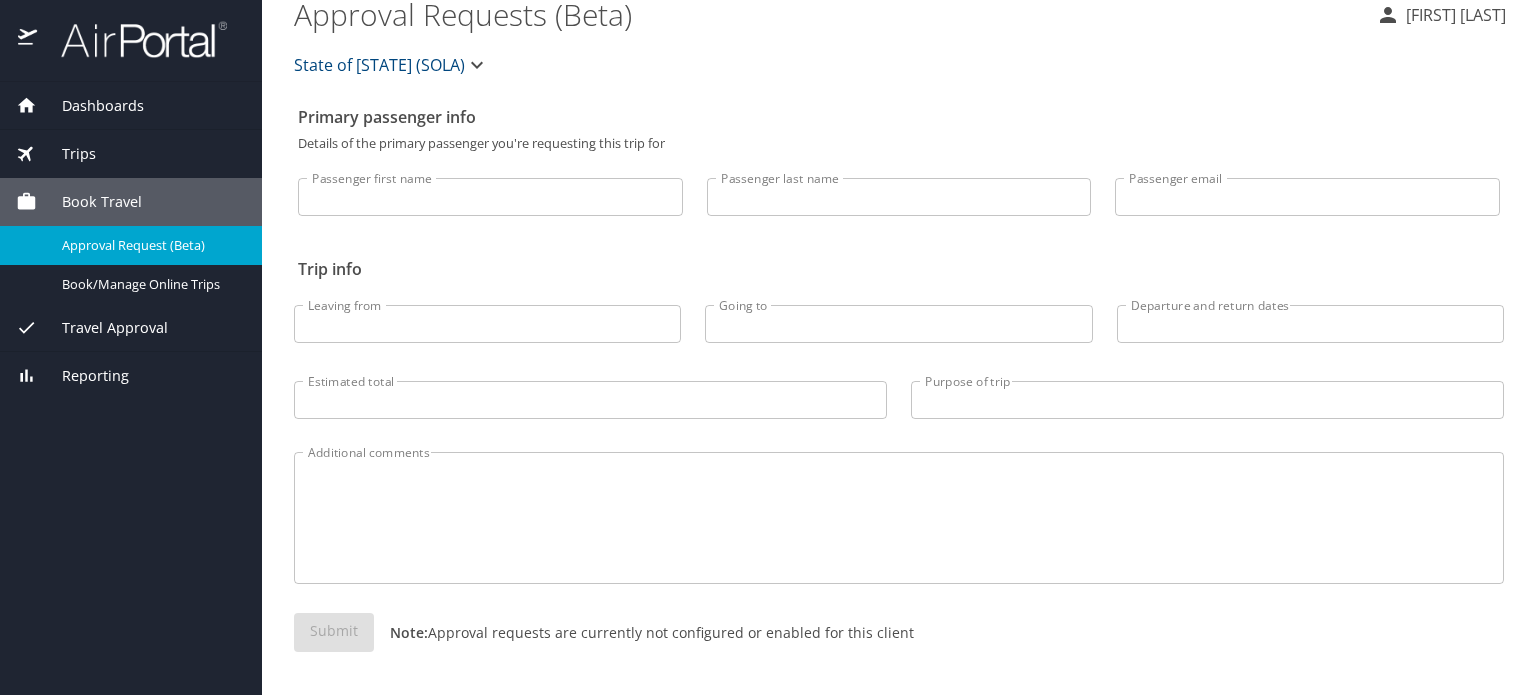 click on "Dashboards" at bounding box center [90, 106] 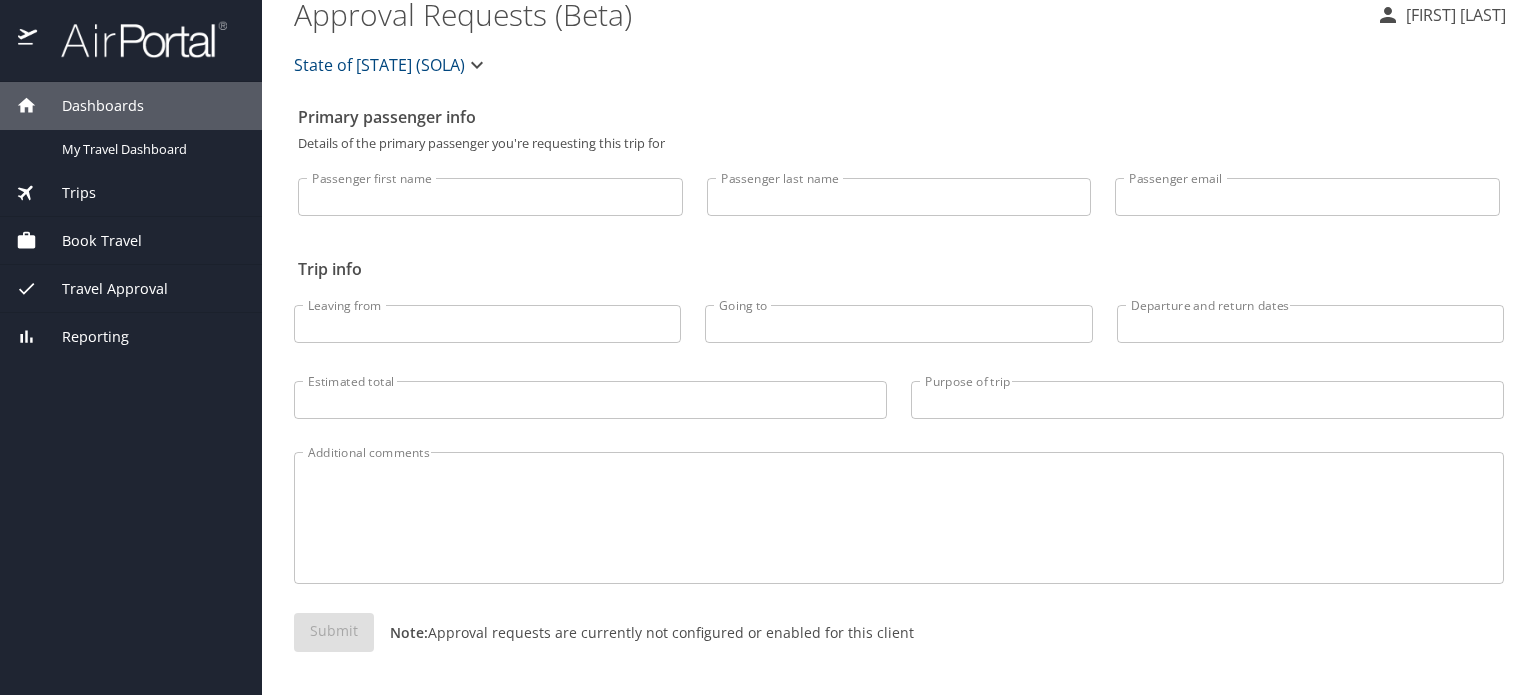 click on "Book Travel" at bounding box center (89, 241) 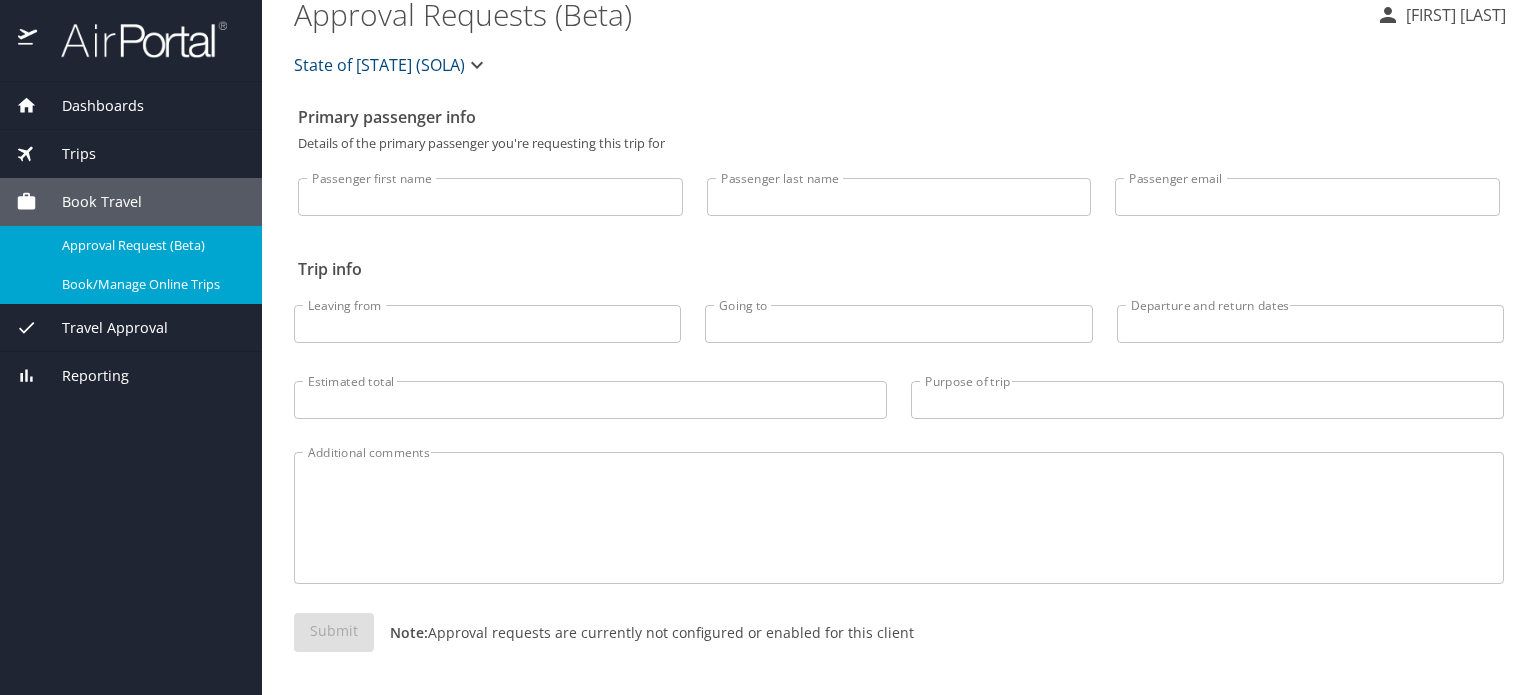 click on "Book/Manage Online Trips" at bounding box center (150, 284) 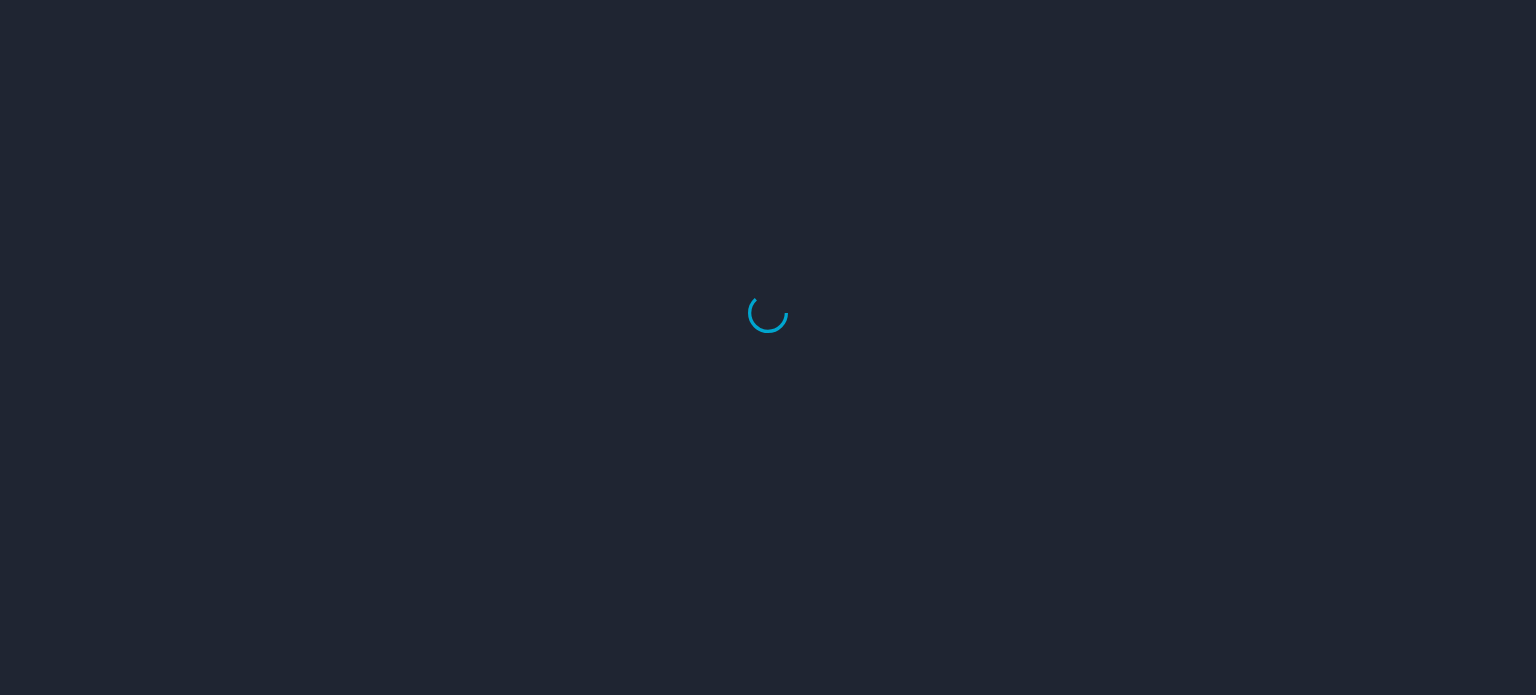 scroll, scrollTop: 0, scrollLeft: 0, axis: both 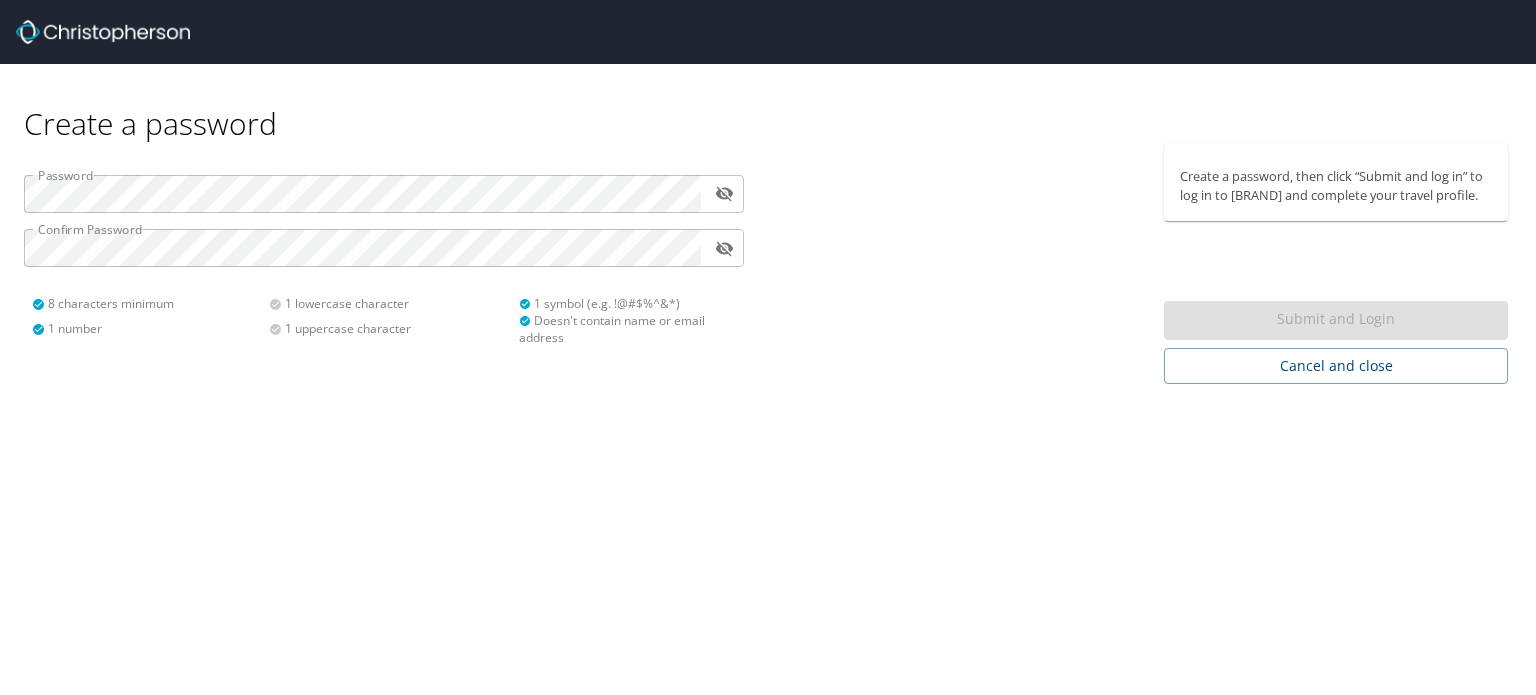 click at bounding box center [776, 32] 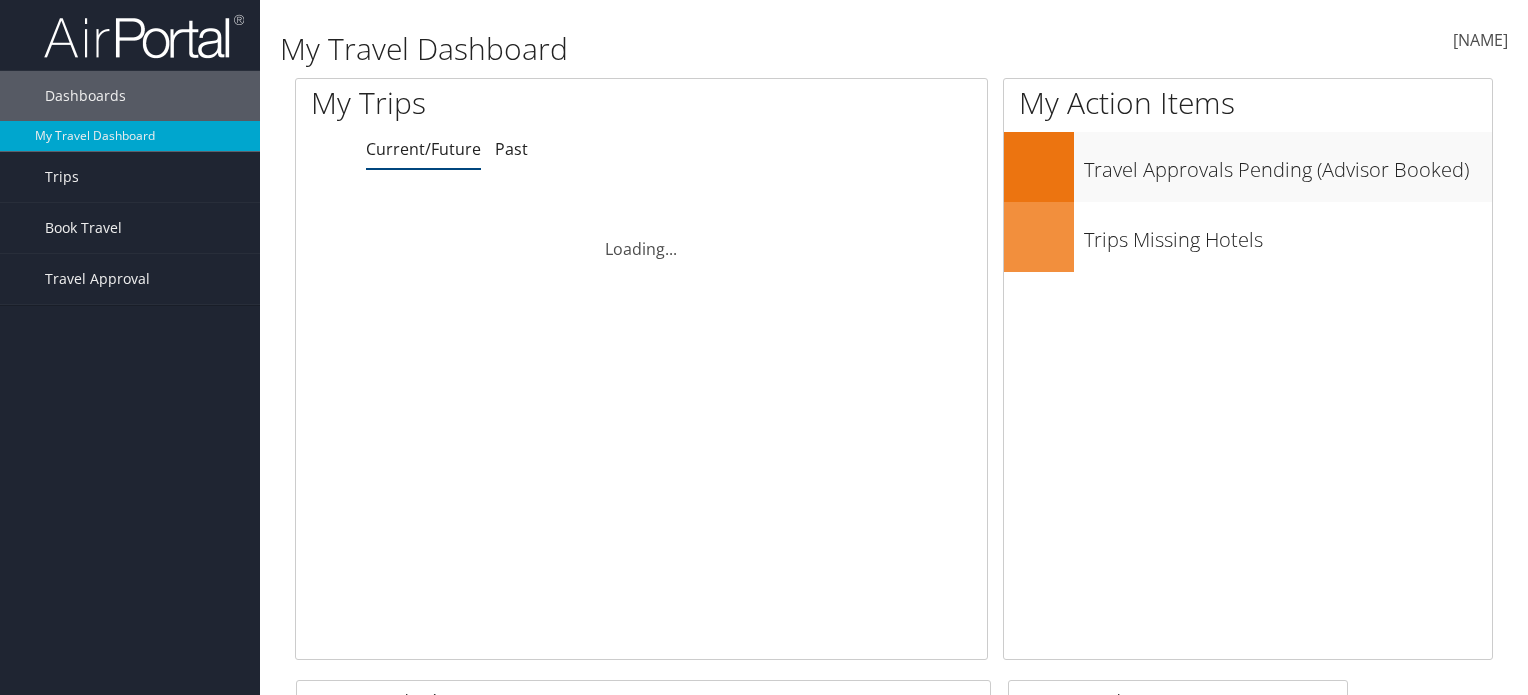 scroll, scrollTop: 0, scrollLeft: 0, axis: both 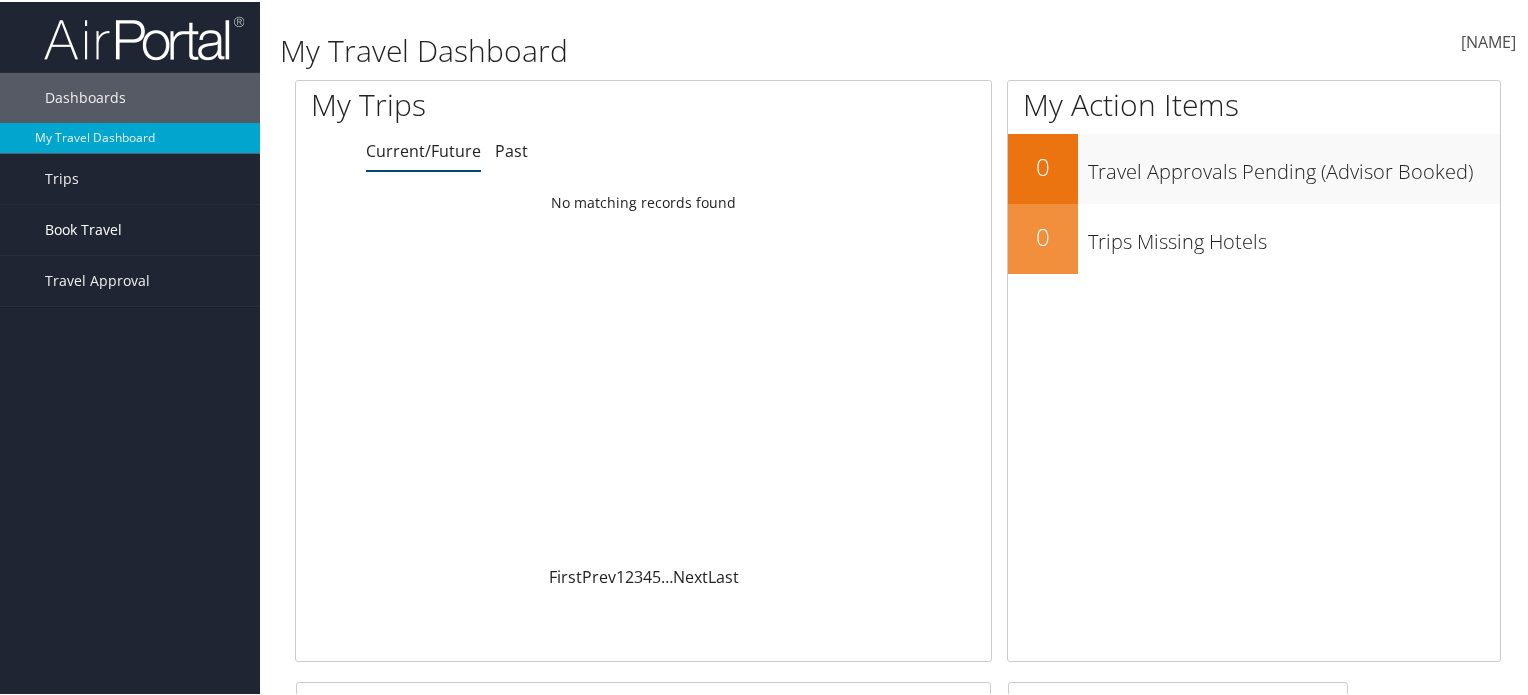 click on "Book Travel" at bounding box center (83, 228) 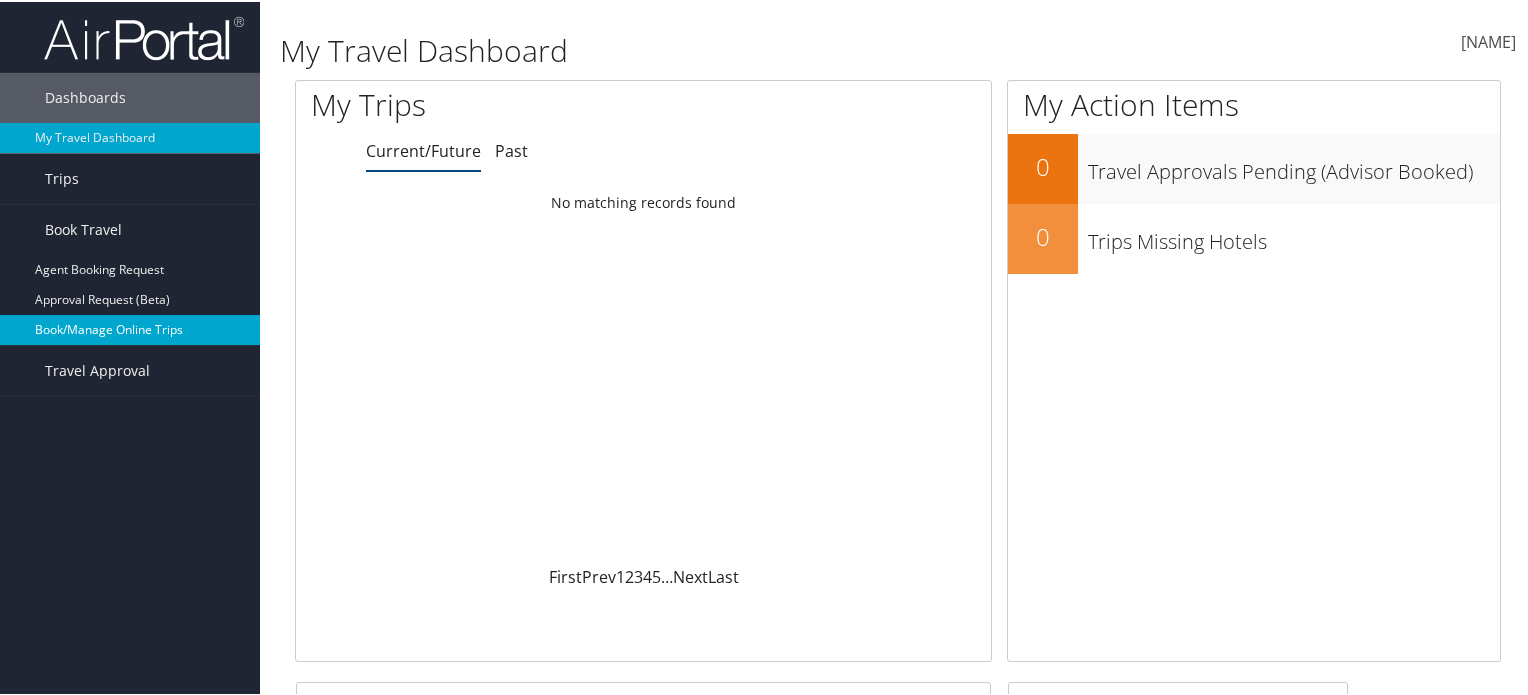 click on "Book/Manage Online Trips" at bounding box center [130, 328] 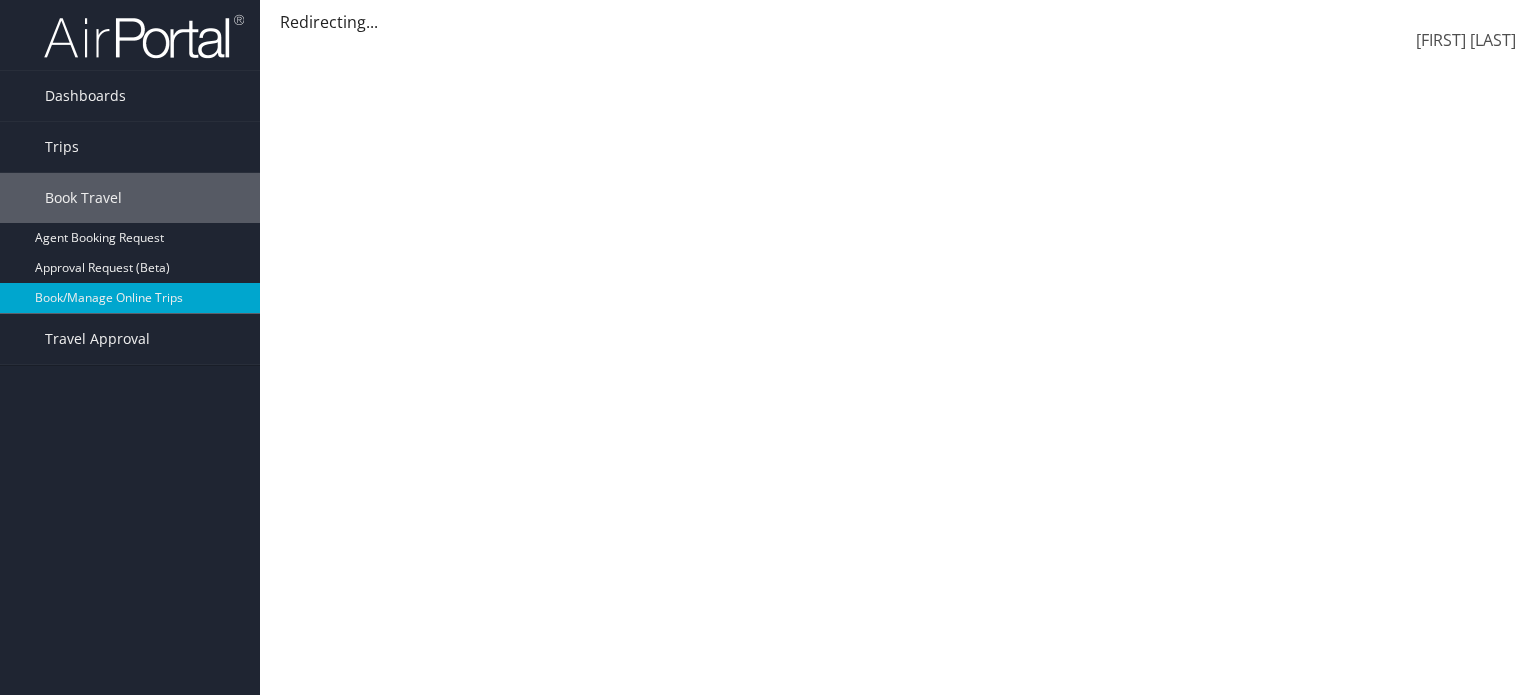 scroll, scrollTop: 0, scrollLeft: 0, axis: both 